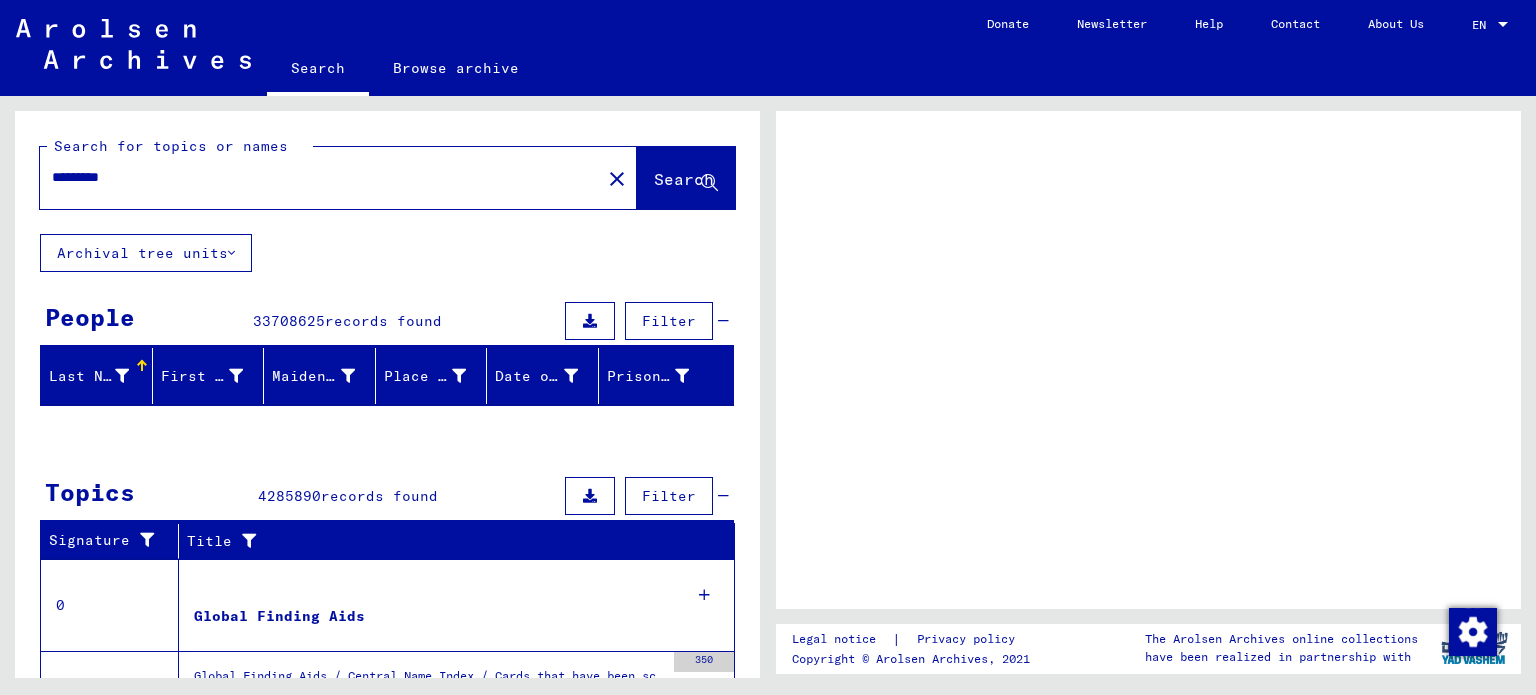 scroll, scrollTop: 0, scrollLeft: 0, axis: both 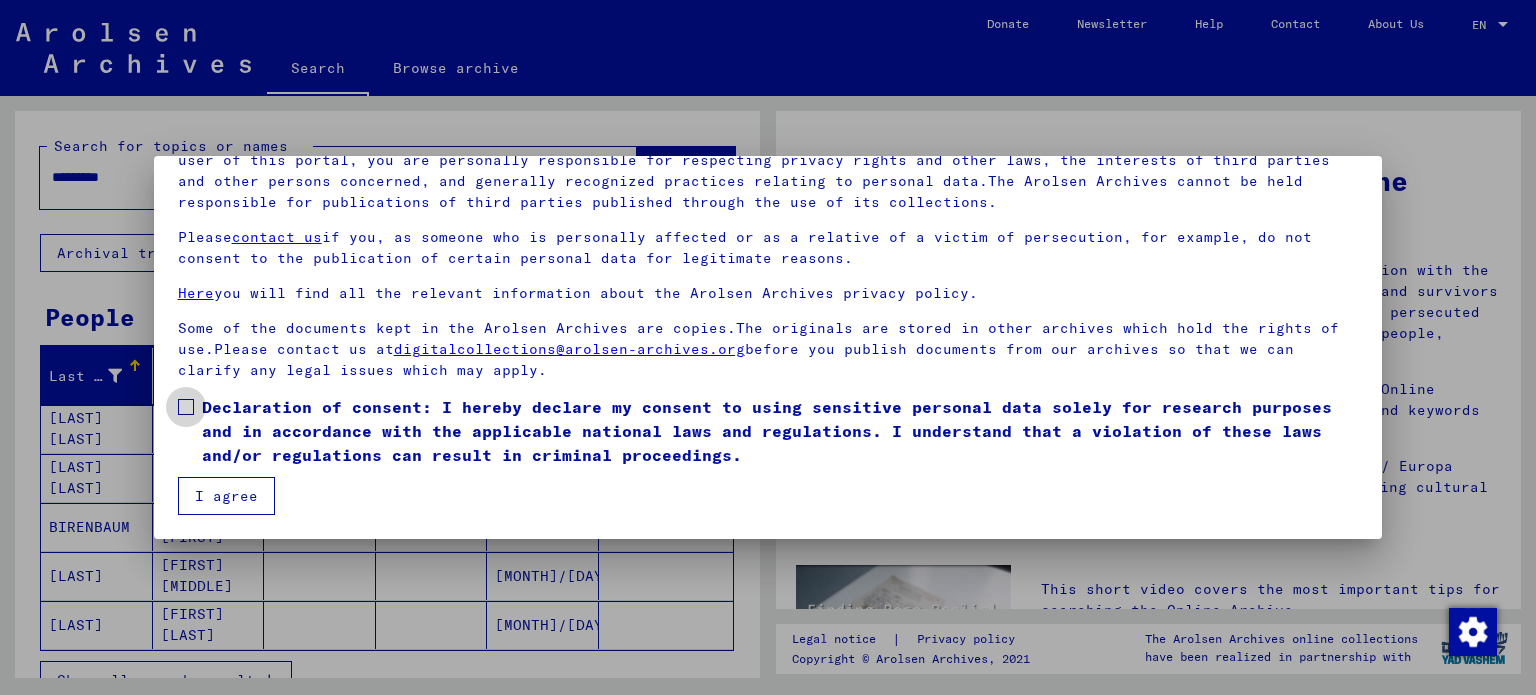 click on "Declaration of consent: I hereby declare my consent to using sensitive personal data solely for research purposes and in accordance with the applicable national laws and regulations. I understand that a violation of these laws and/or regulations can result in criminal proceedings." at bounding box center [780, 431] 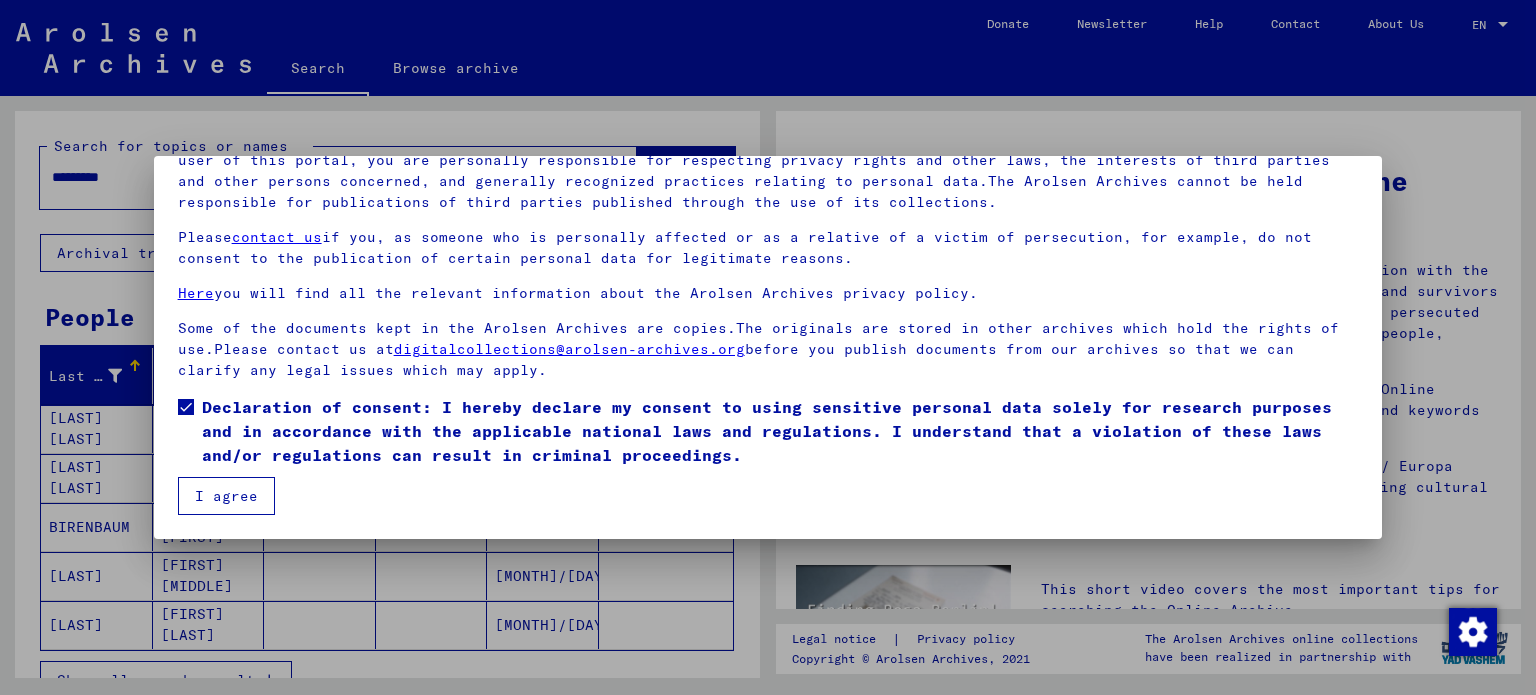 click on "I agree" at bounding box center (226, 496) 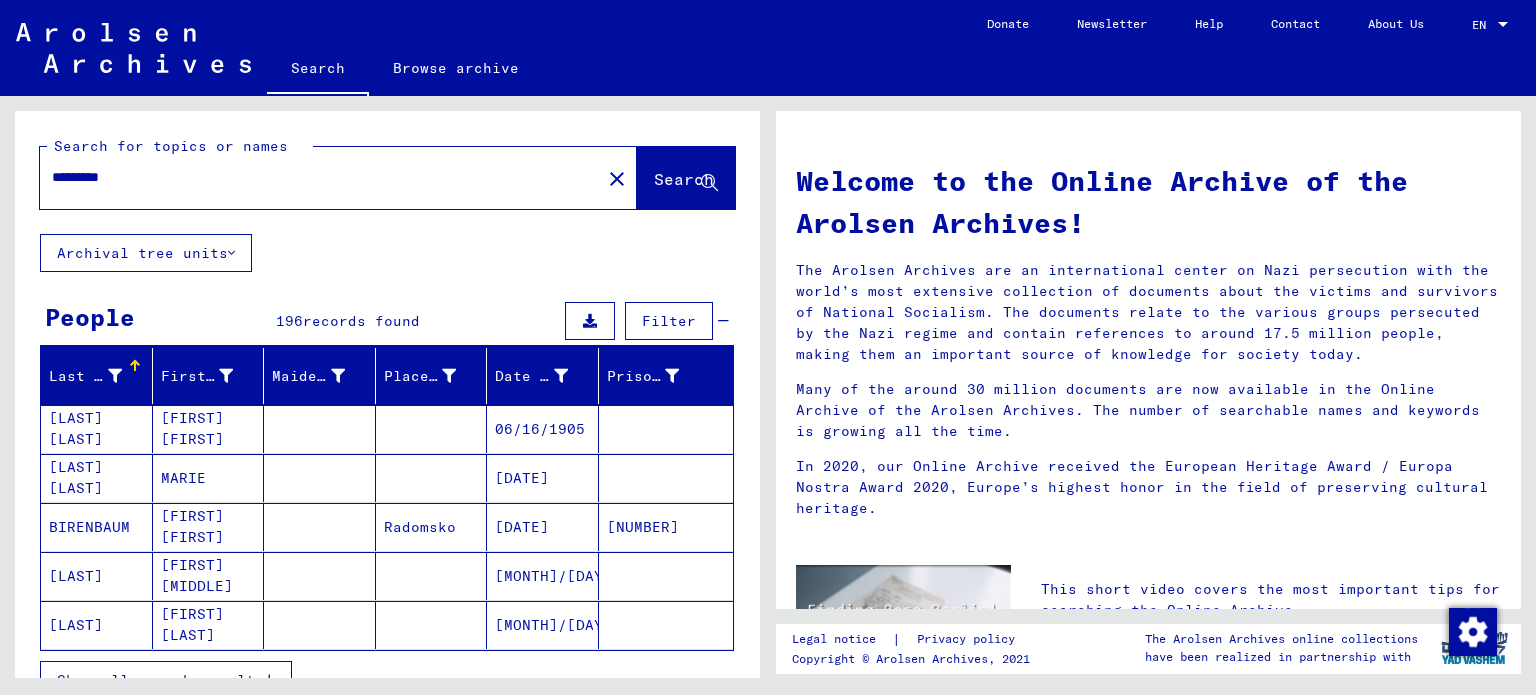 drag, startPoint x: 156, startPoint y: 172, endPoint x: 11, endPoint y: 164, distance: 145.22052 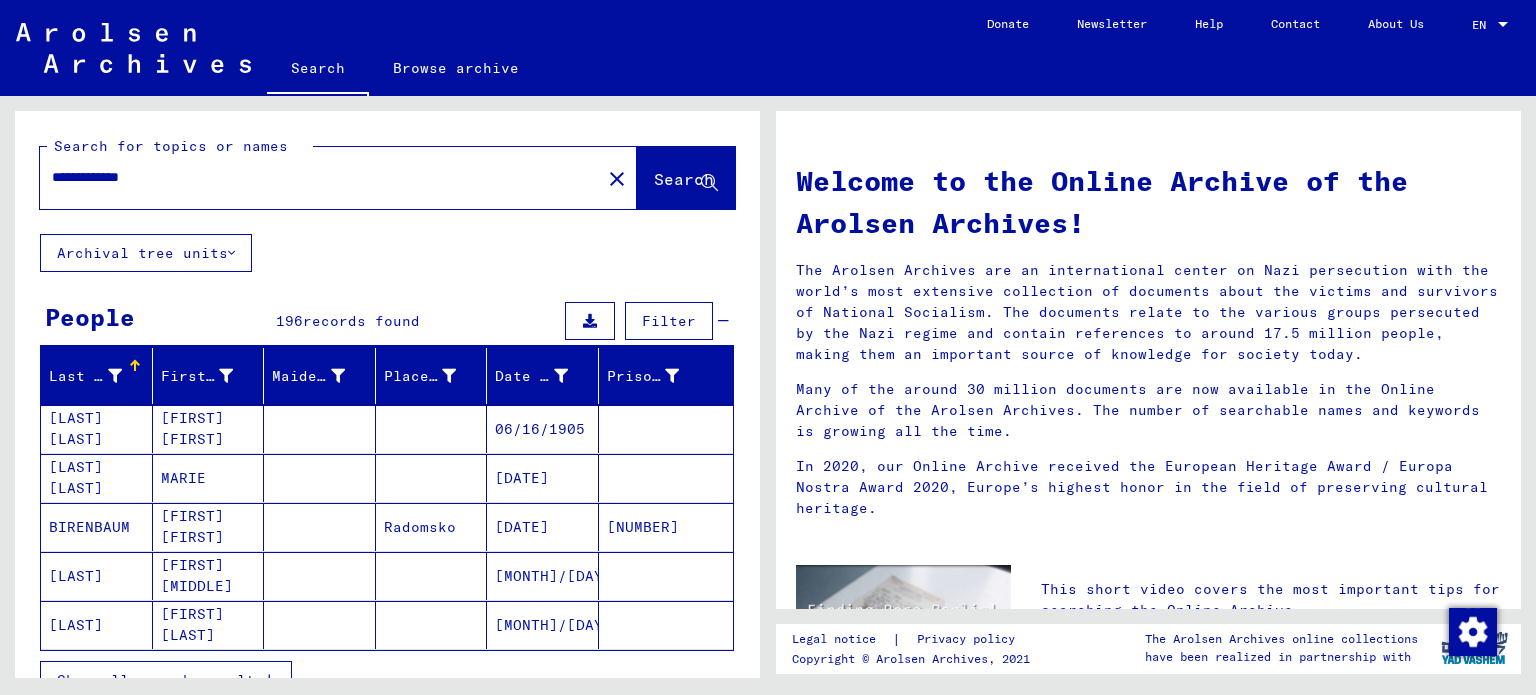type on "**********" 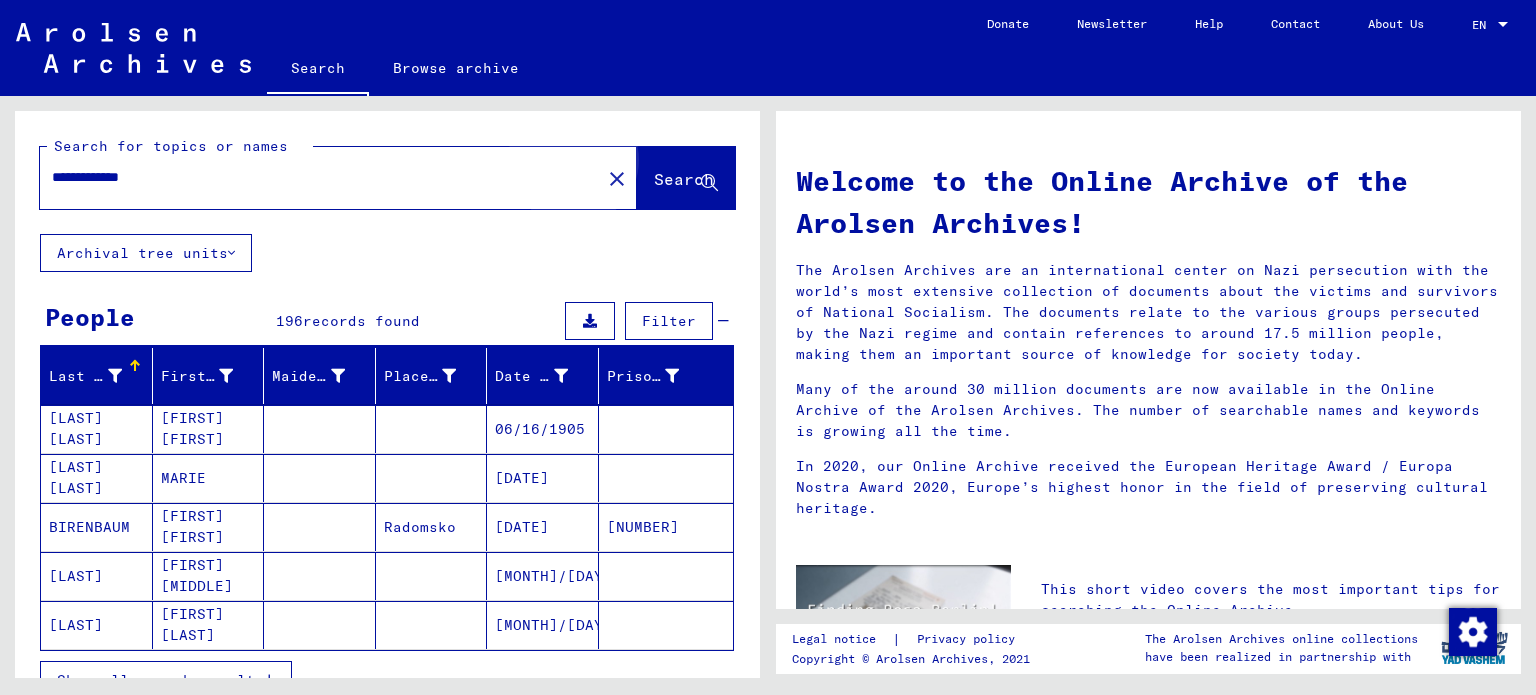 click on "Search" 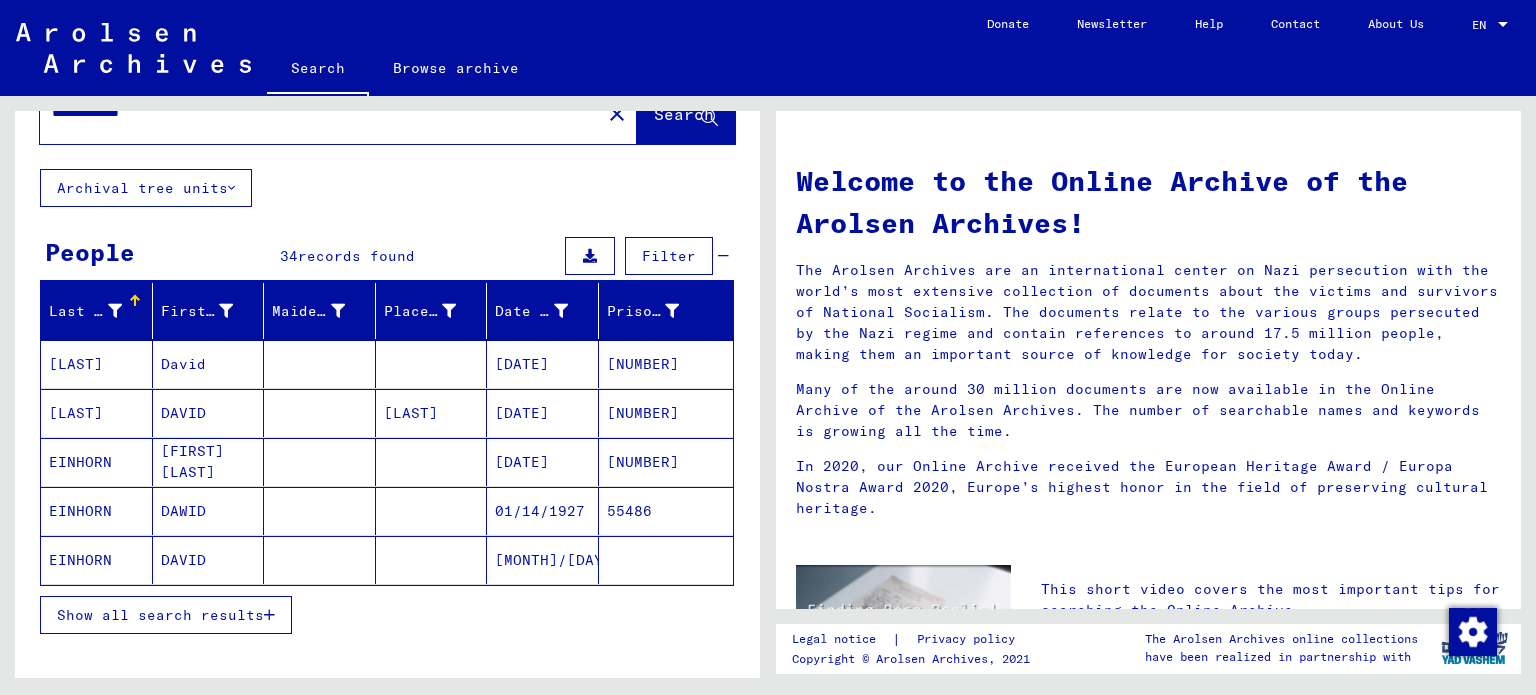 scroll, scrollTop: 100, scrollLeft: 0, axis: vertical 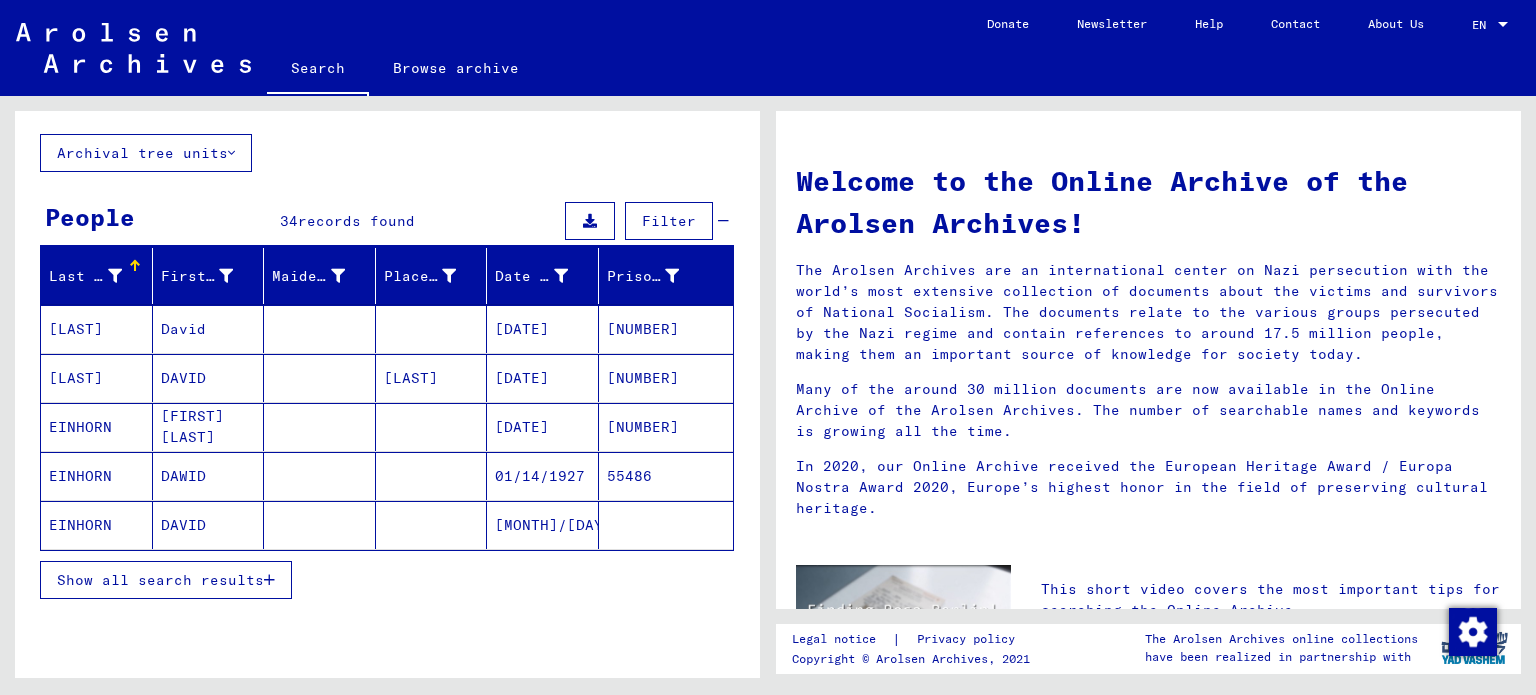 click on "Show all search results" at bounding box center (160, 580) 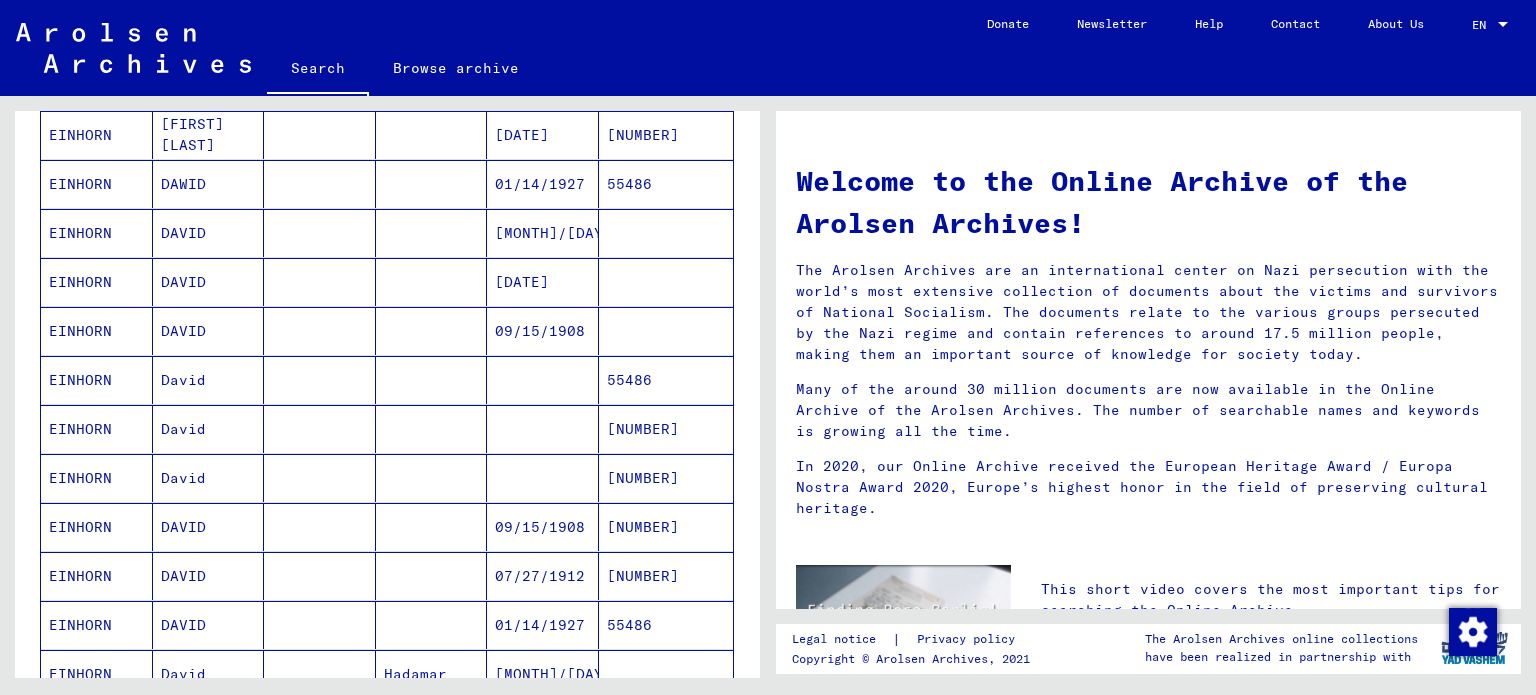 scroll, scrollTop: 500, scrollLeft: 0, axis: vertical 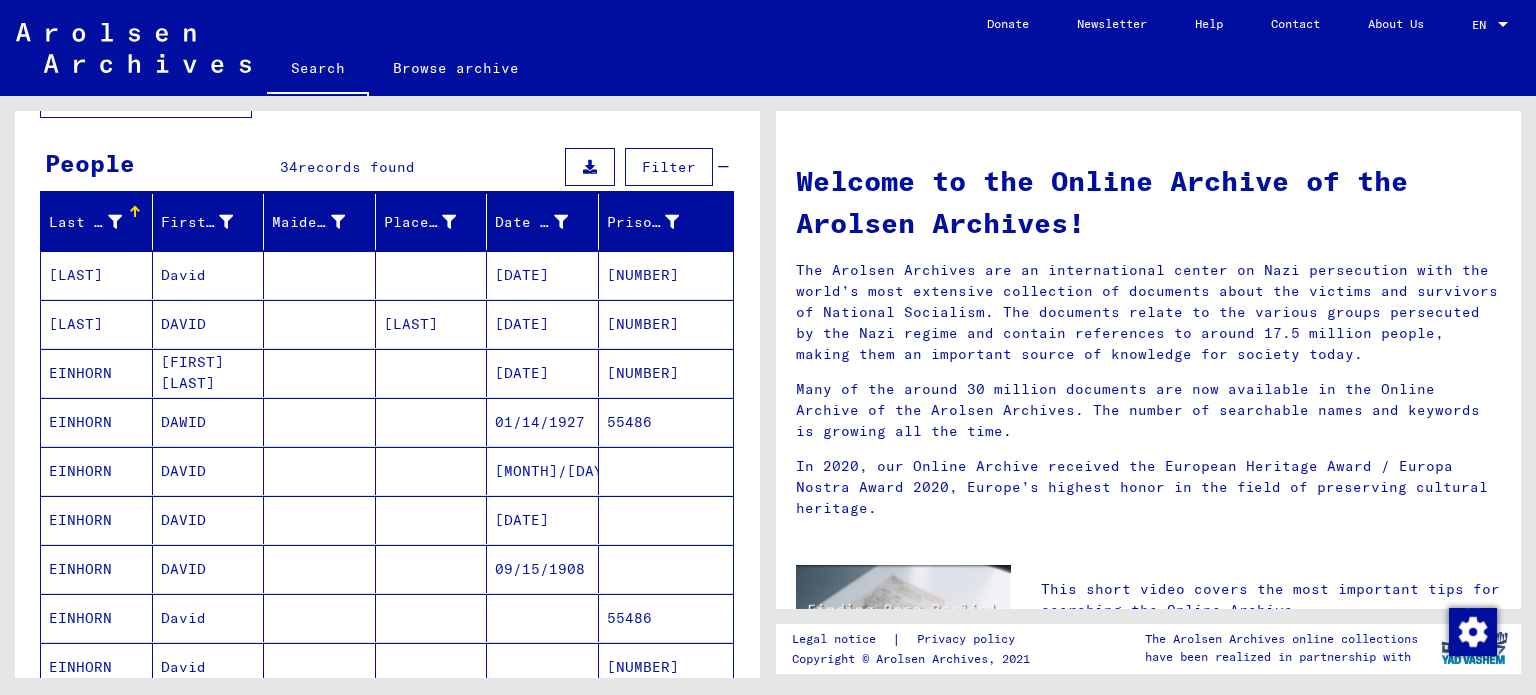 click on "[MONTH]/[DAY]/[YEAR]" at bounding box center [543, 520] 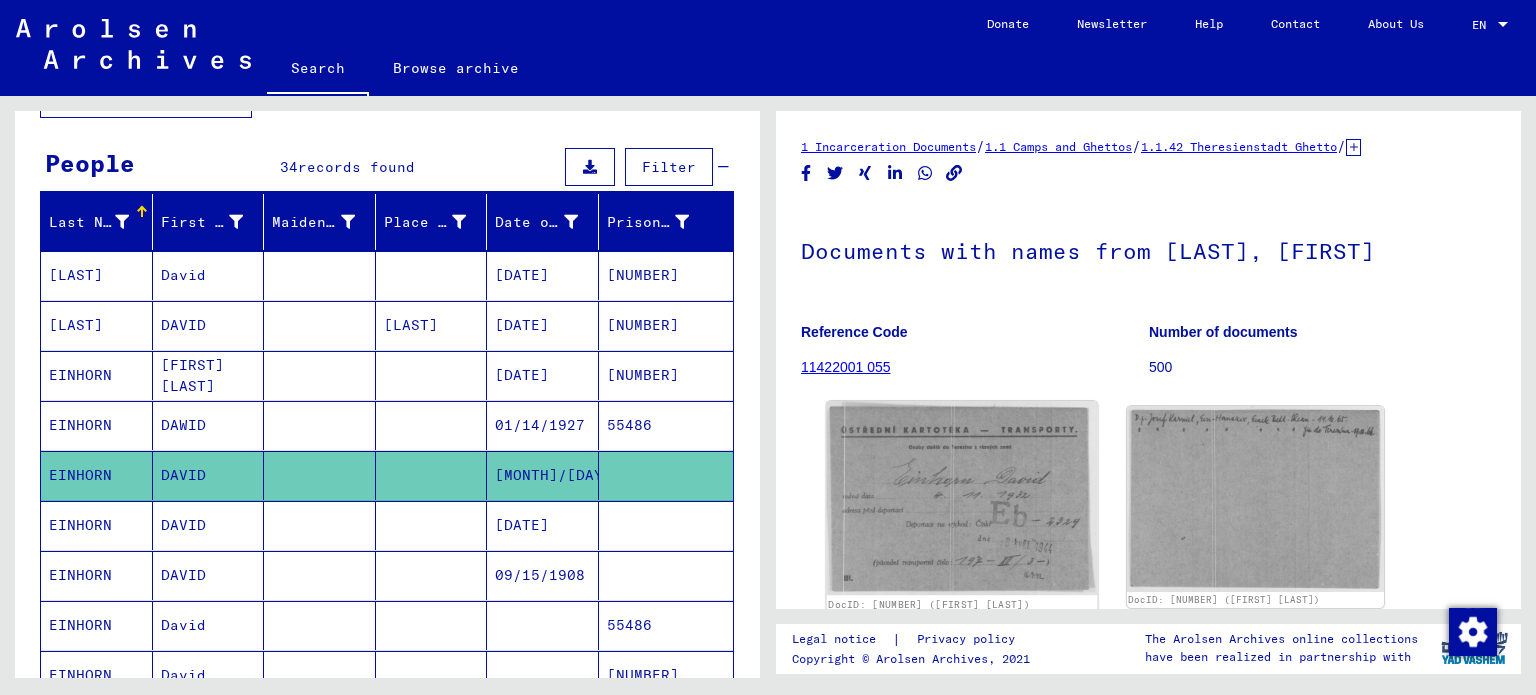 click 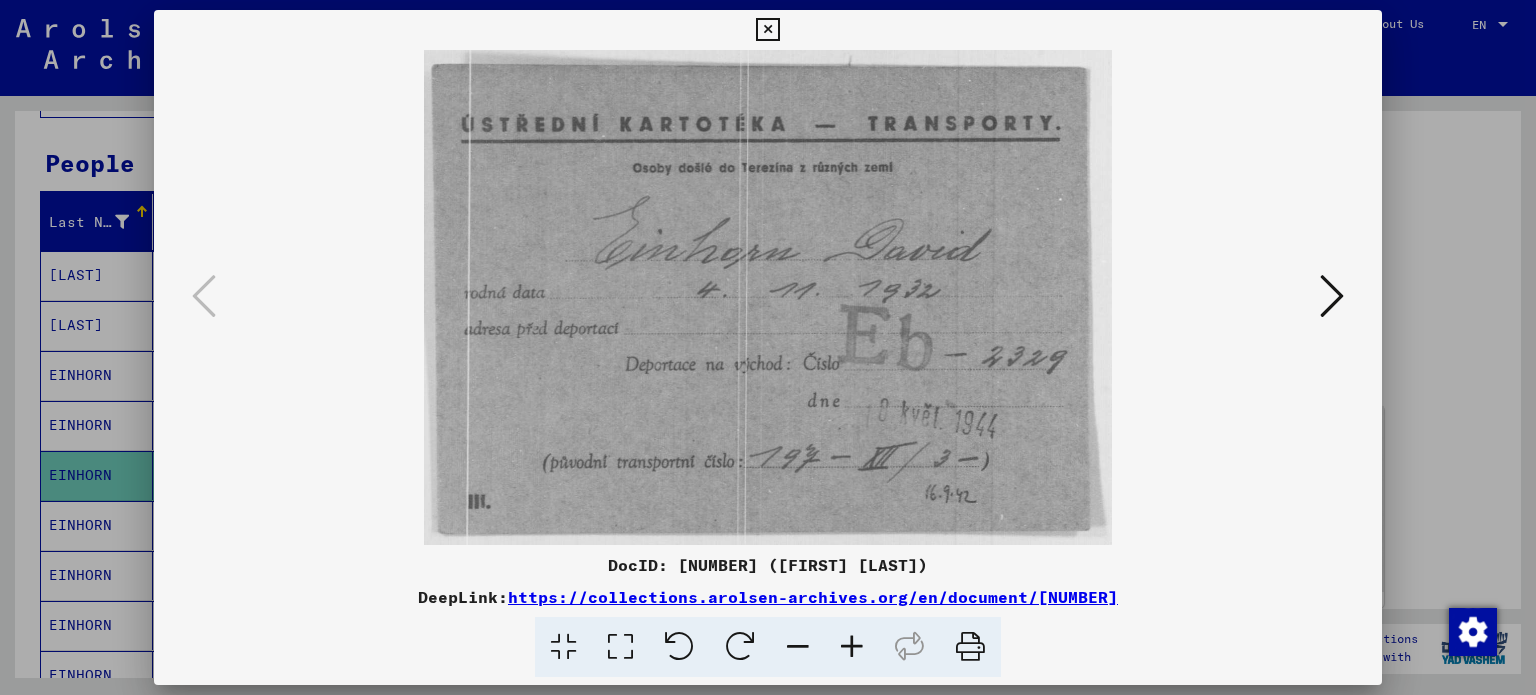 click at bounding box center (768, 347) 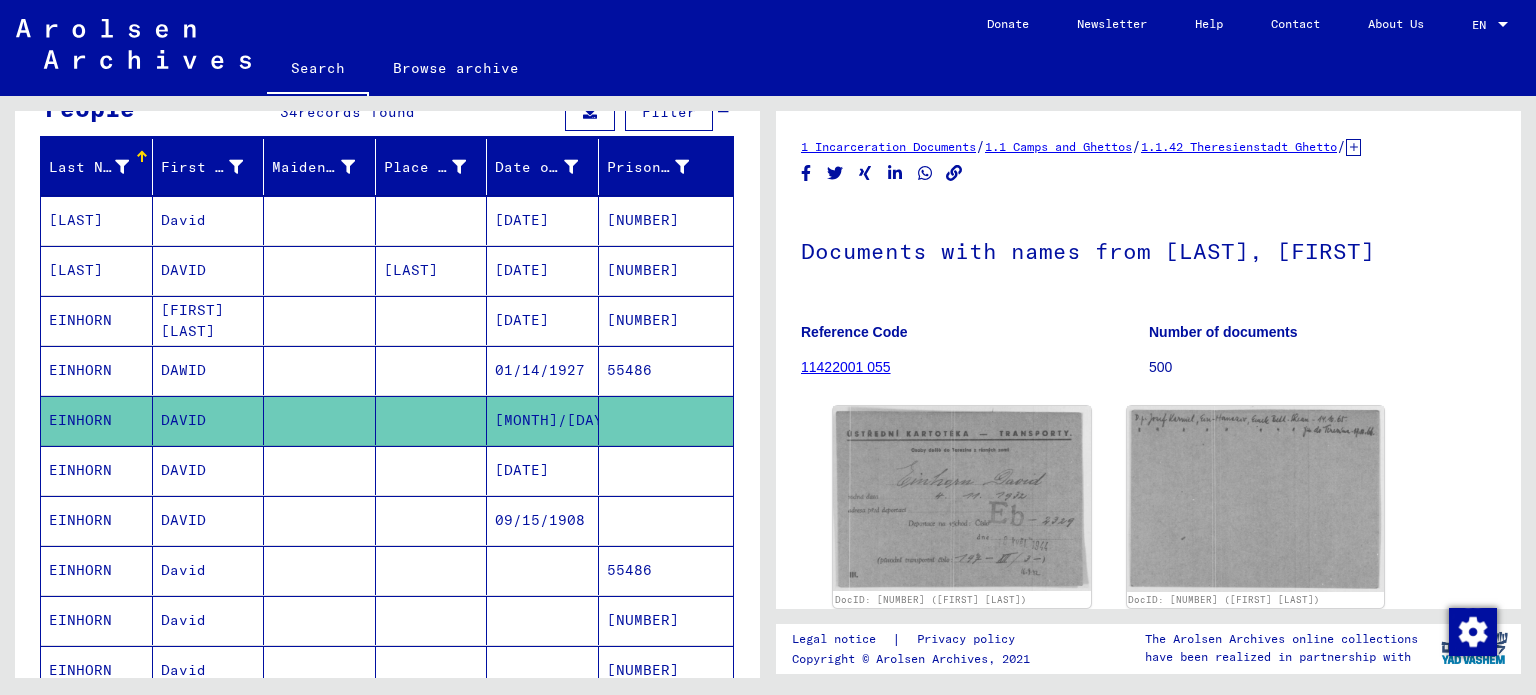 scroll, scrollTop: 254, scrollLeft: 0, axis: vertical 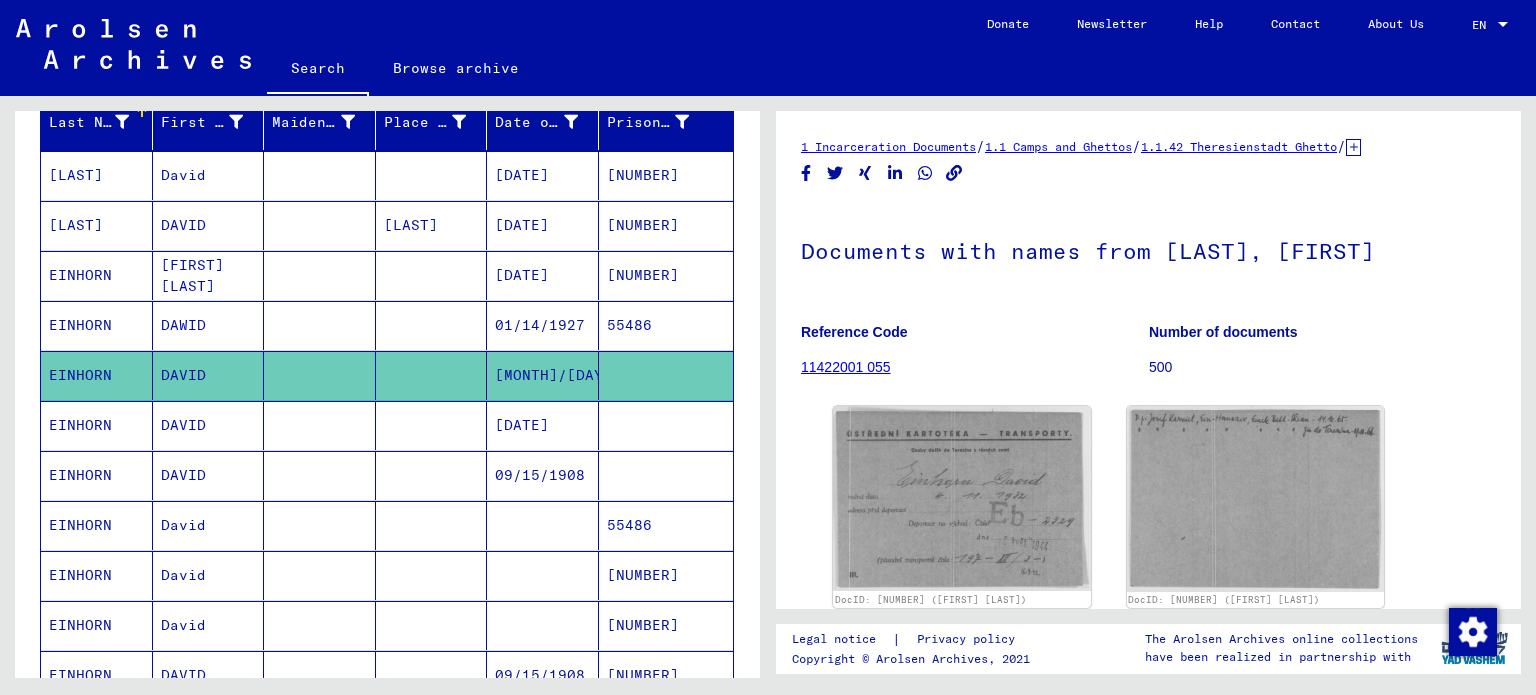 click on "55486" at bounding box center [666, 575] 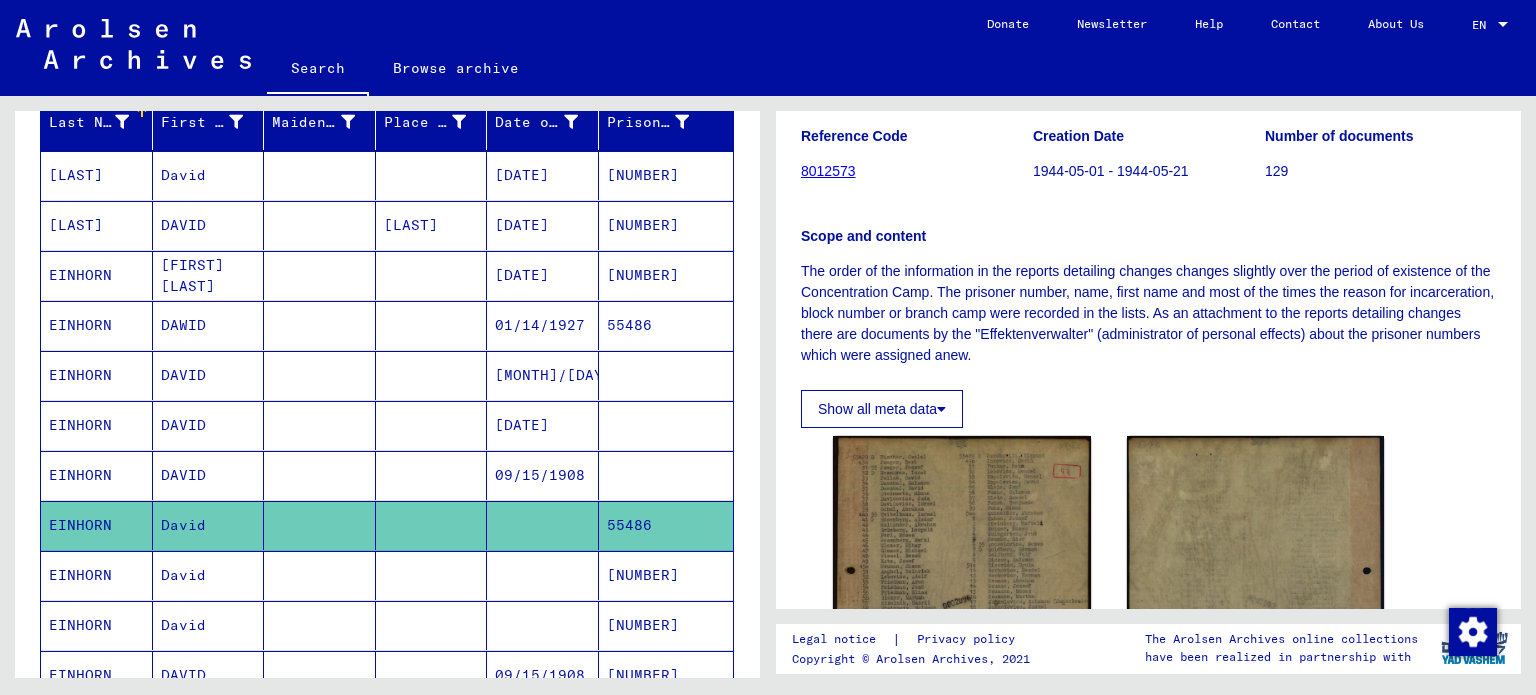 scroll, scrollTop: 300, scrollLeft: 0, axis: vertical 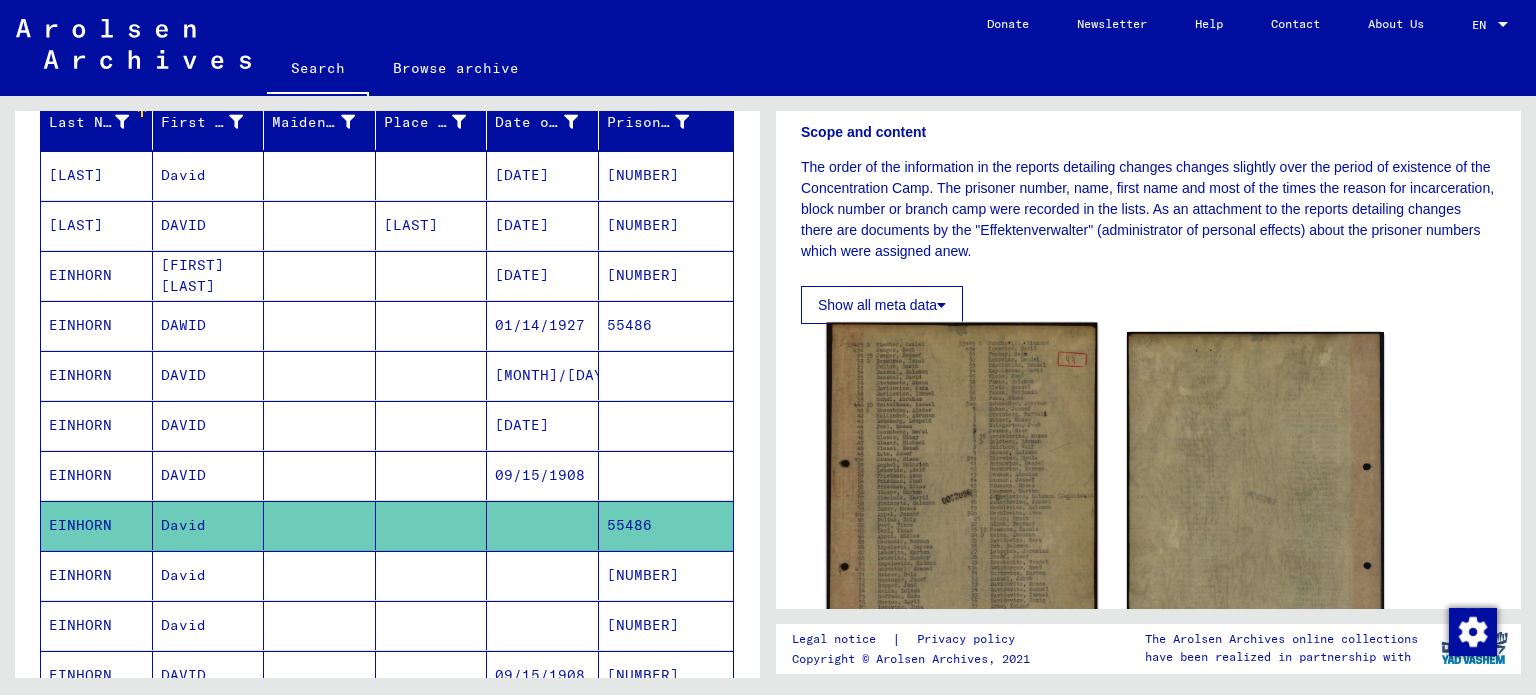 click 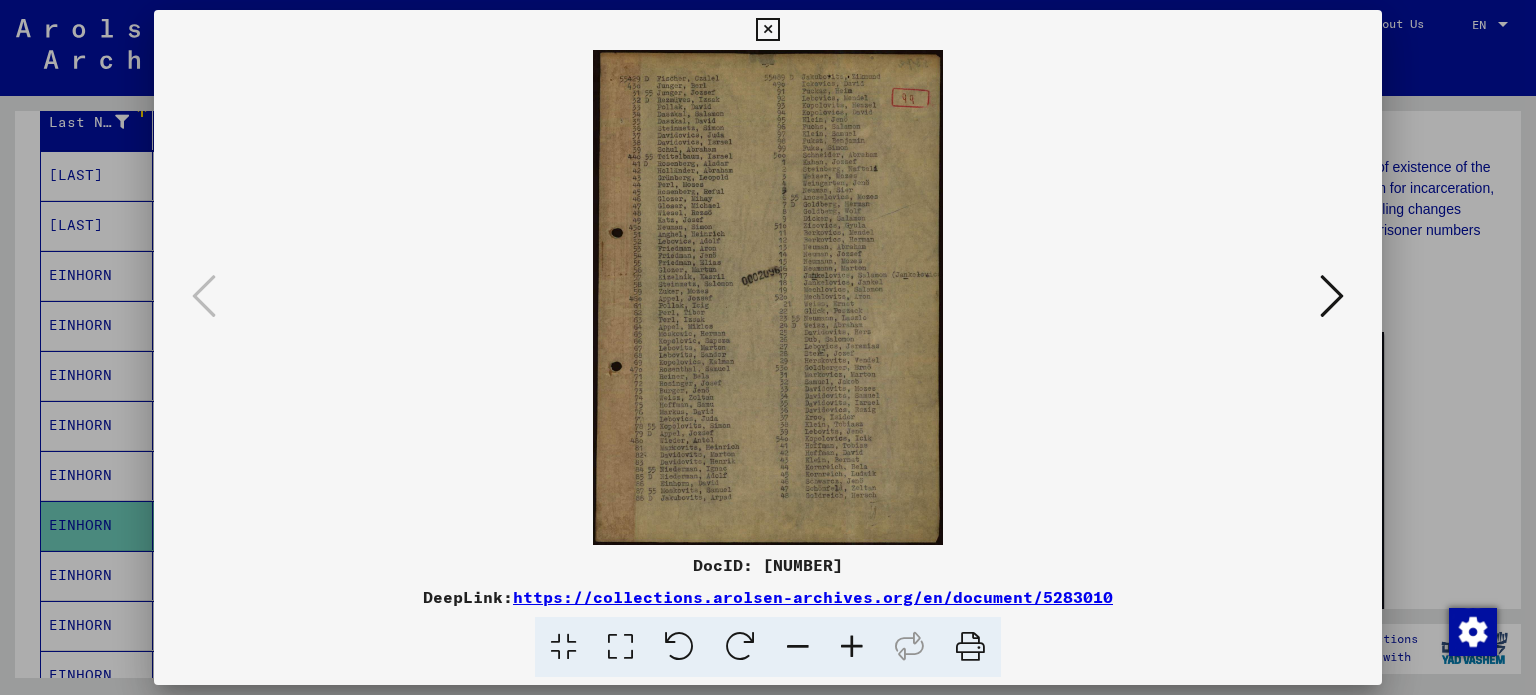 click at bounding box center (768, 347) 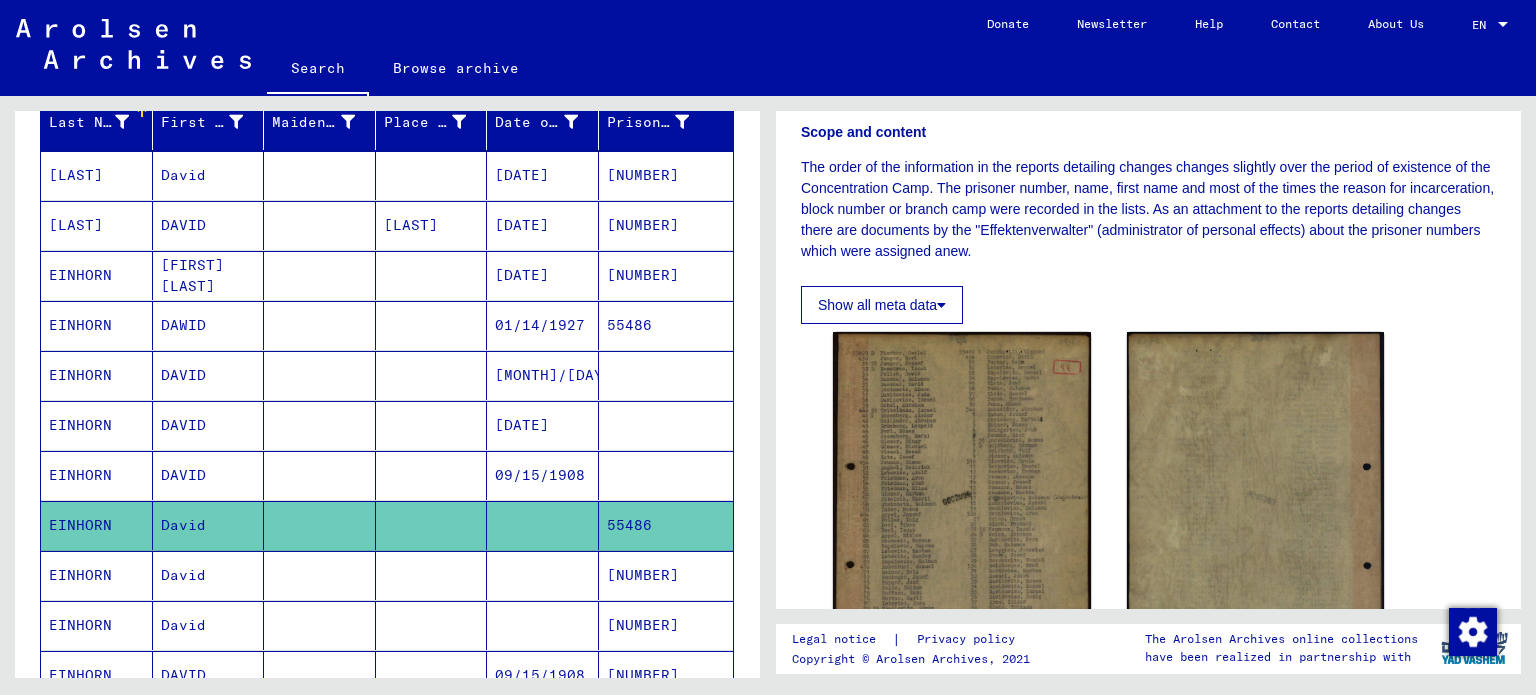 click on "[NUMBER]" at bounding box center [666, 625] 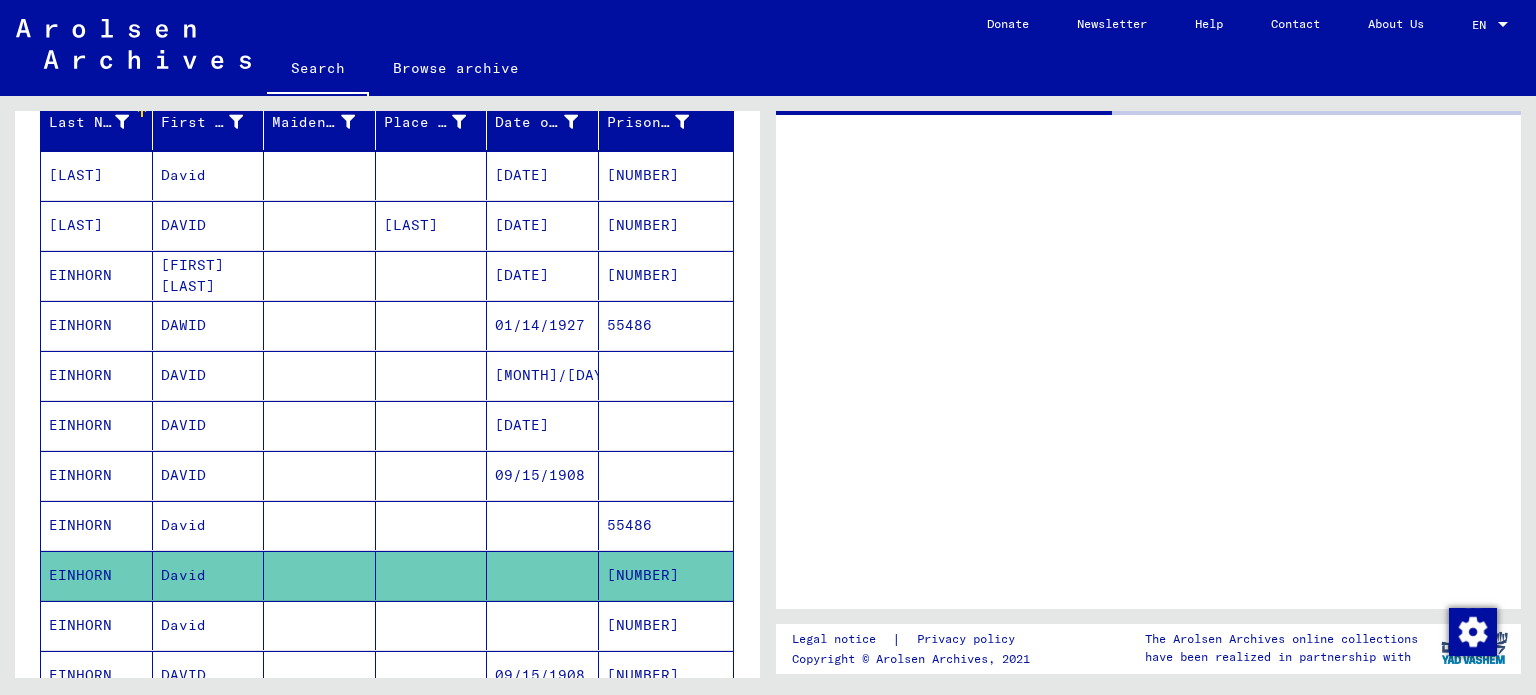 scroll, scrollTop: 0, scrollLeft: 0, axis: both 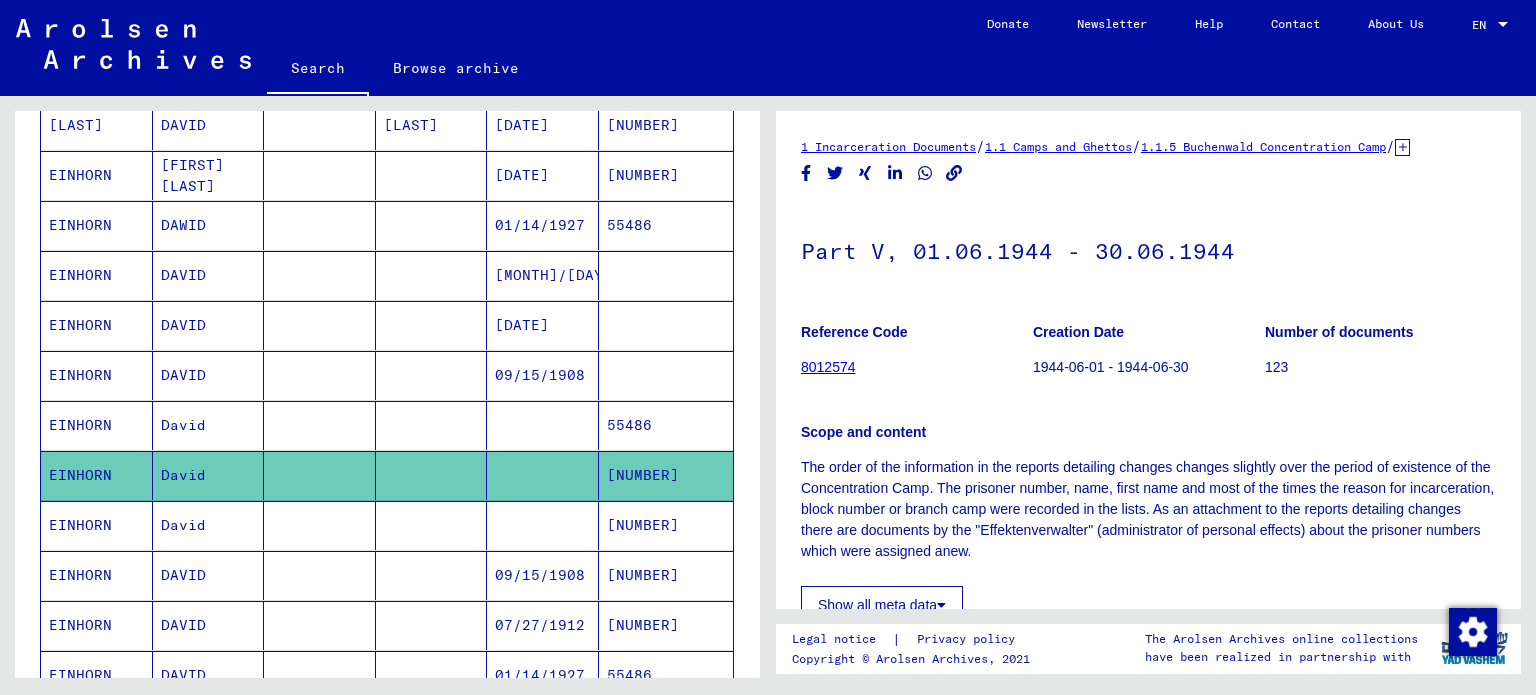 click on "[NUMBER]" at bounding box center [666, 575] 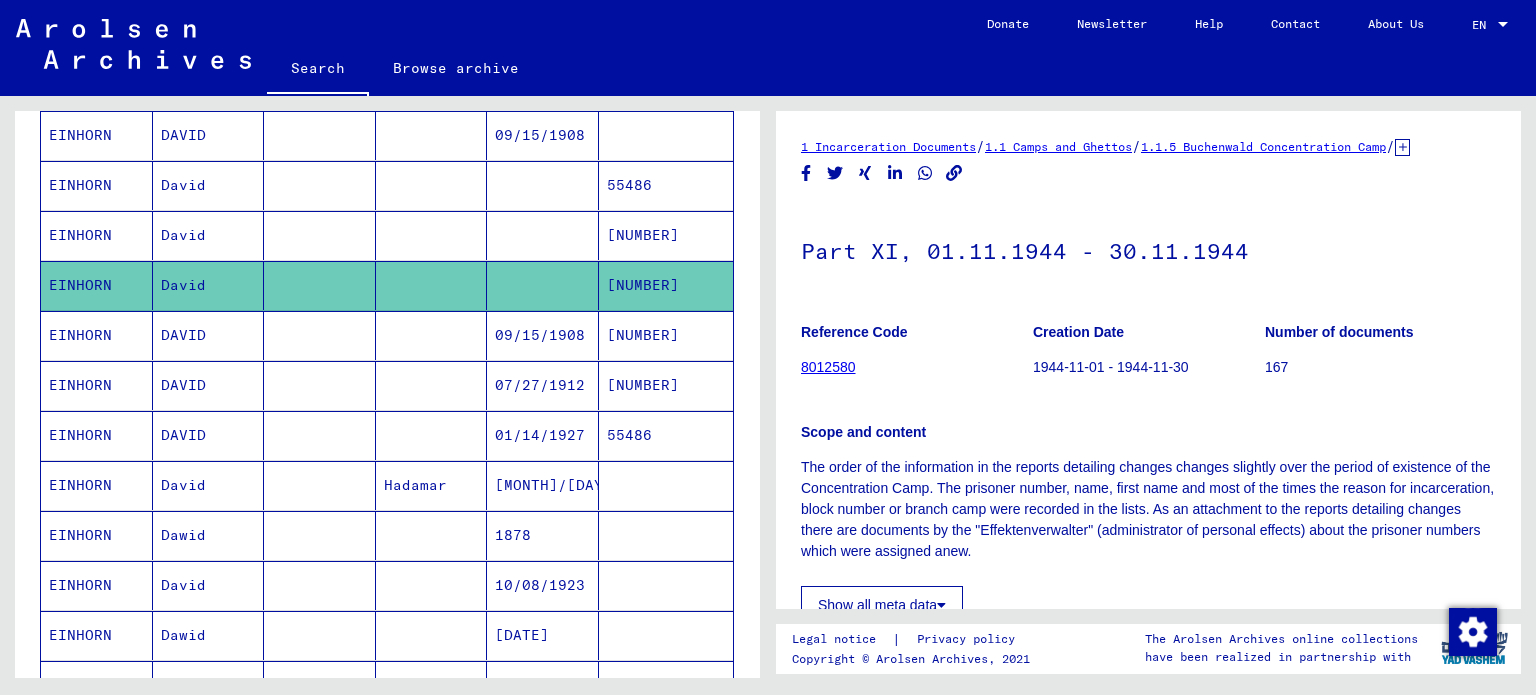 scroll, scrollTop: 654, scrollLeft: 0, axis: vertical 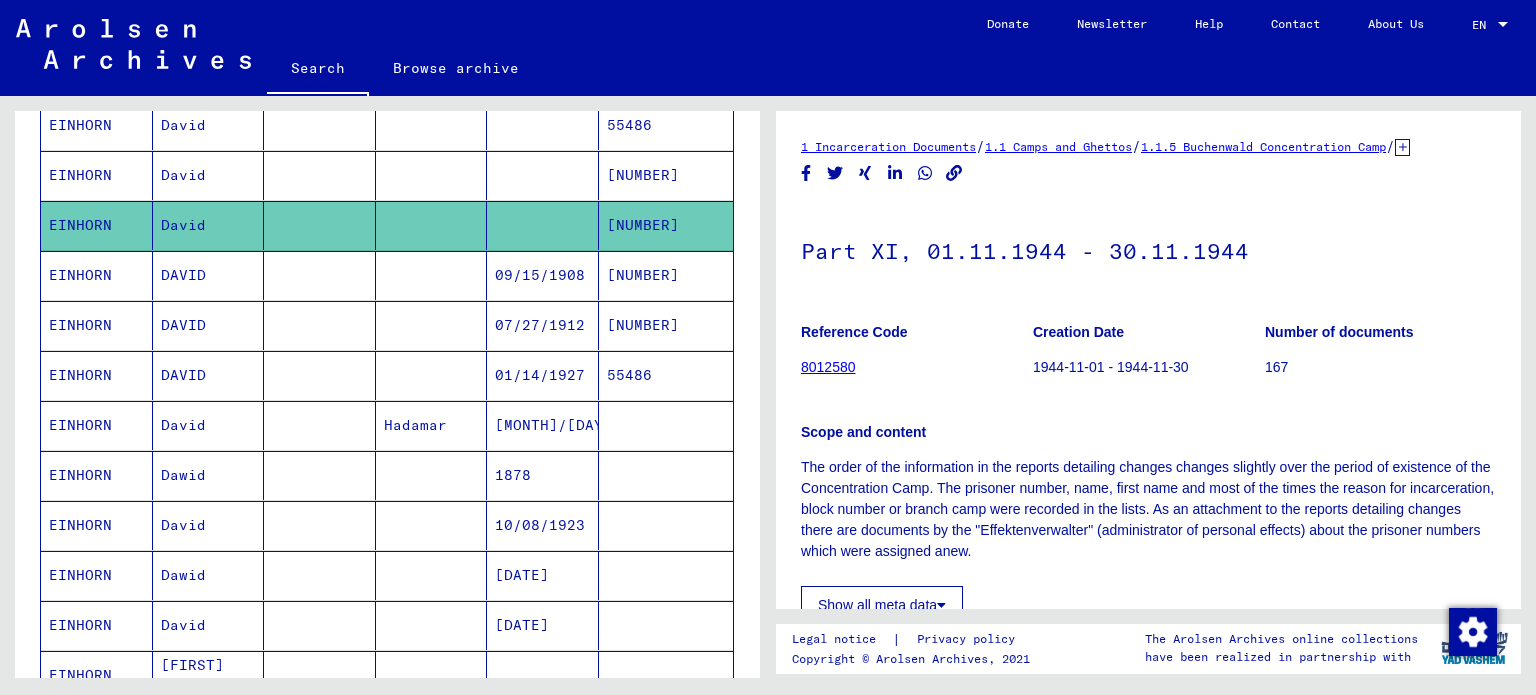 click on "55486" at bounding box center [666, 425] 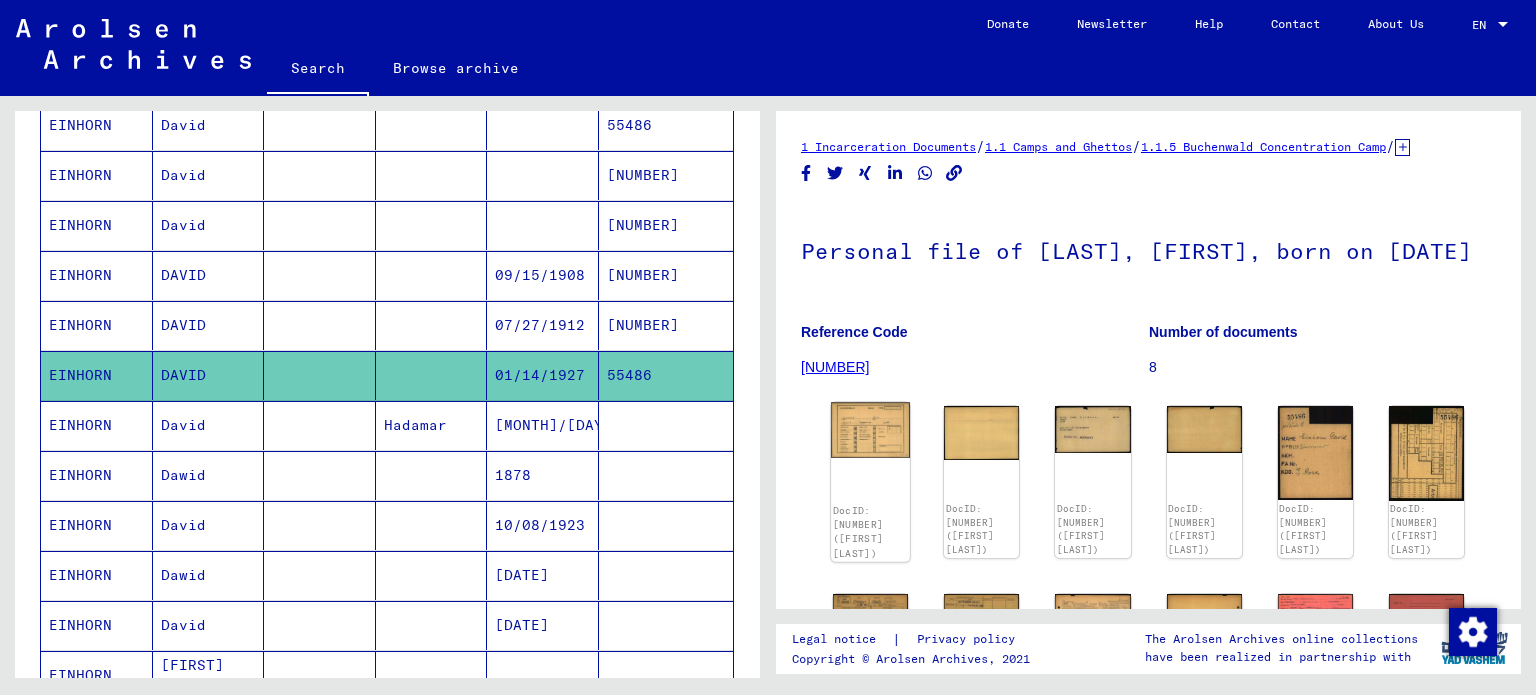 click 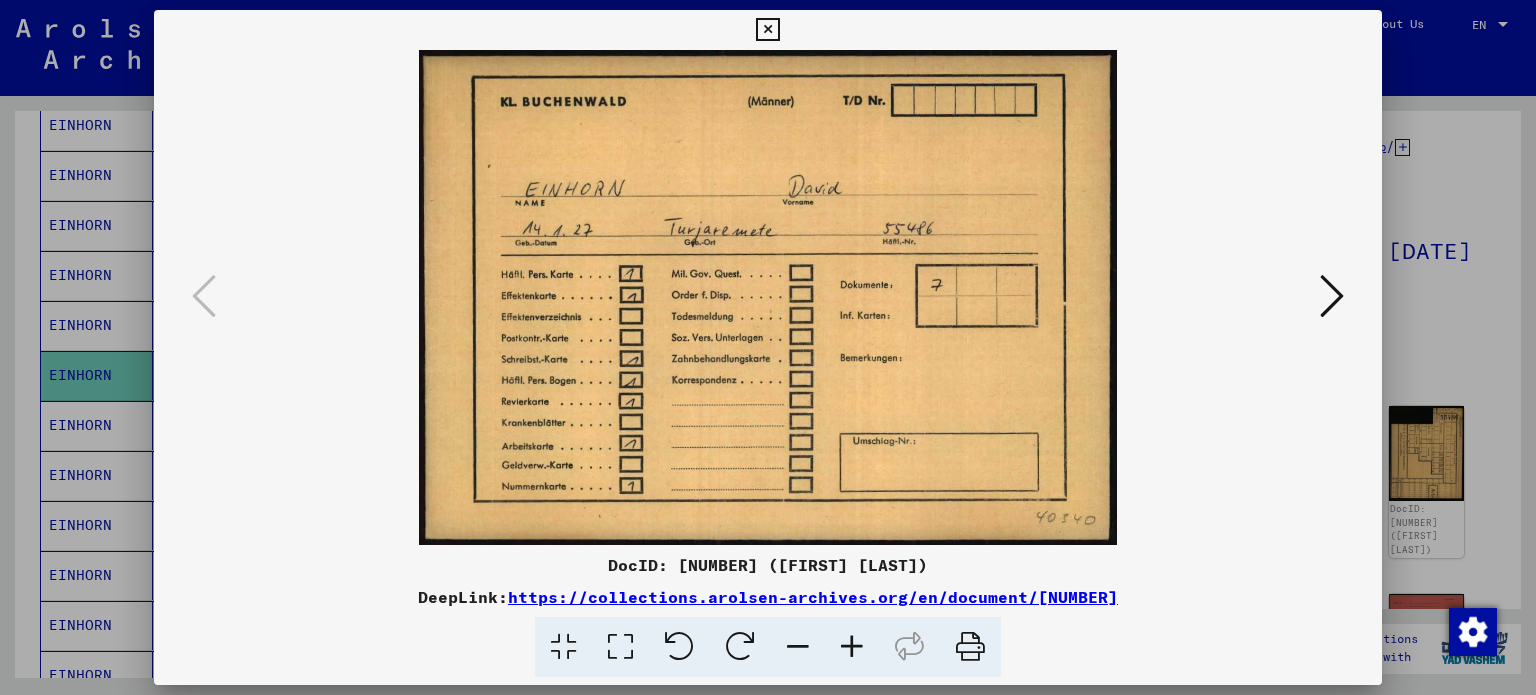 click at bounding box center (1332, 296) 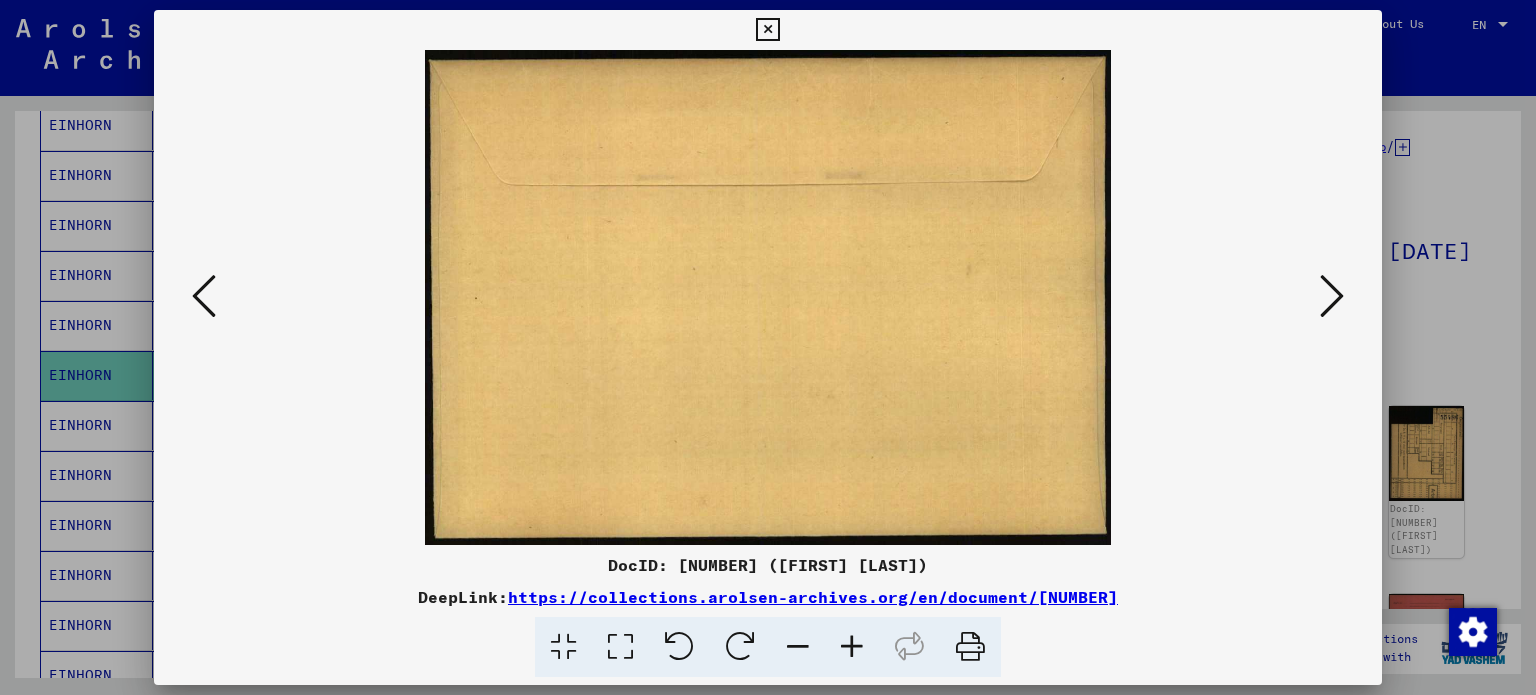 click at bounding box center [1332, 296] 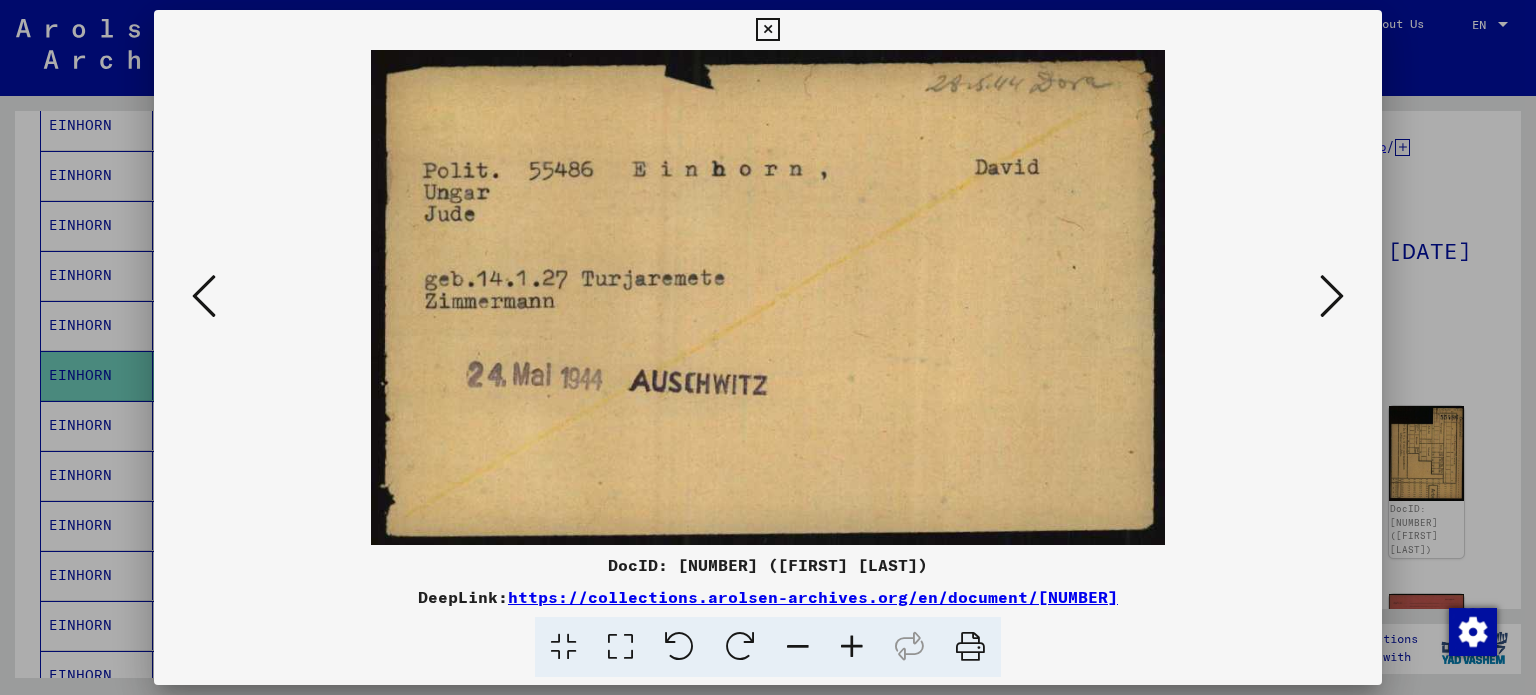 click at bounding box center (1332, 296) 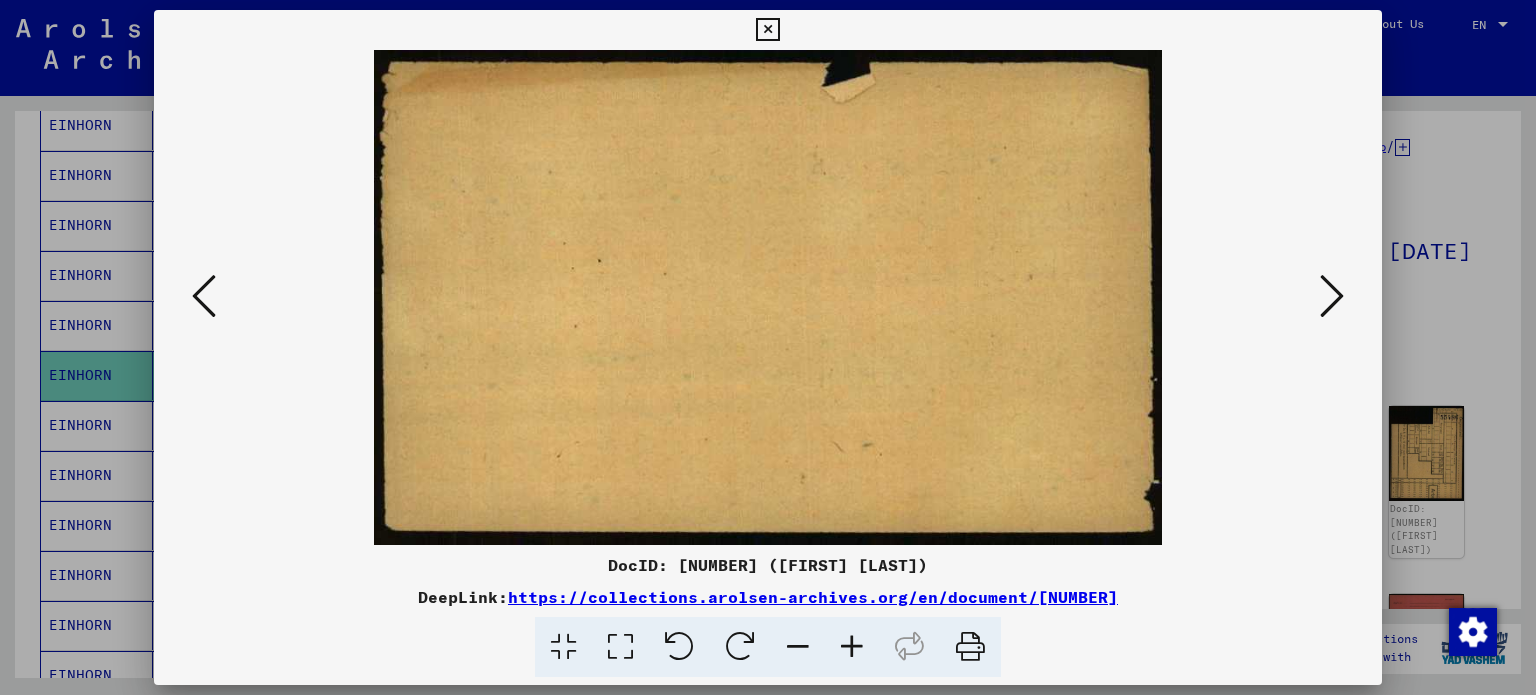 click at bounding box center [1332, 296] 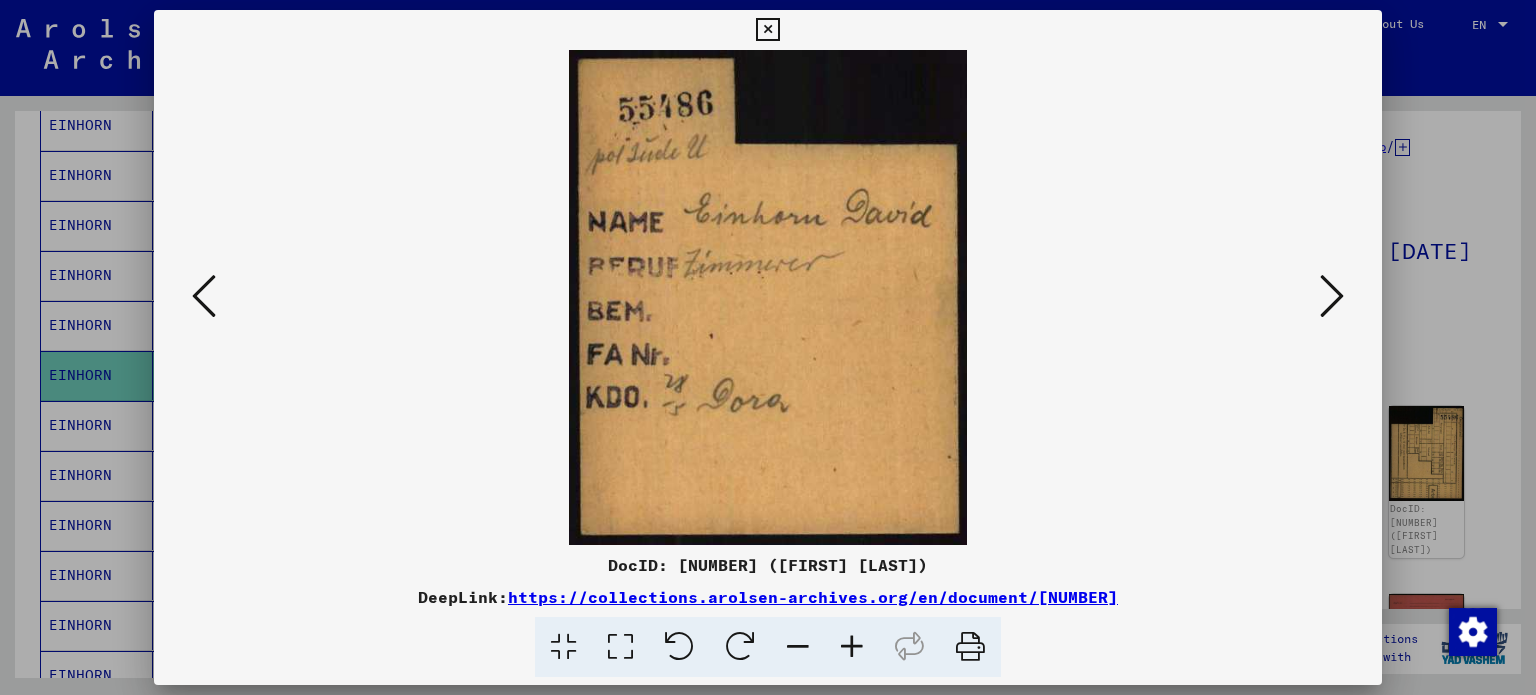 click at bounding box center (1332, 296) 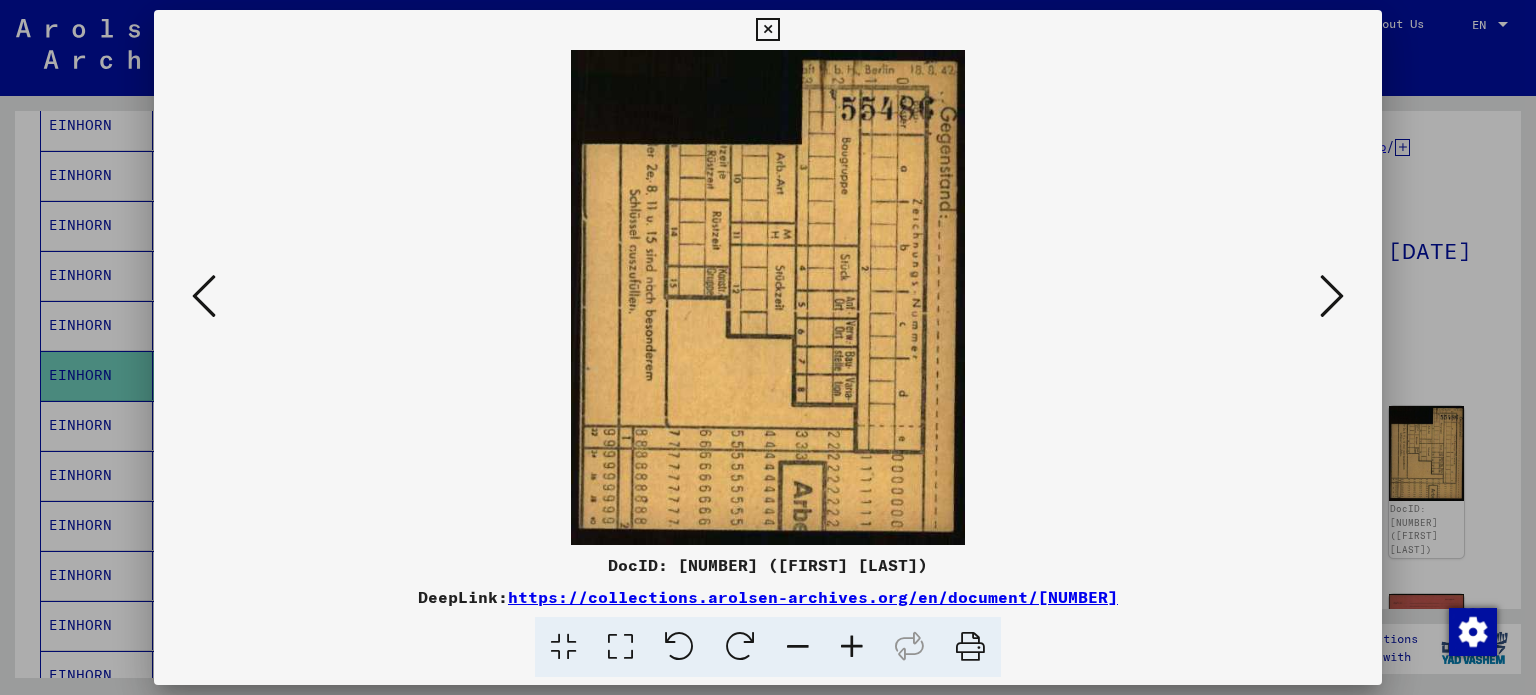 click at bounding box center (1332, 296) 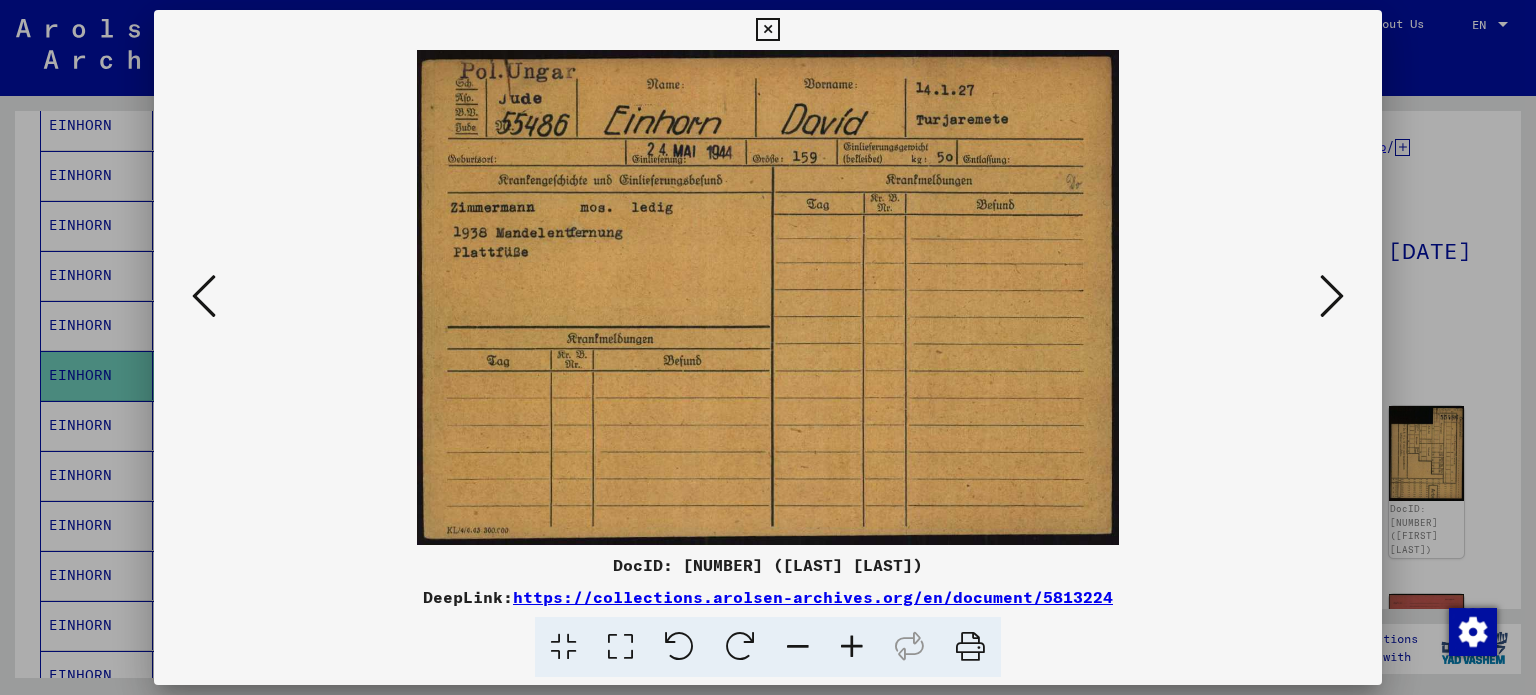 click at bounding box center (1332, 296) 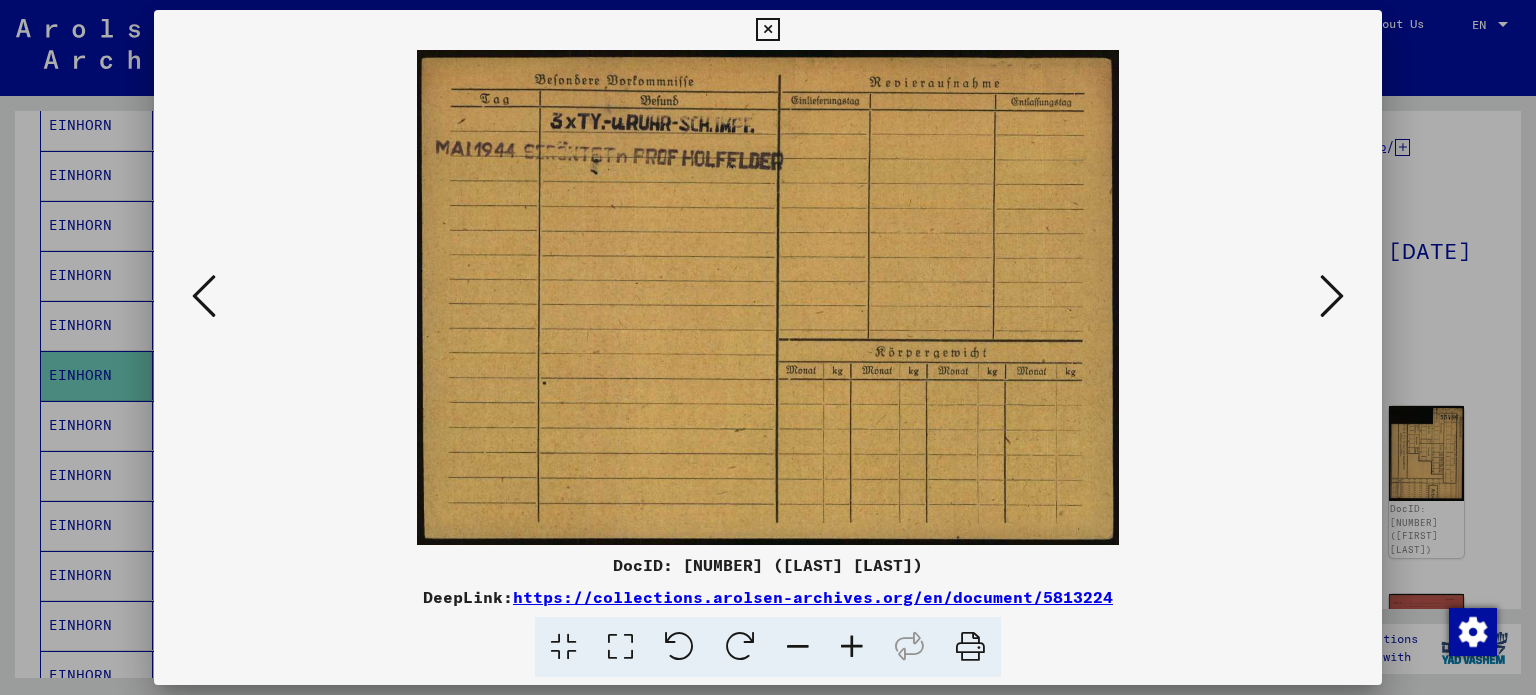click at bounding box center [1332, 296] 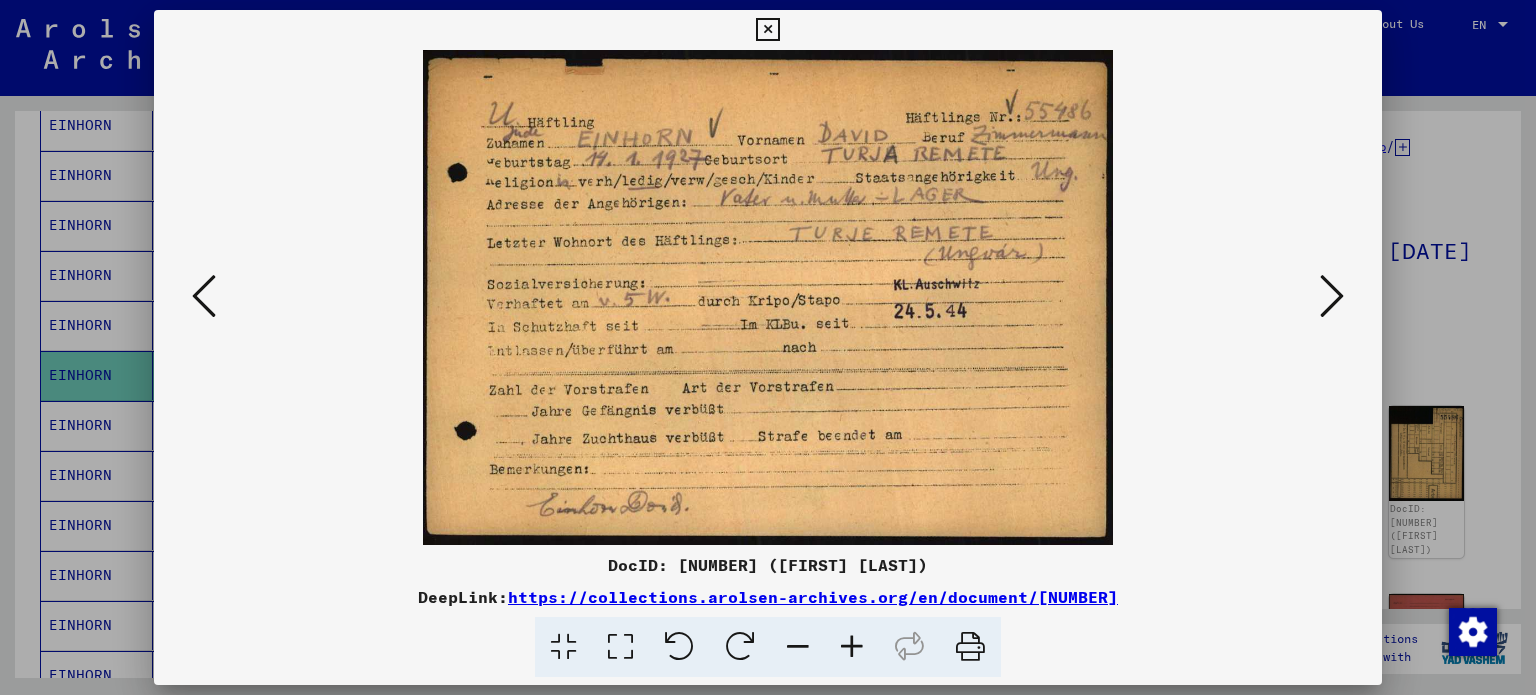 click at bounding box center [1332, 296] 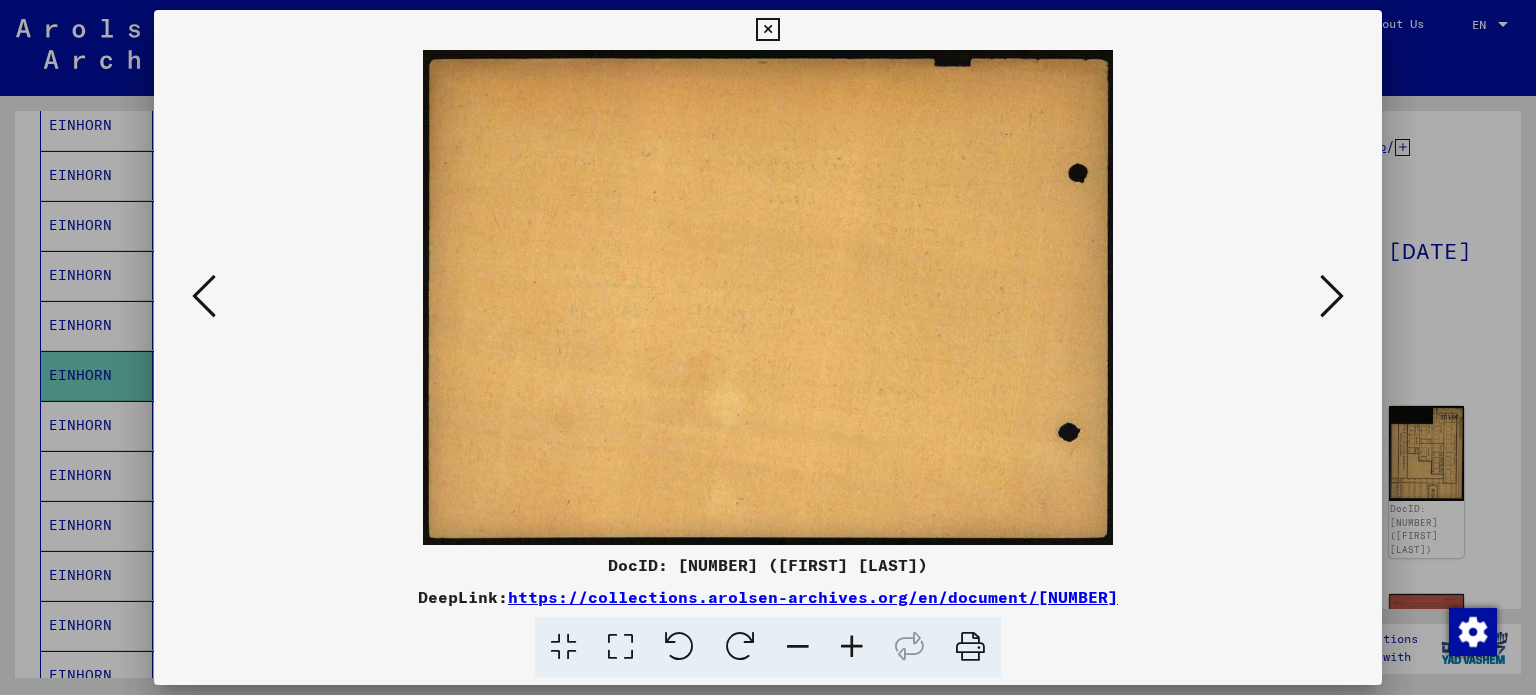 click at bounding box center (768, 347) 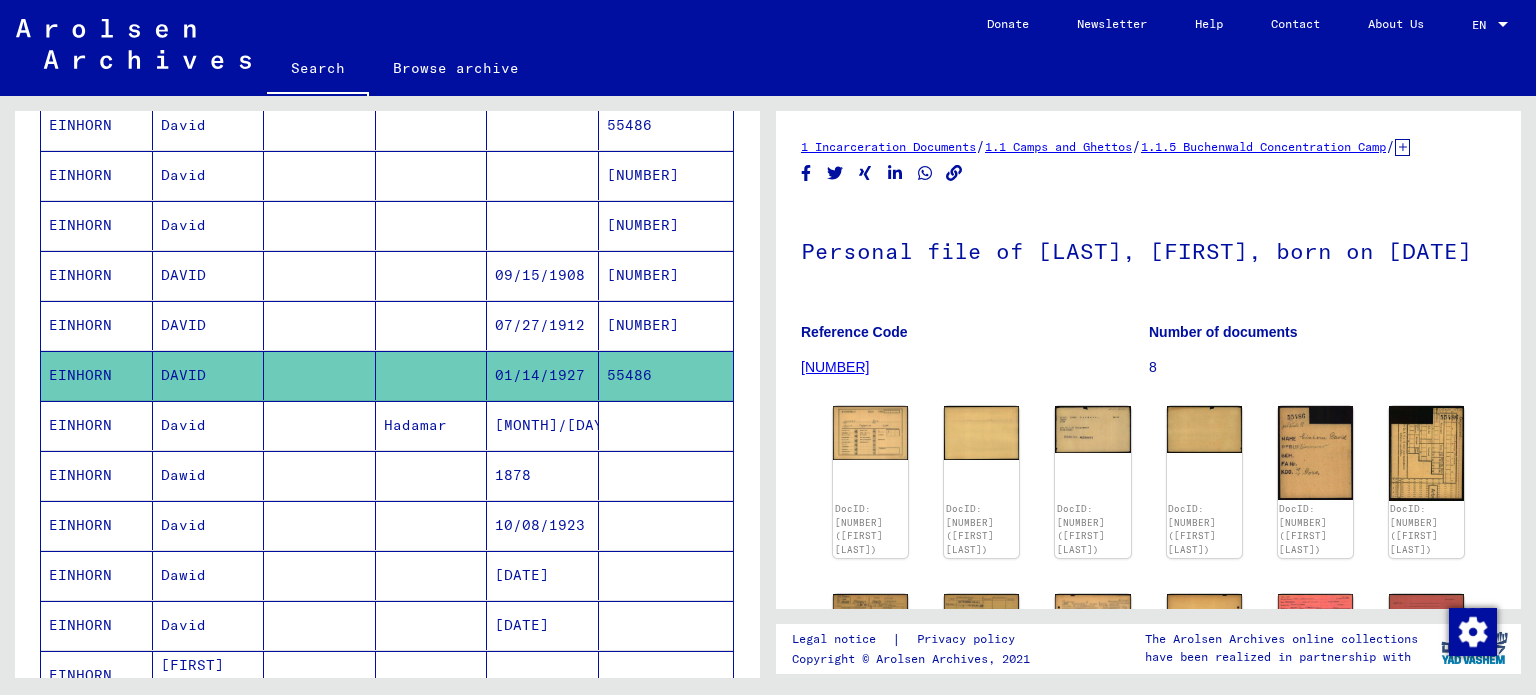 click on "[MONTH]/[DAY]/[YEAR]" at bounding box center [543, 475] 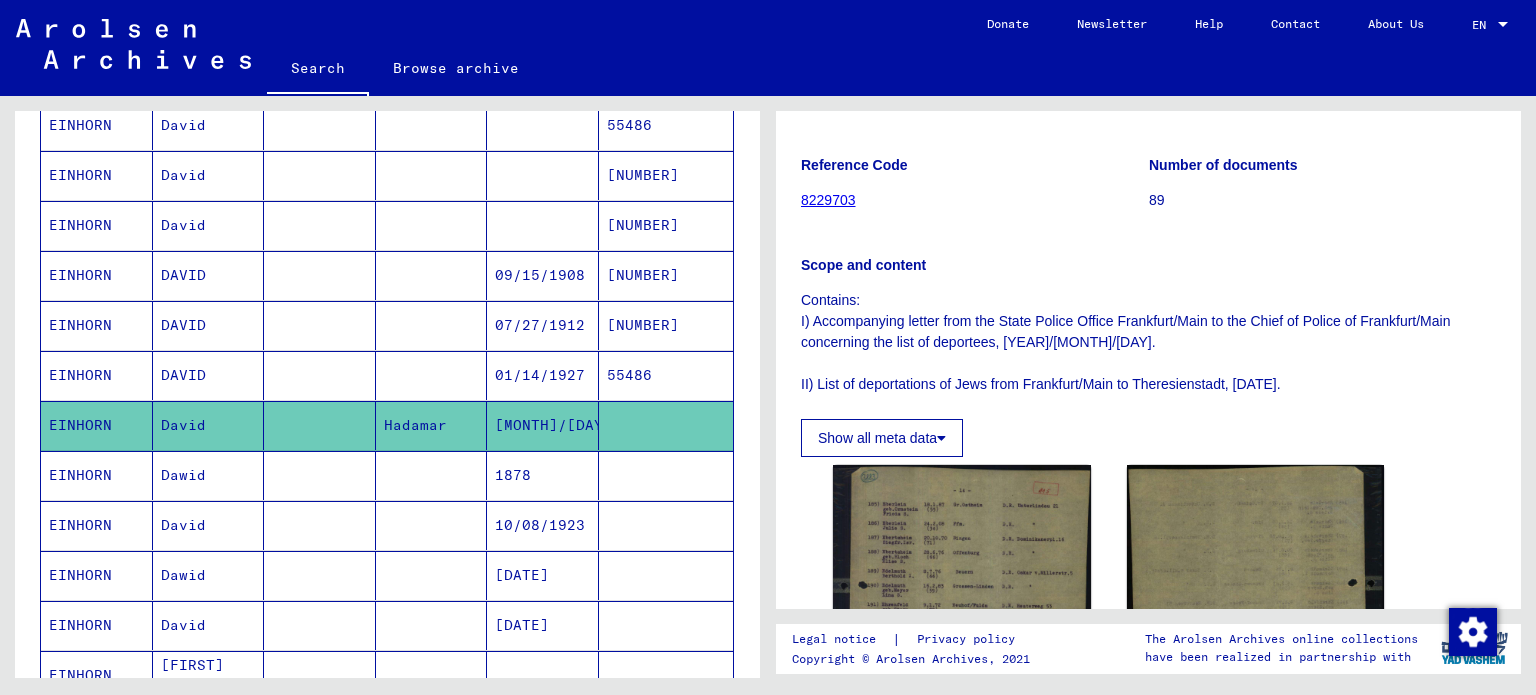 scroll, scrollTop: 400, scrollLeft: 0, axis: vertical 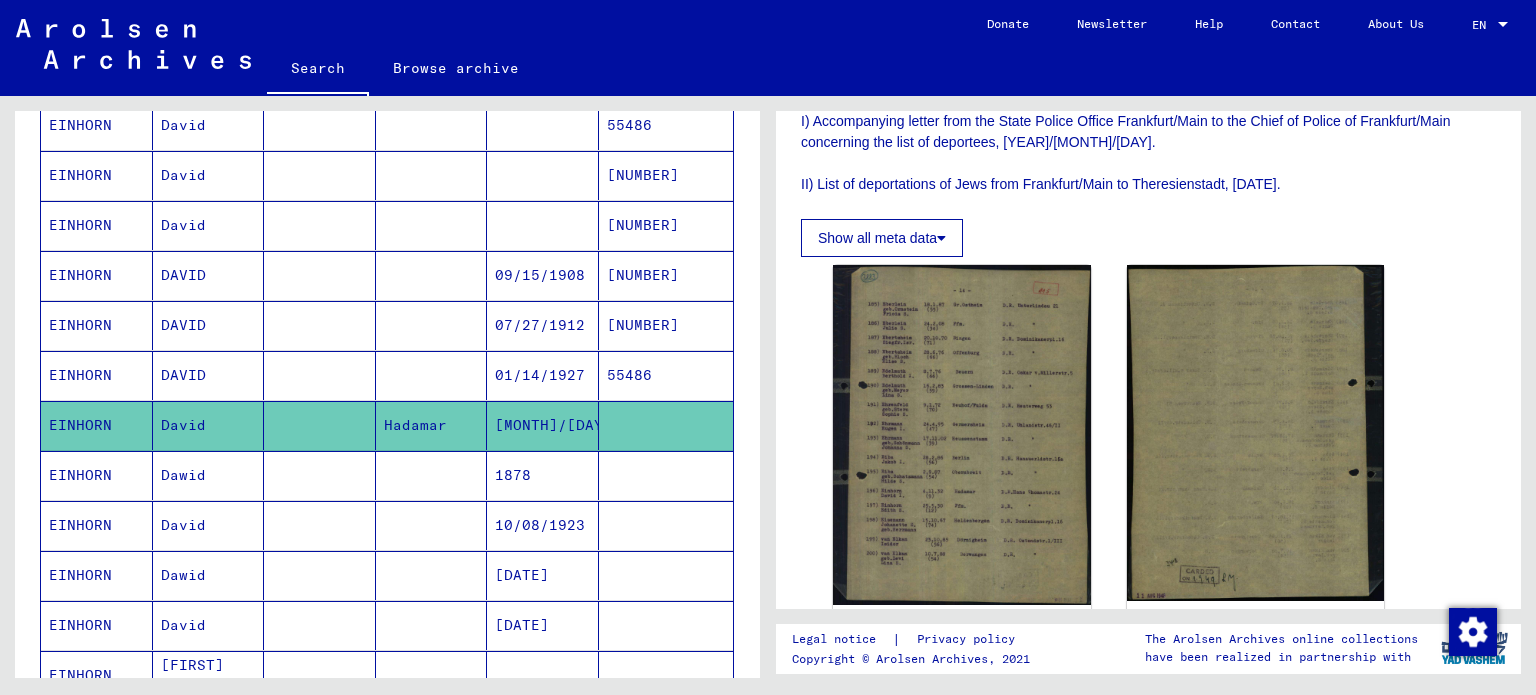 click at bounding box center [666, 575] 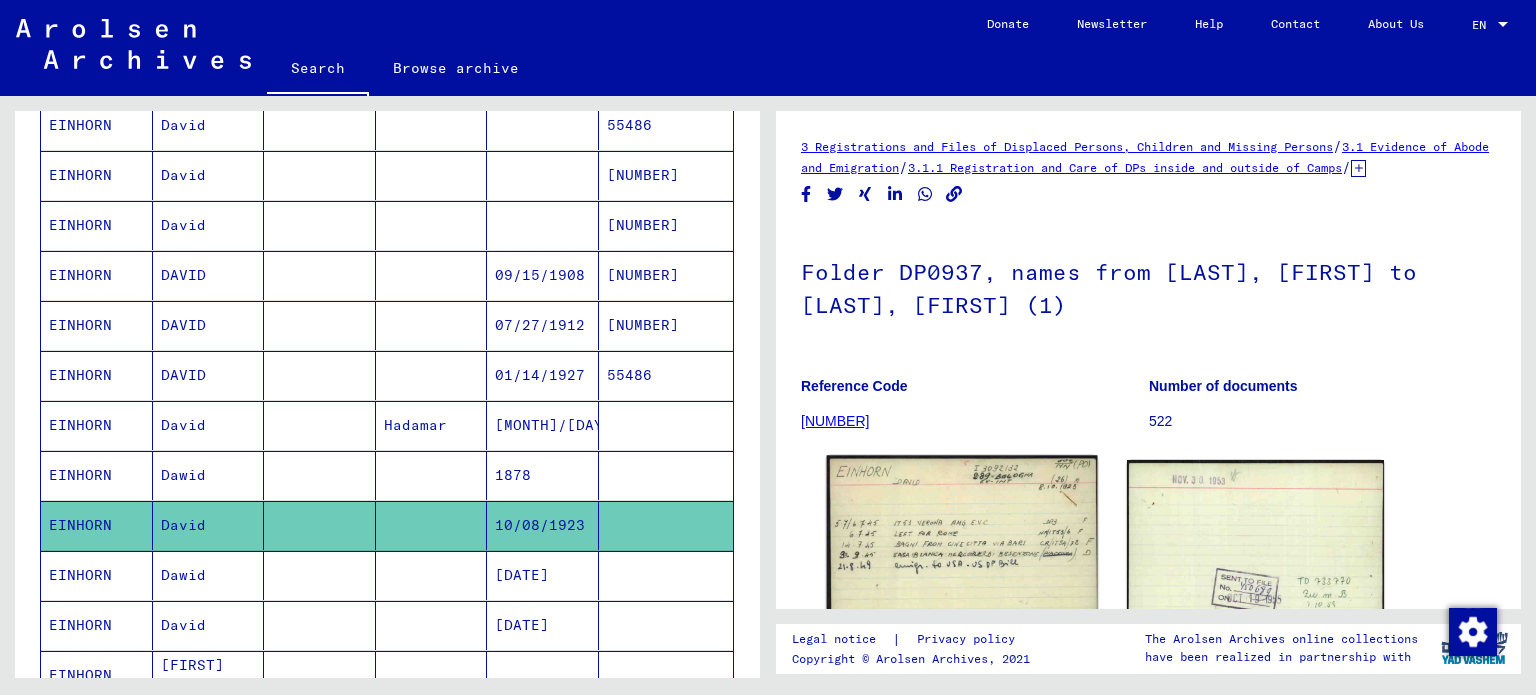 click 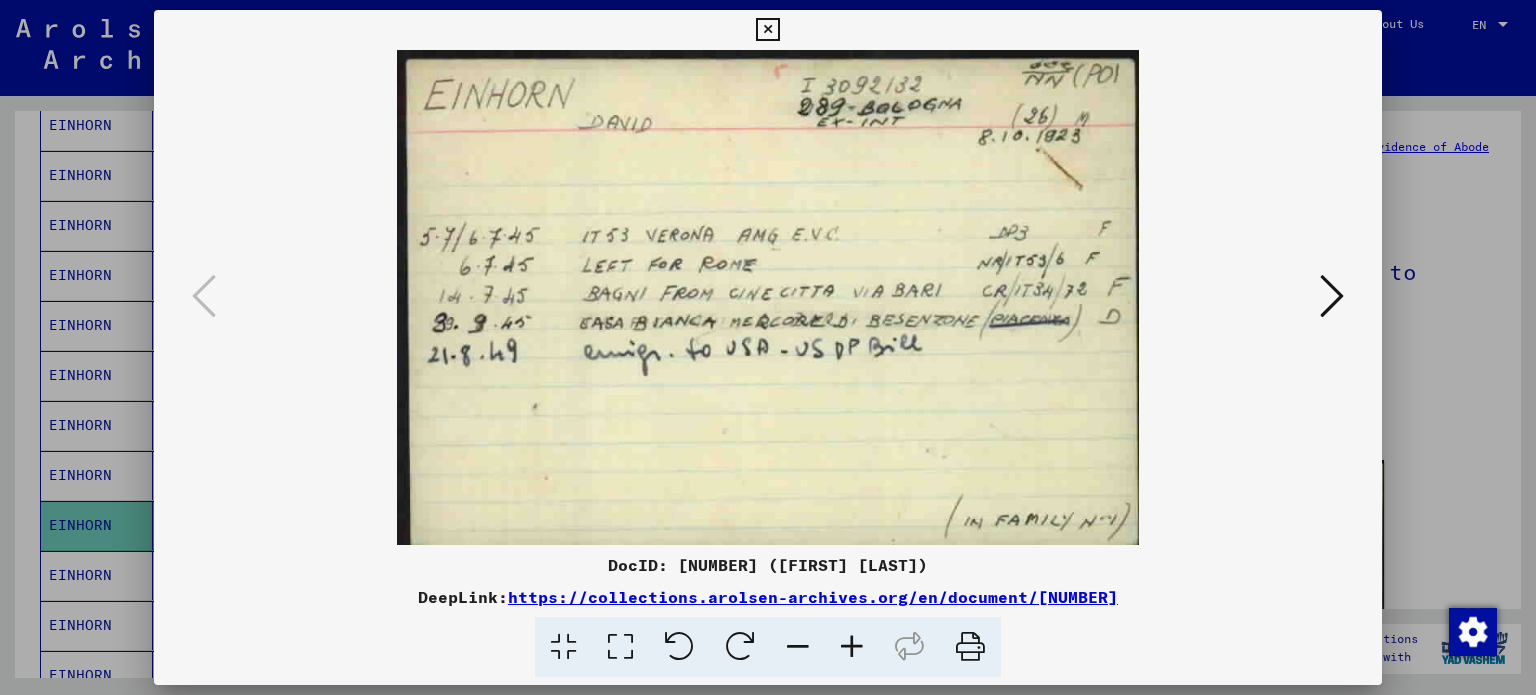 click at bounding box center [768, 347] 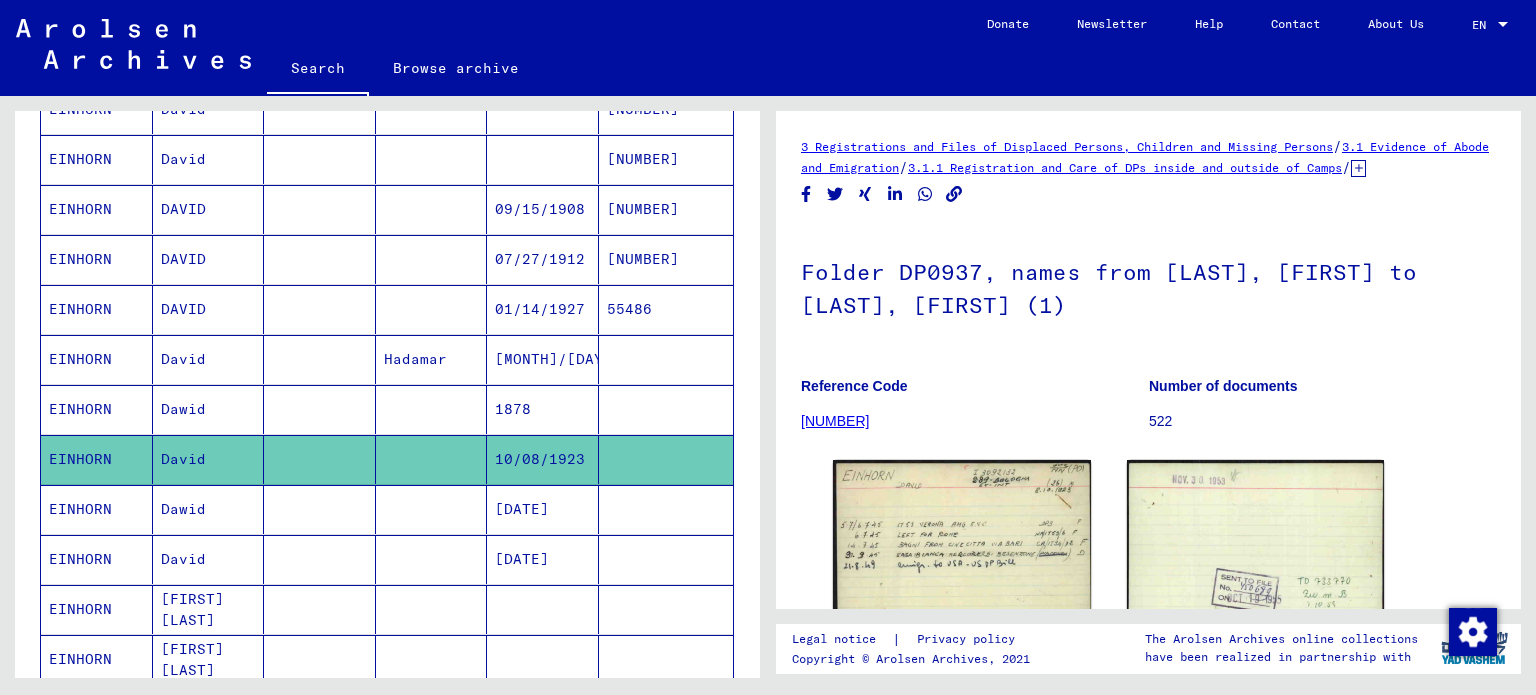 scroll, scrollTop: 754, scrollLeft: 0, axis: vertical 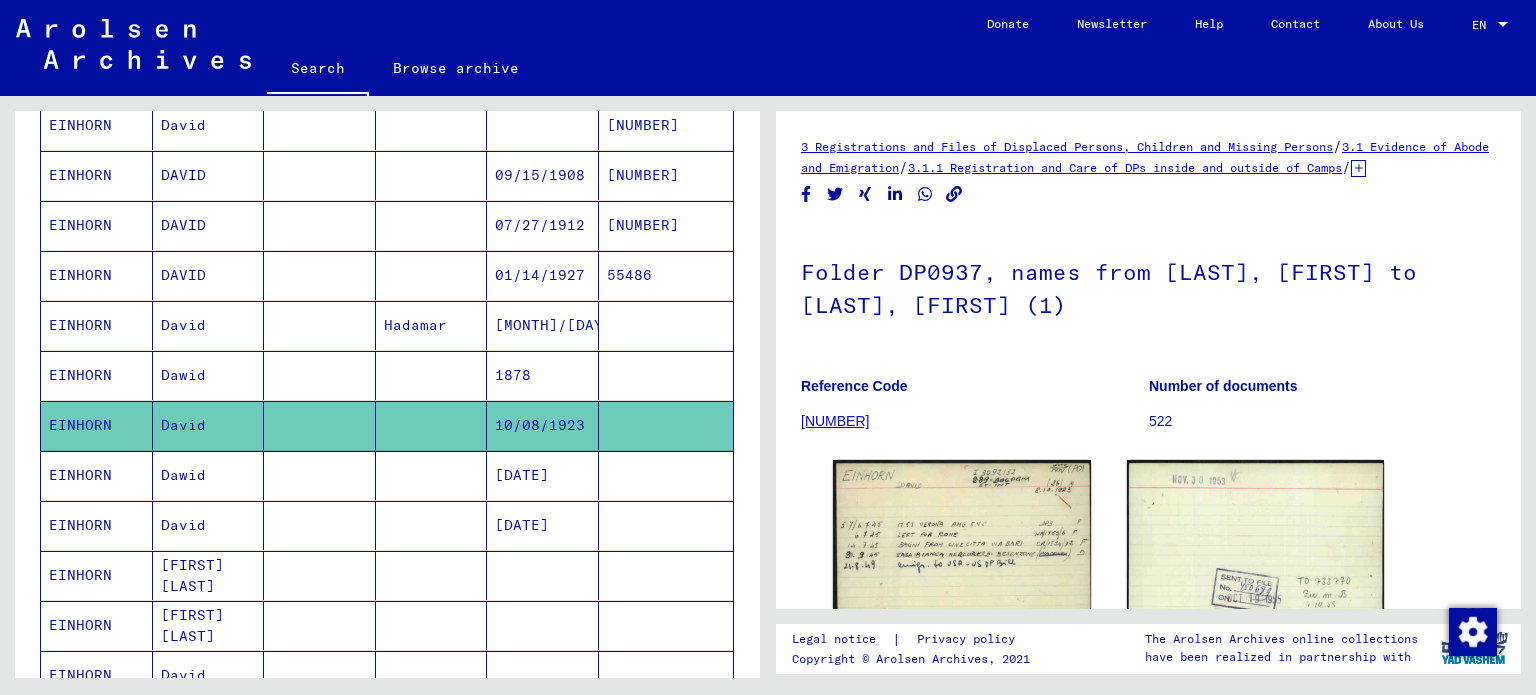 click on "[DATE]" at bounding box center [543, 575] 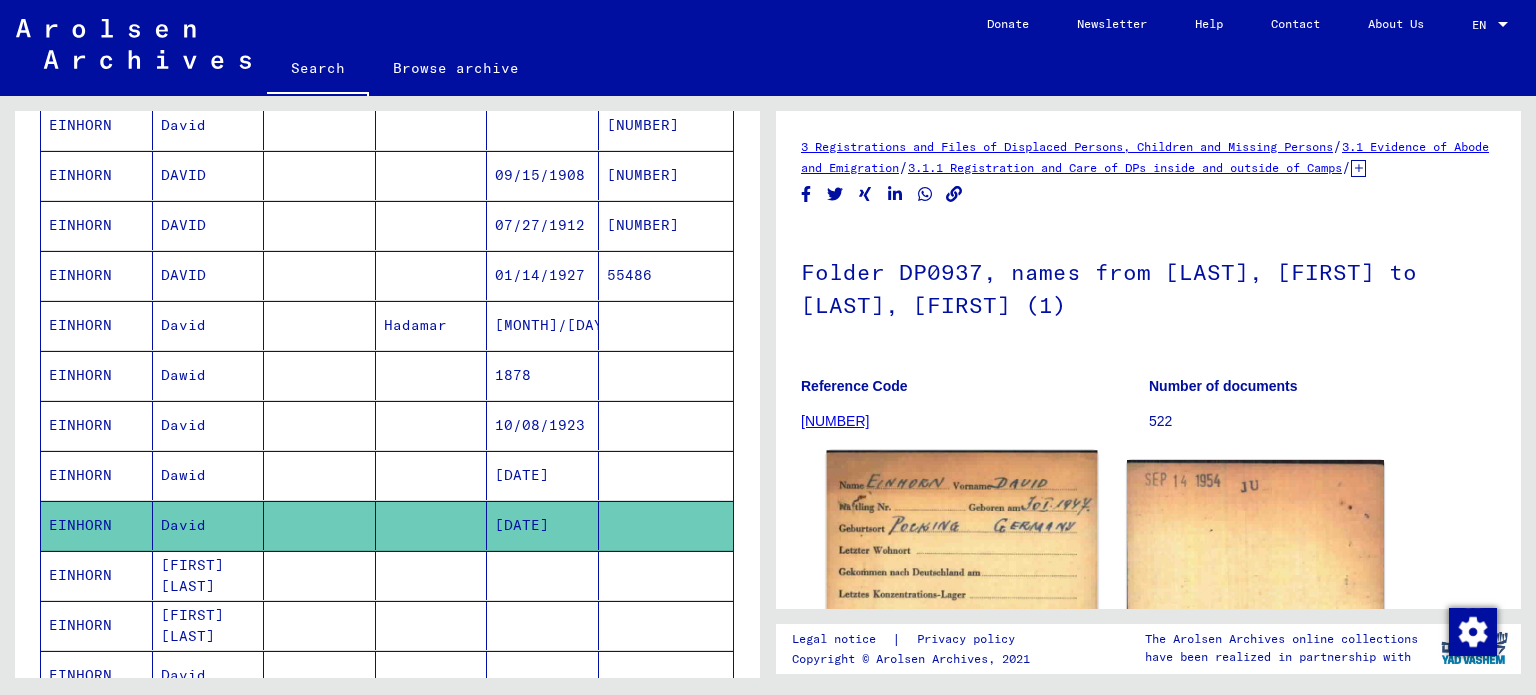 click 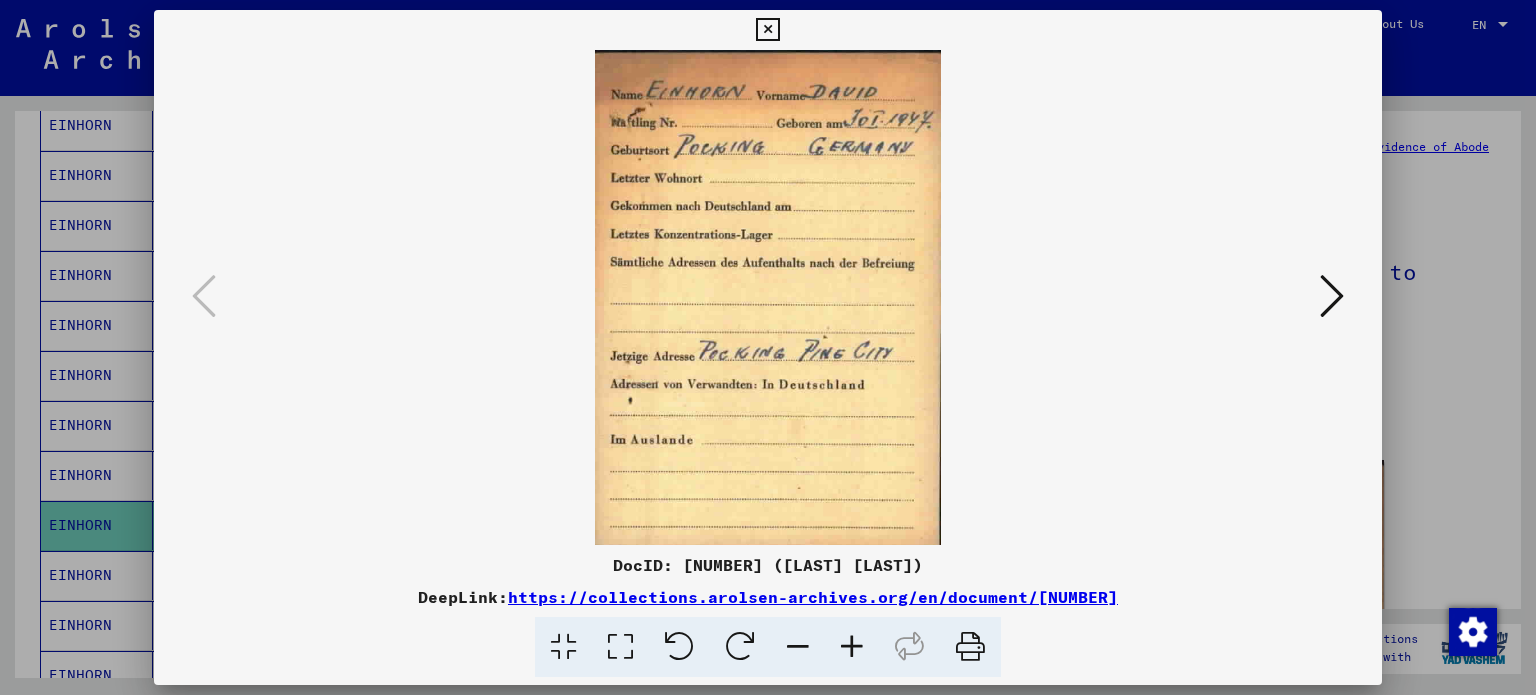 click at bounding box center (768, 347) 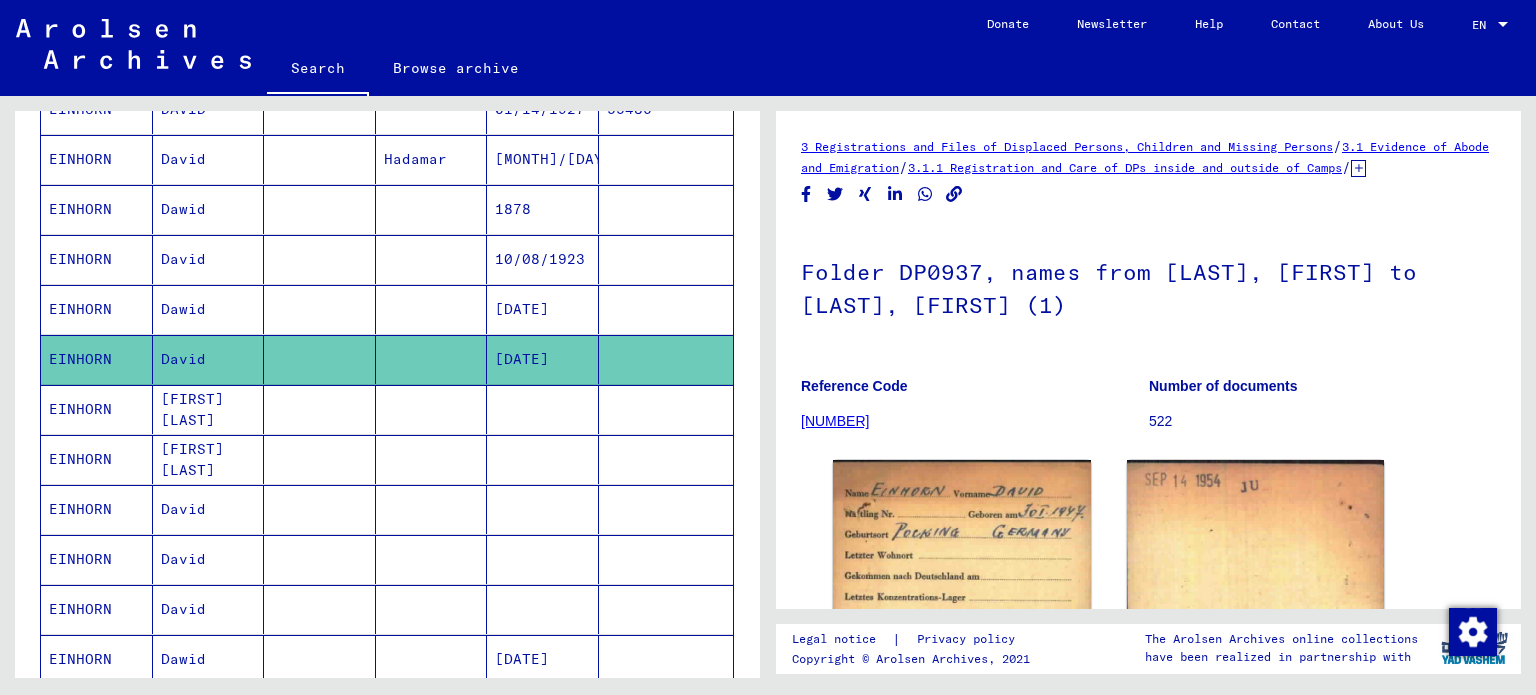 scroll, scrollTop: 954, scrollLeft: 0, axis: vertical 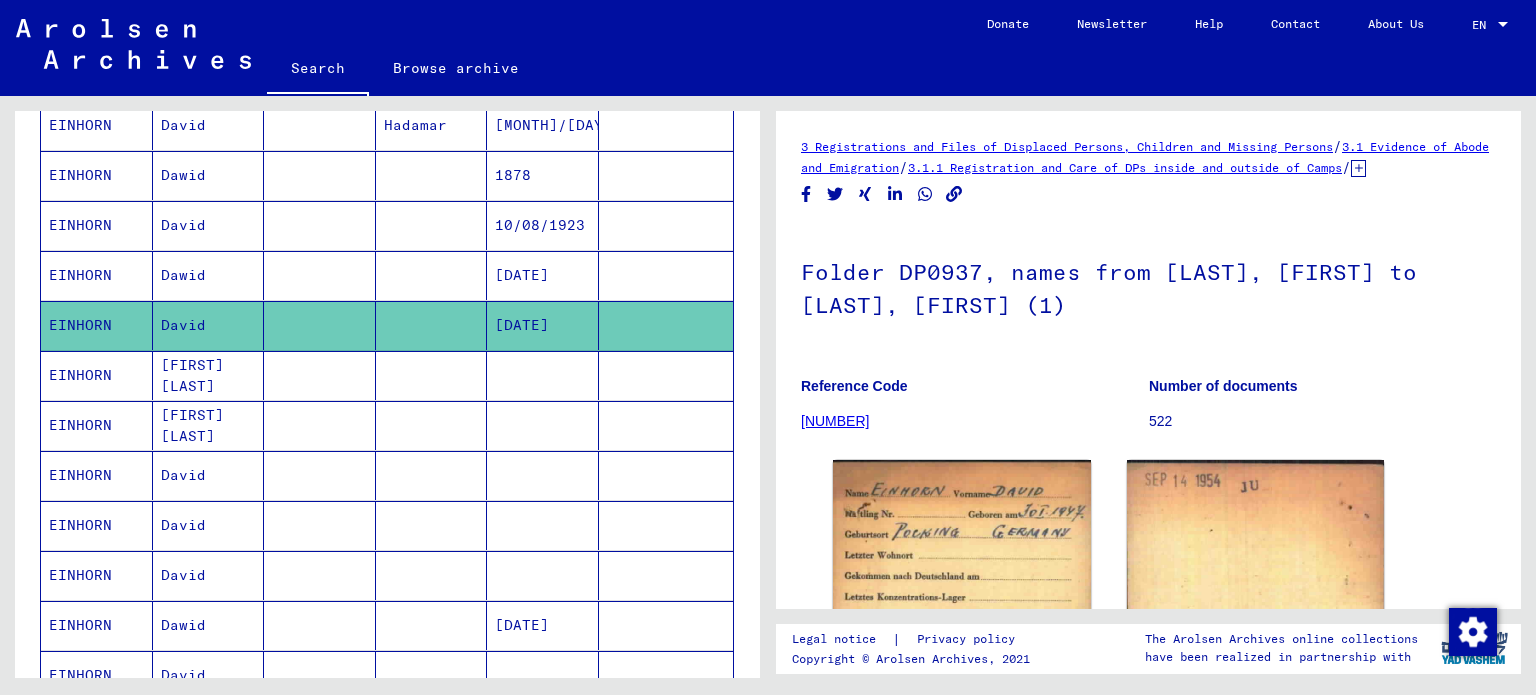 click at bounding box center (543, 425) 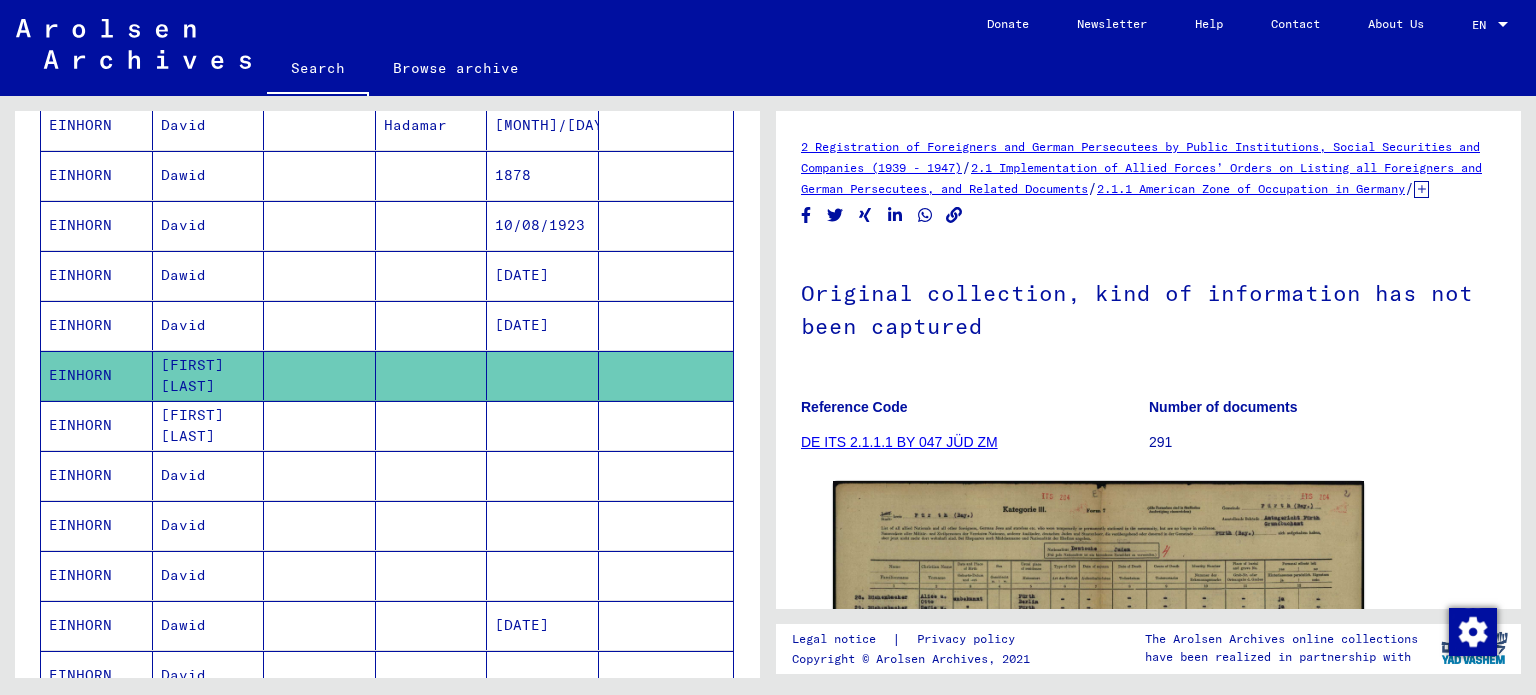 scroll, scrollTop: 0, scrollLeft: 0, axis: both 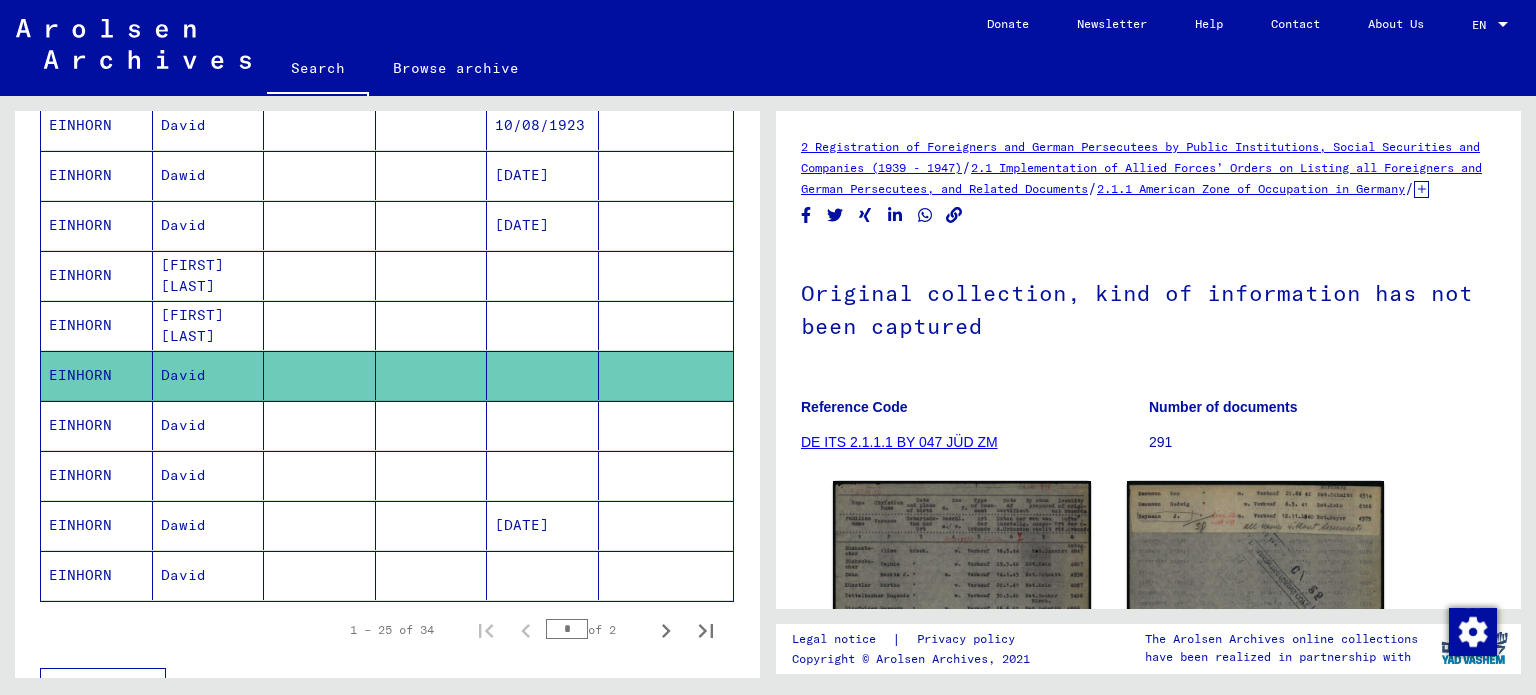 click at bounding box center [432, 475] 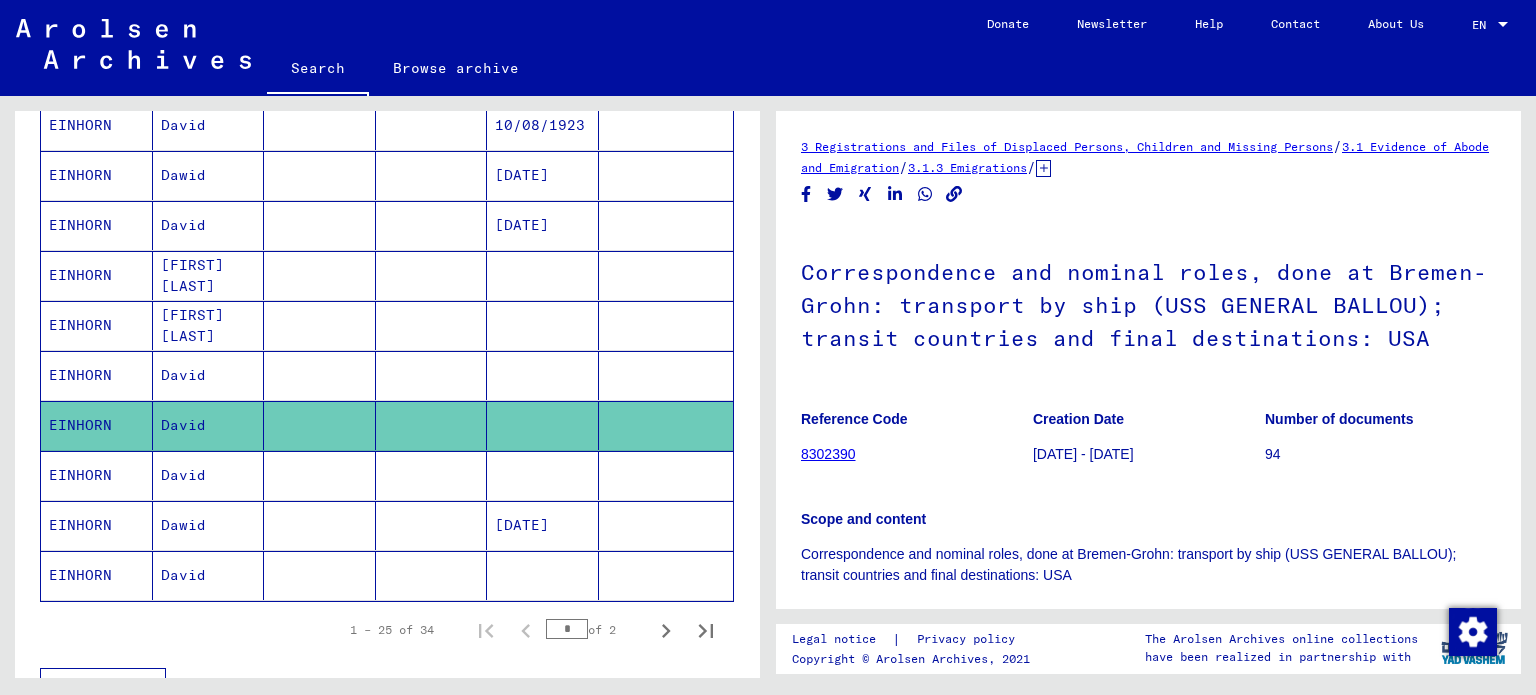 click 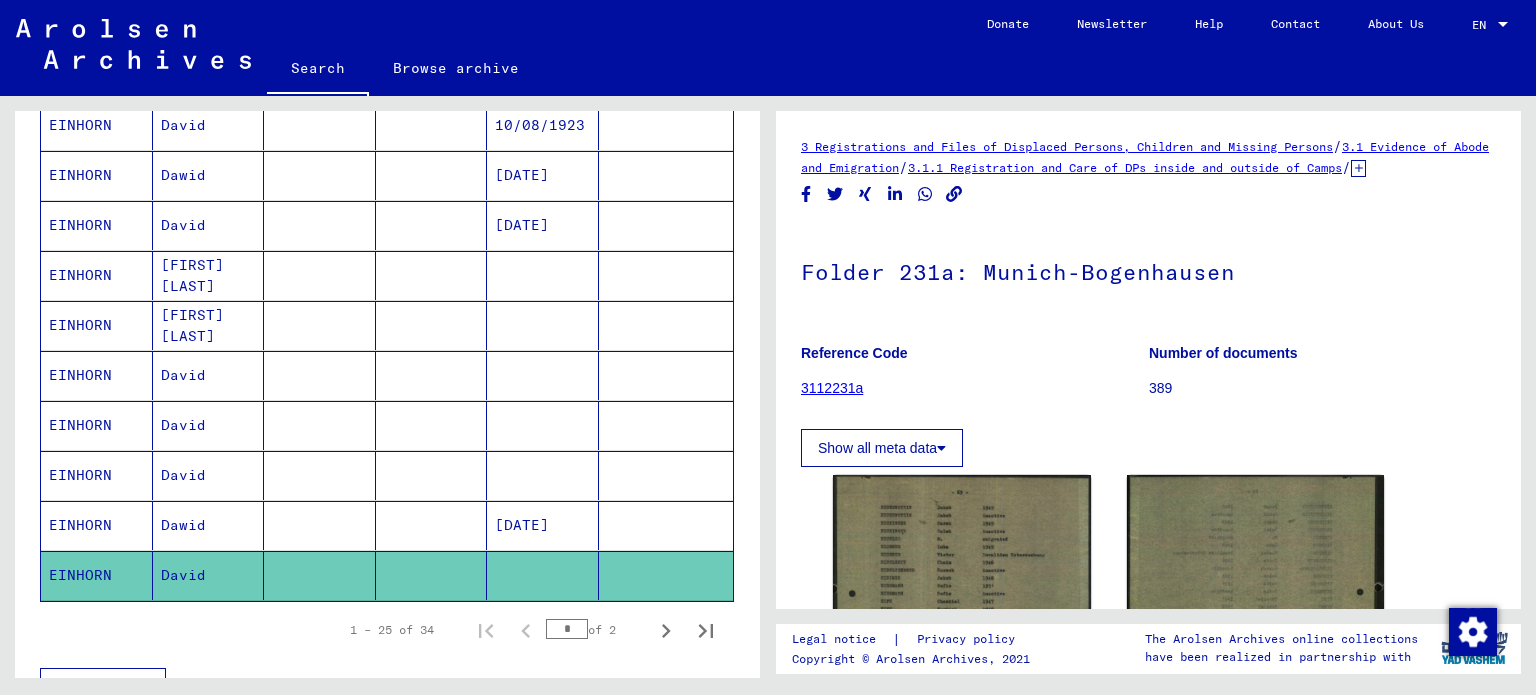 scroll, scrollTop: 0, scrollLeft: 0, axis: both 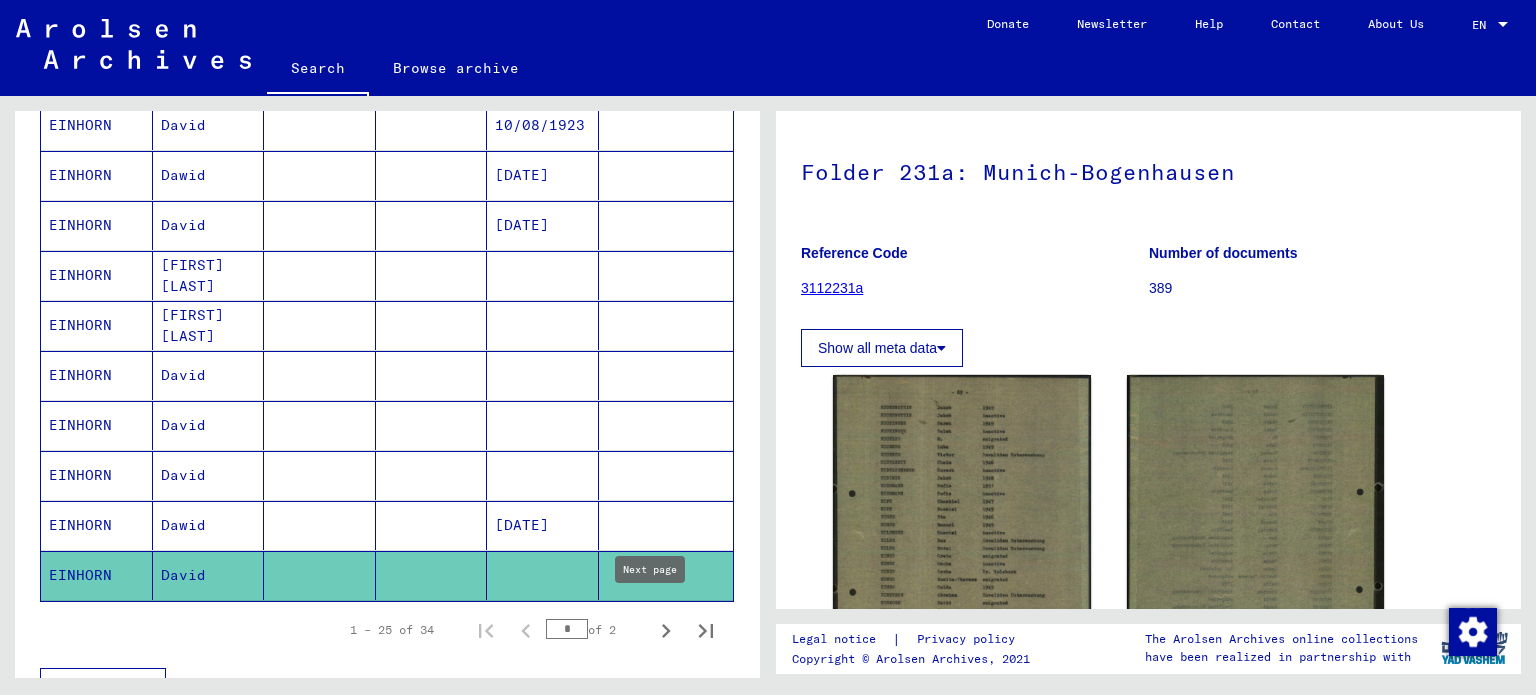 click 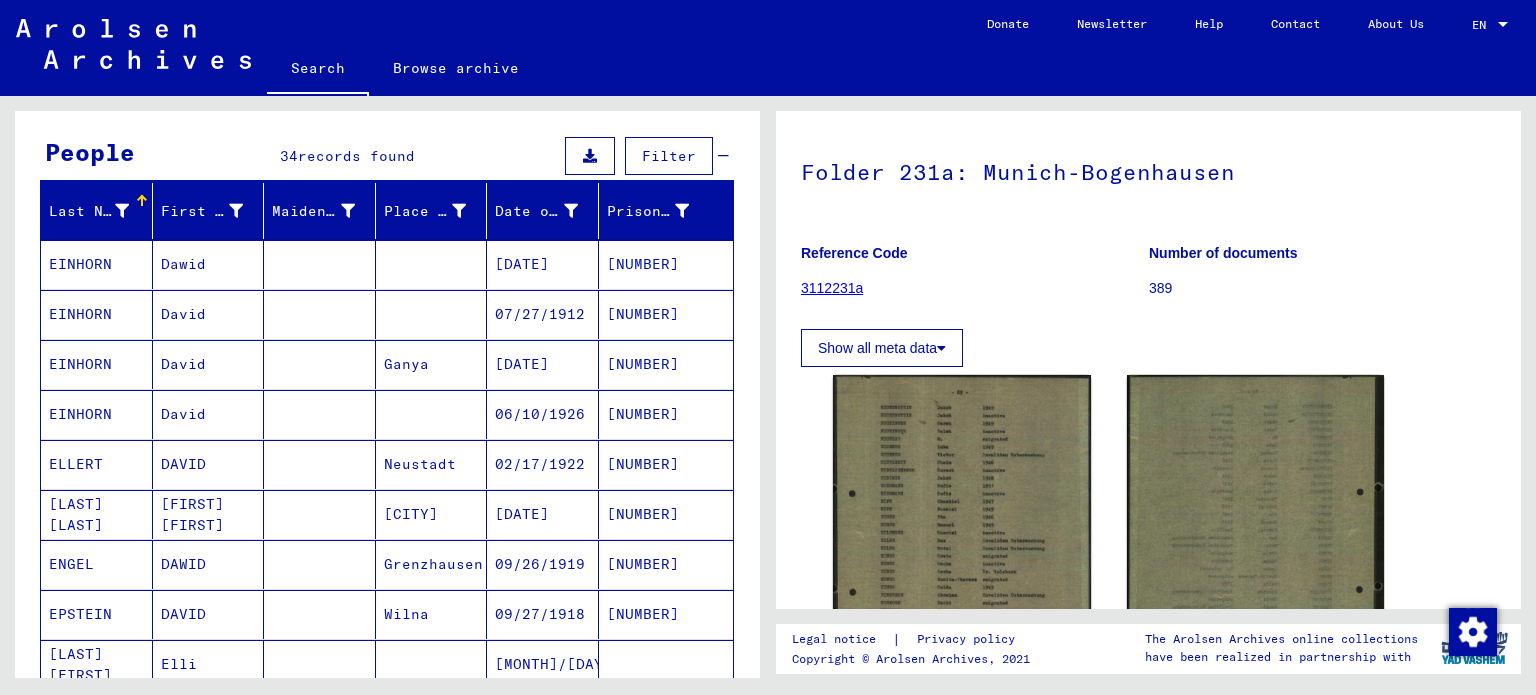 scroll, scrollTop: 120, scrollLeft: 0, axis: vertical 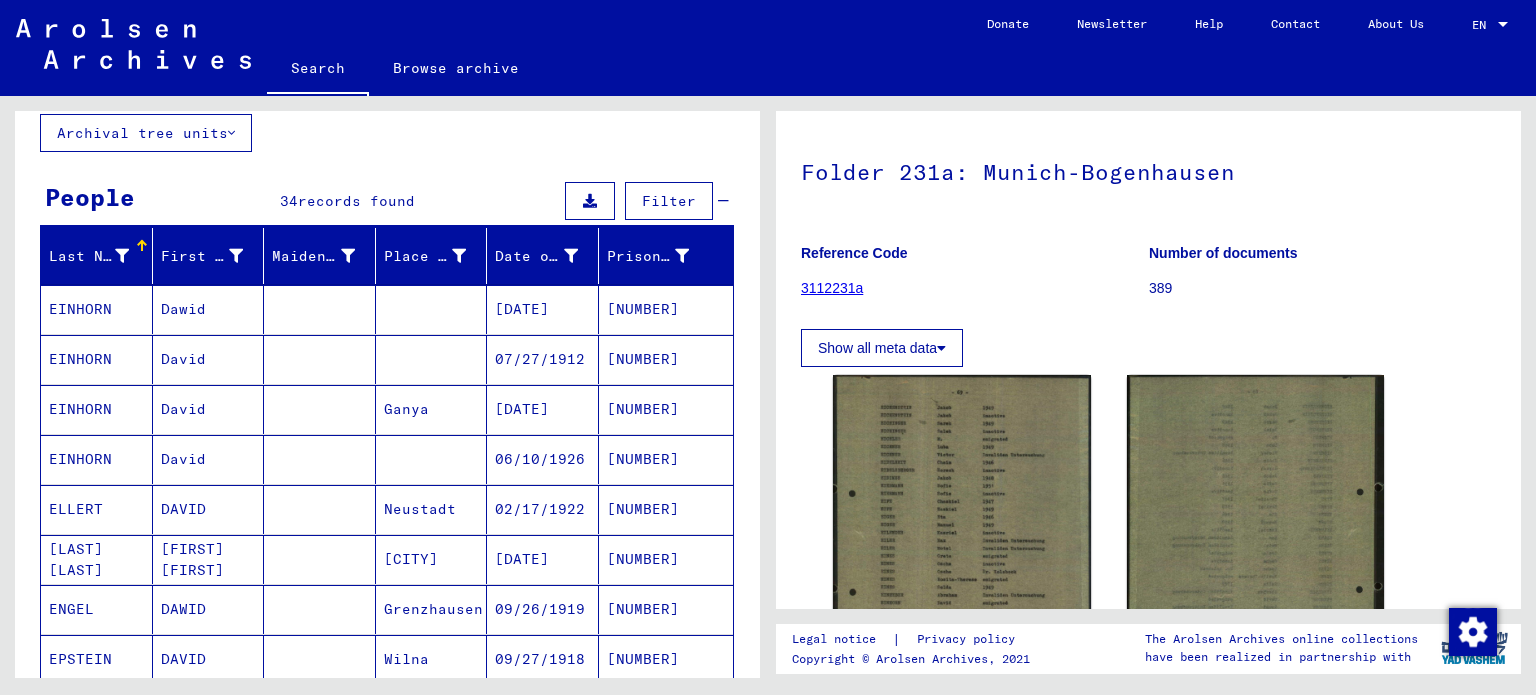 click on "06/10/1926" at bounding box center (543, 509) 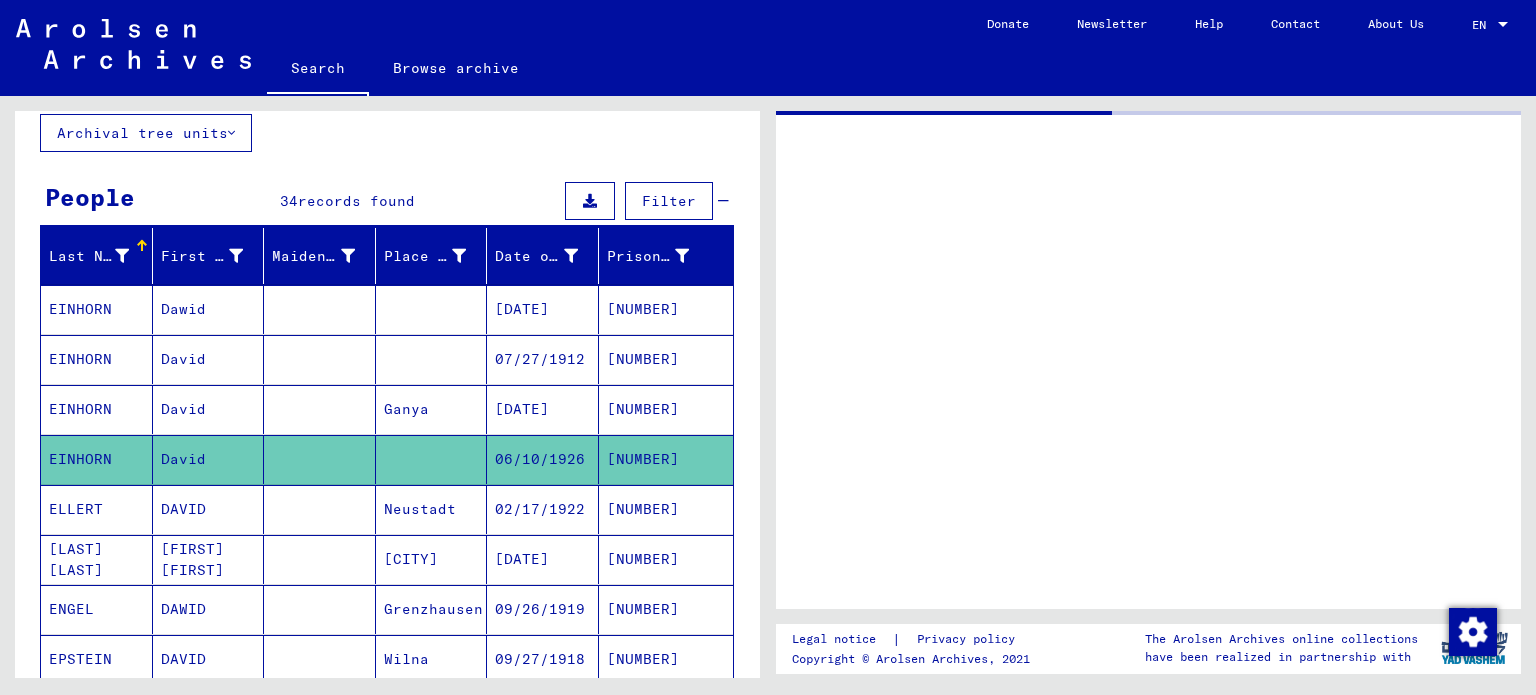 scroll, scrollTop: 0, scrollLeft: 0, axis: both 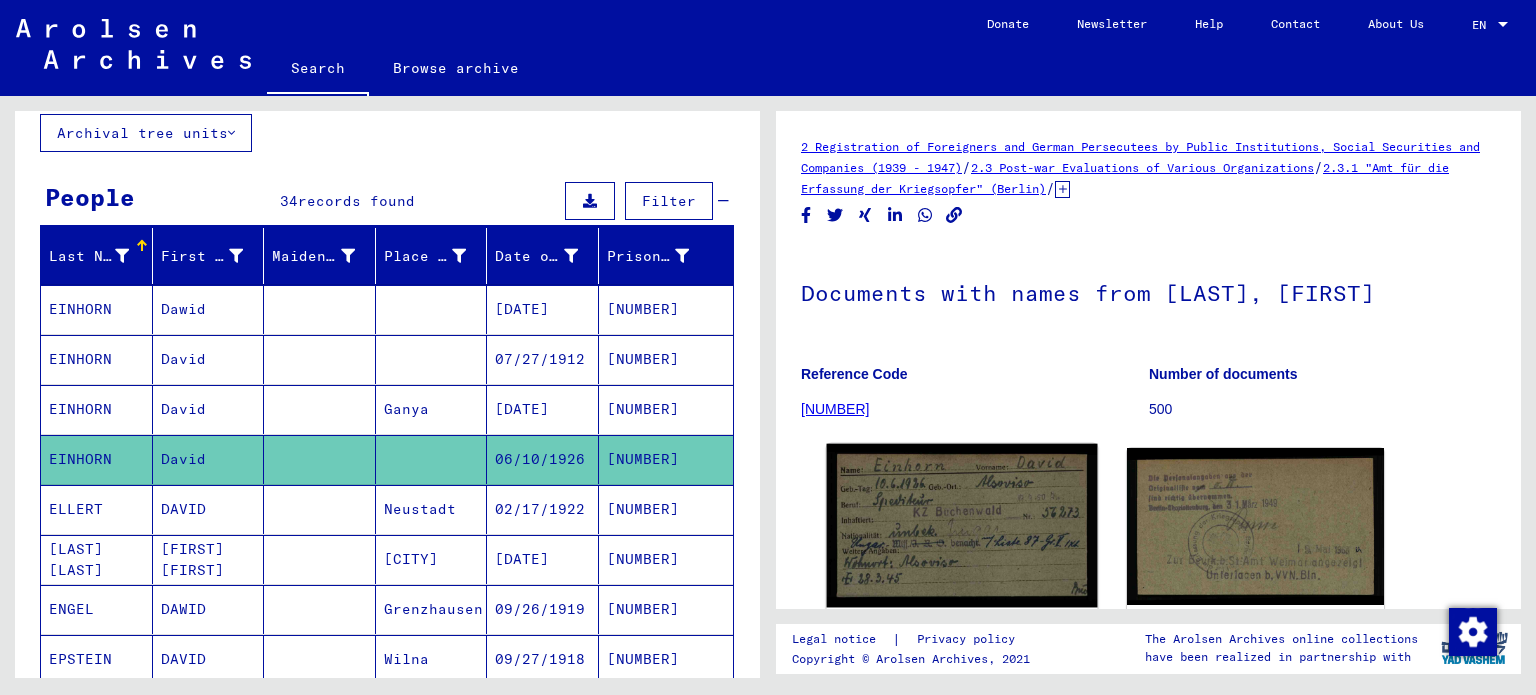 click 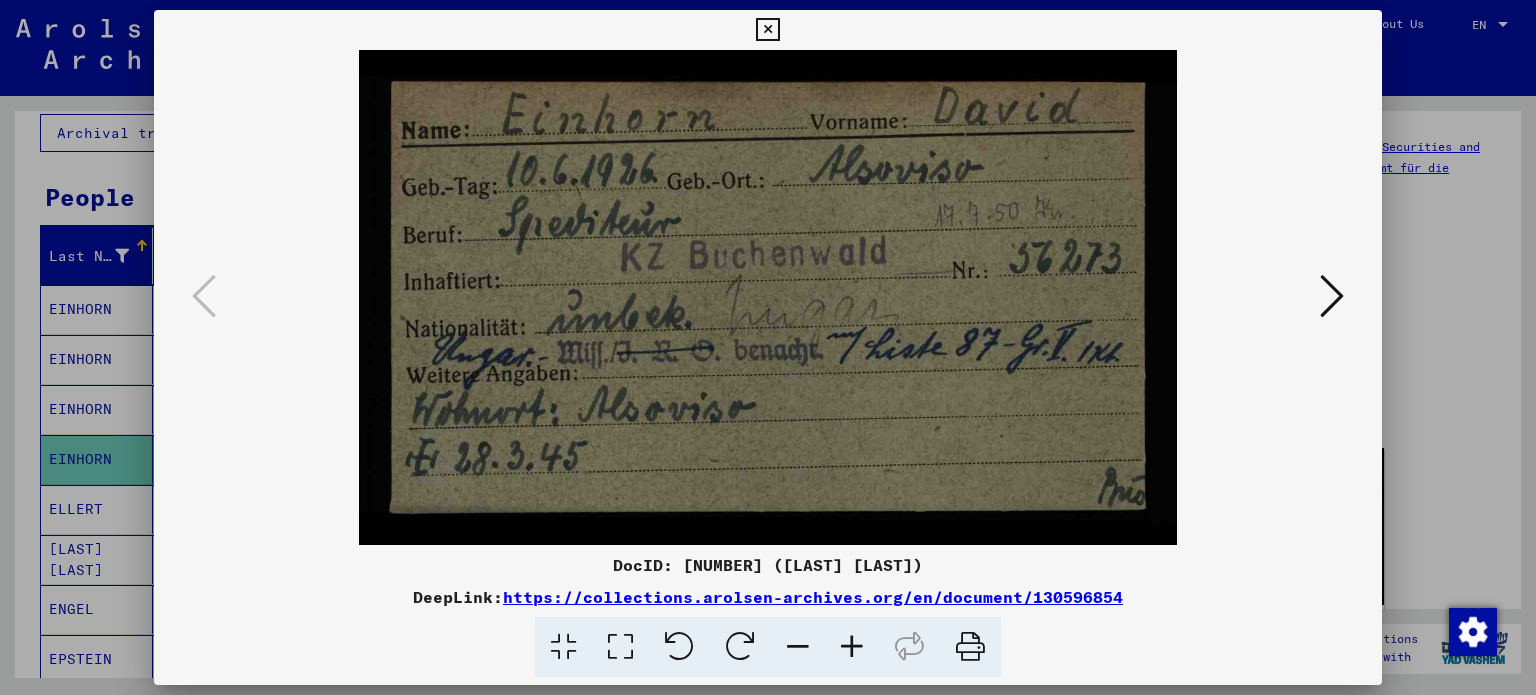click at bounding box center (768, 347) 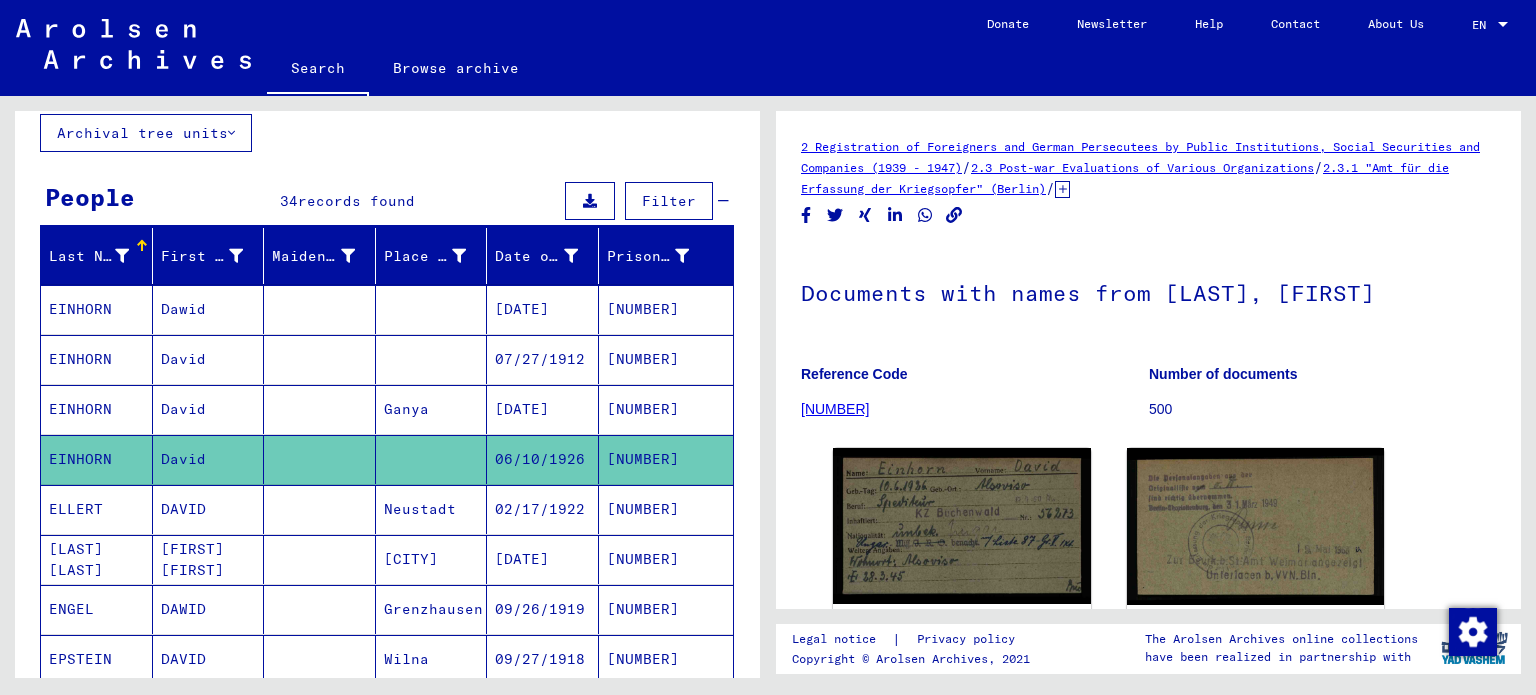 click on "[NUMBER]" at bounding box center [666, 559] 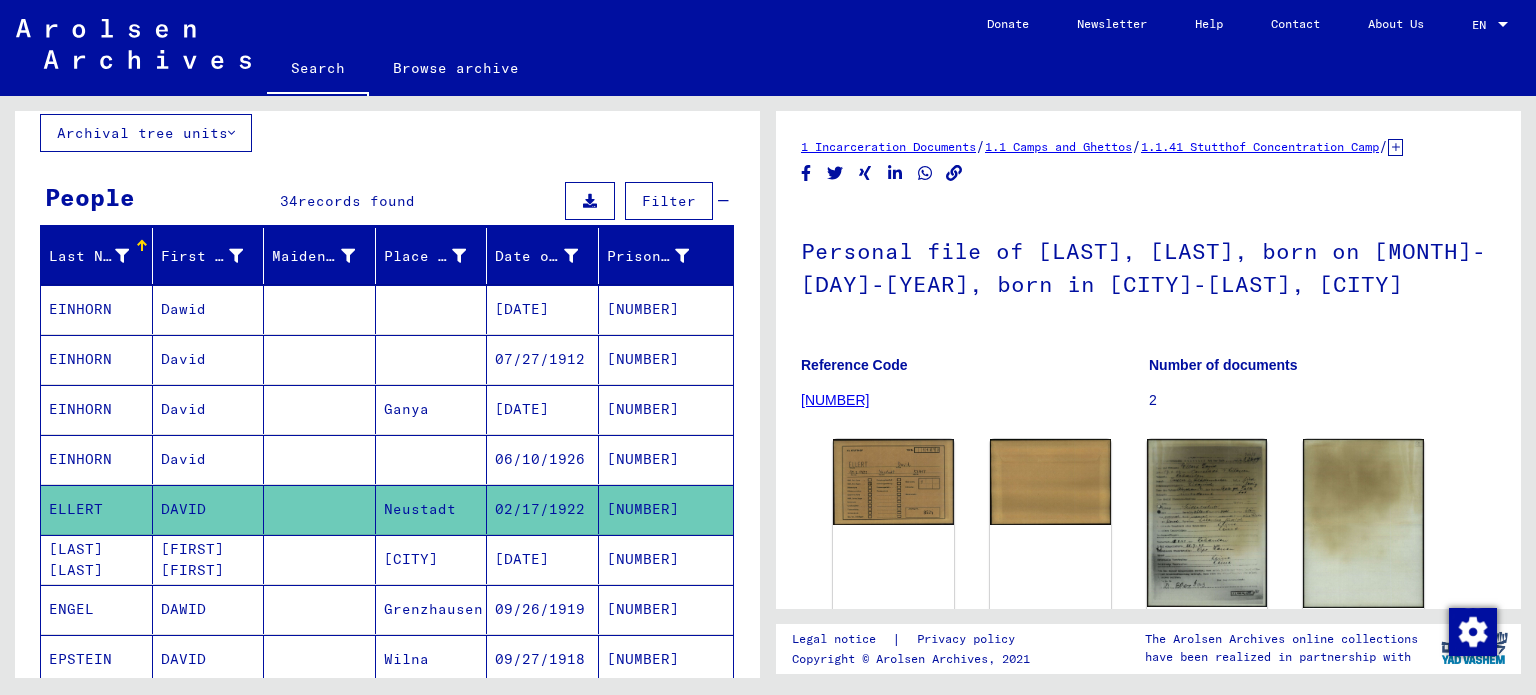 scroll, scrollTop: 0, scrollLeft: 0, axis: both 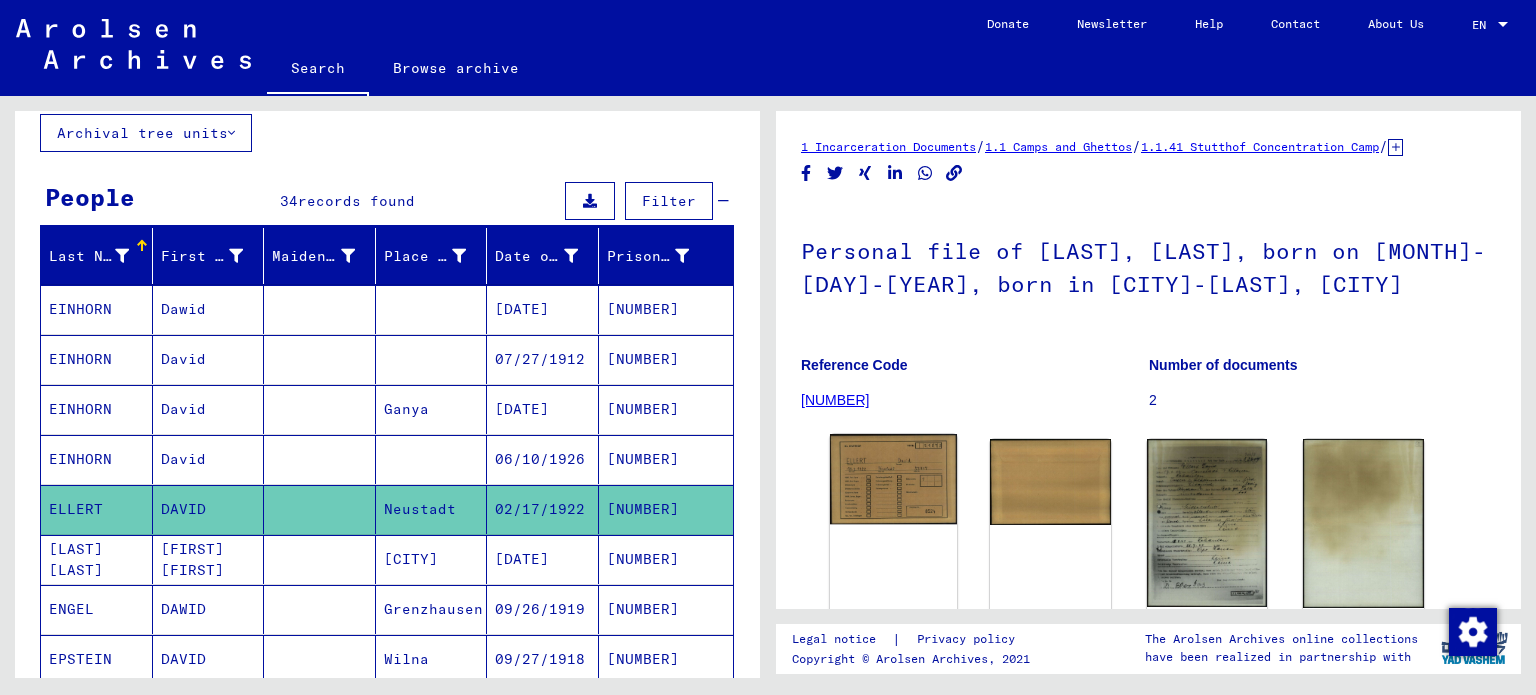click 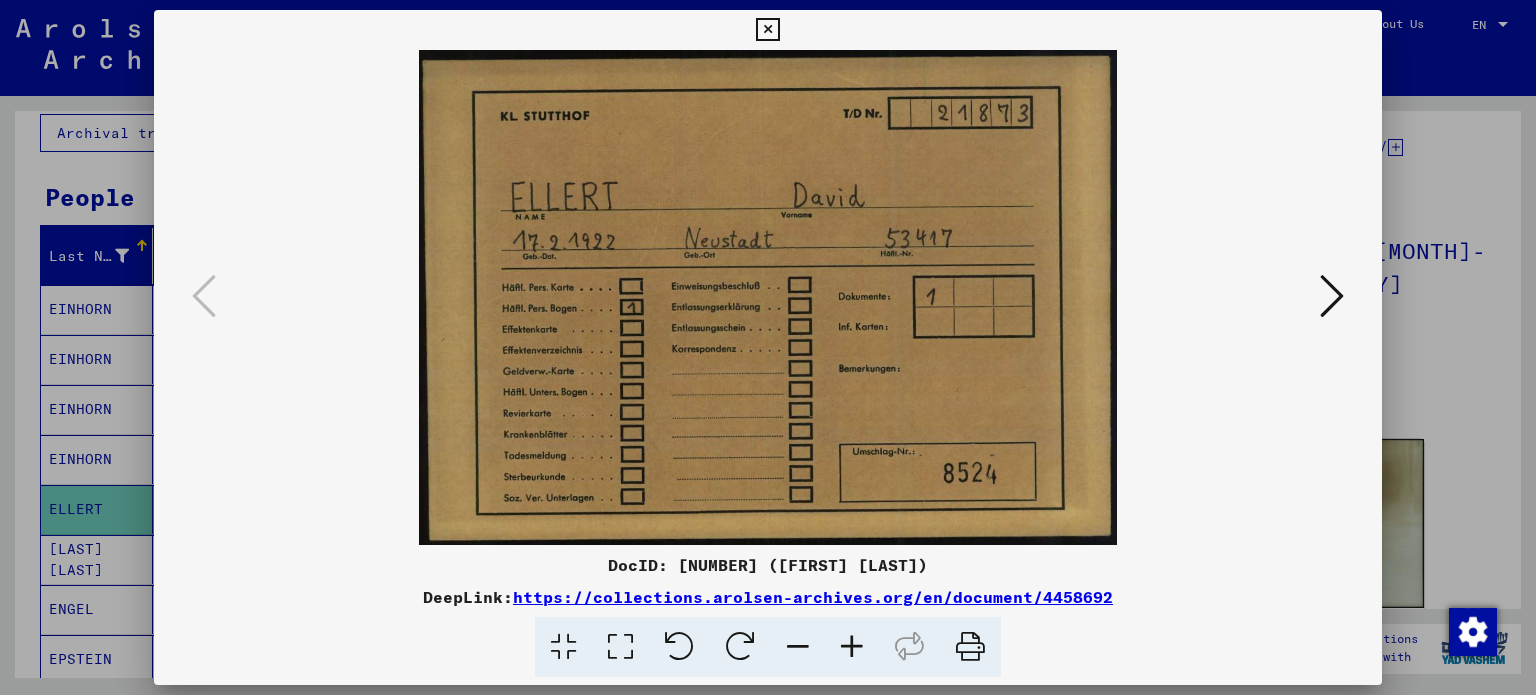 click at bounding box center (768, 347) 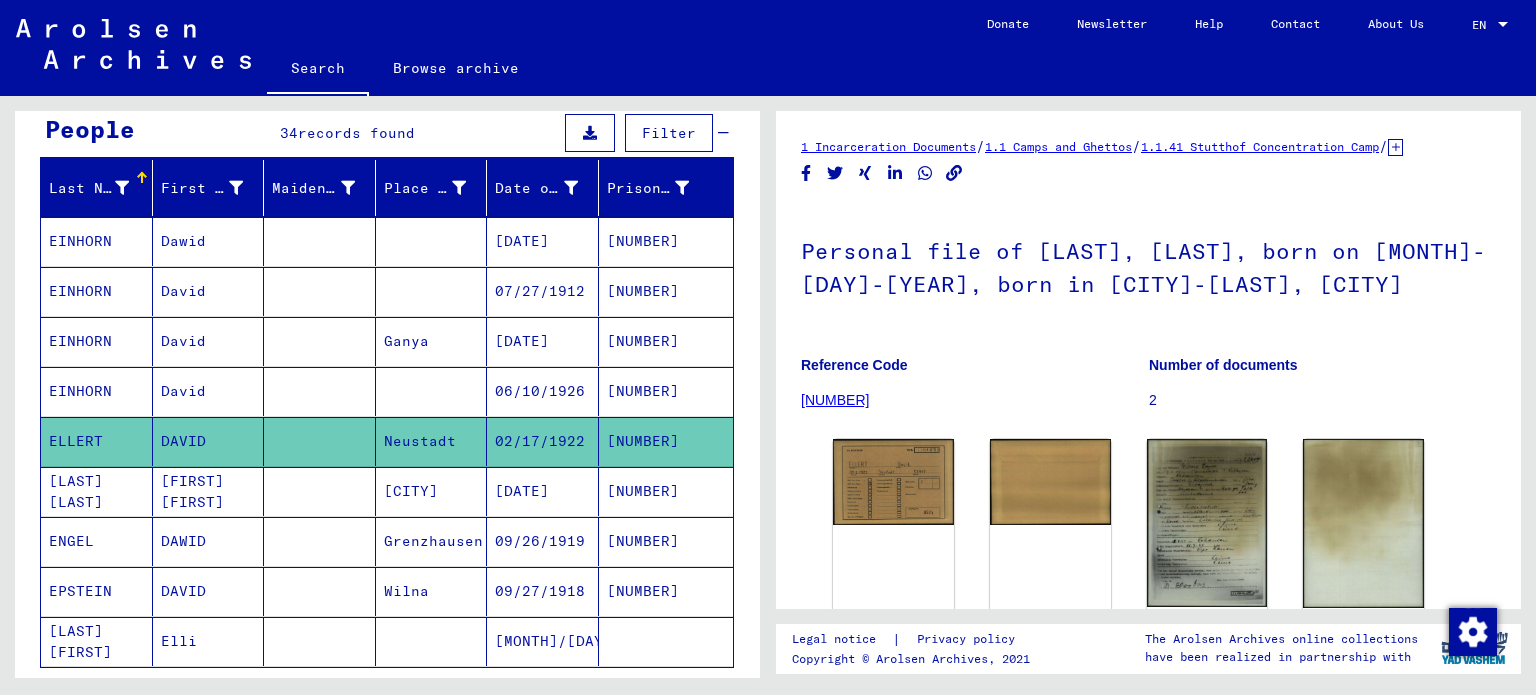 scroll, scrollTop: 220, scrollLeft: 0, axis: vertical 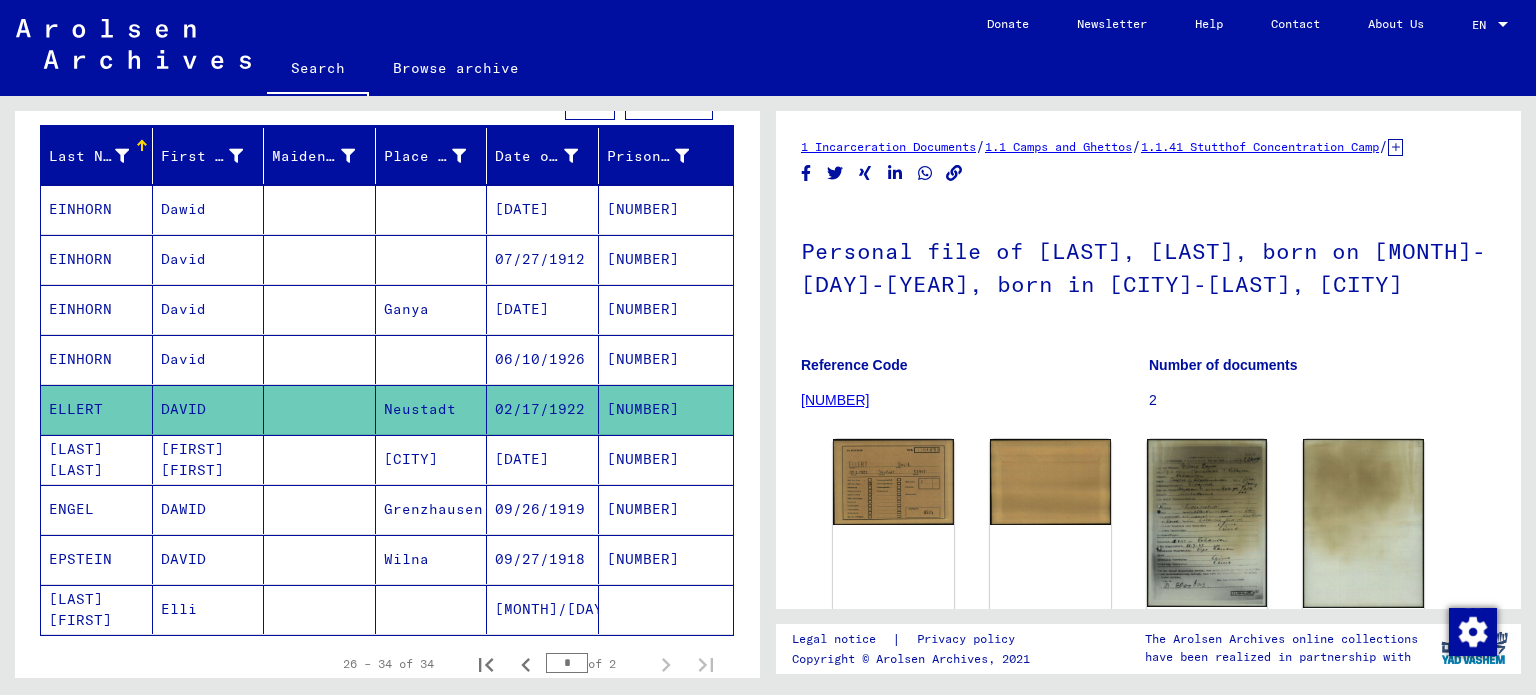 click on "09/26/1919" at bounding box center (543, 559) 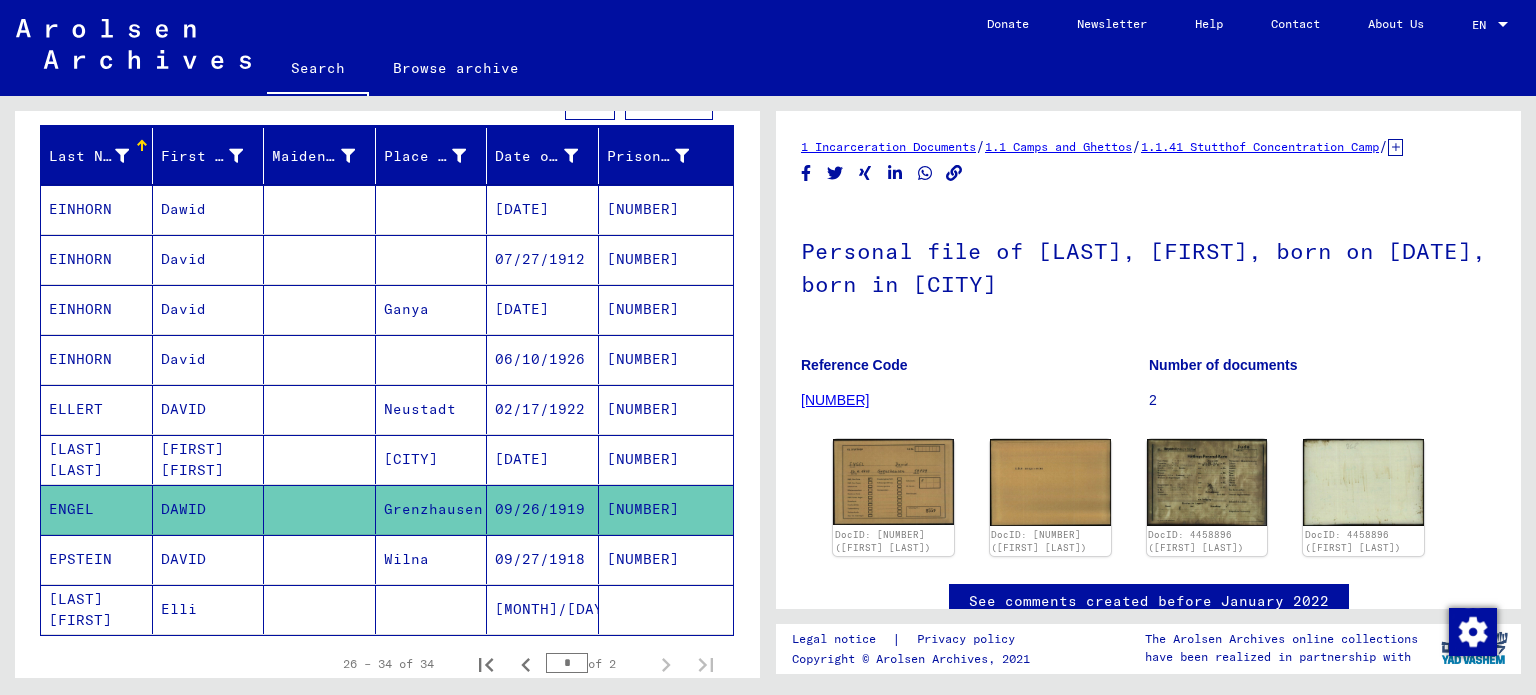 scroll, scrollTop: 0, scrollLeft: 0, axis: both 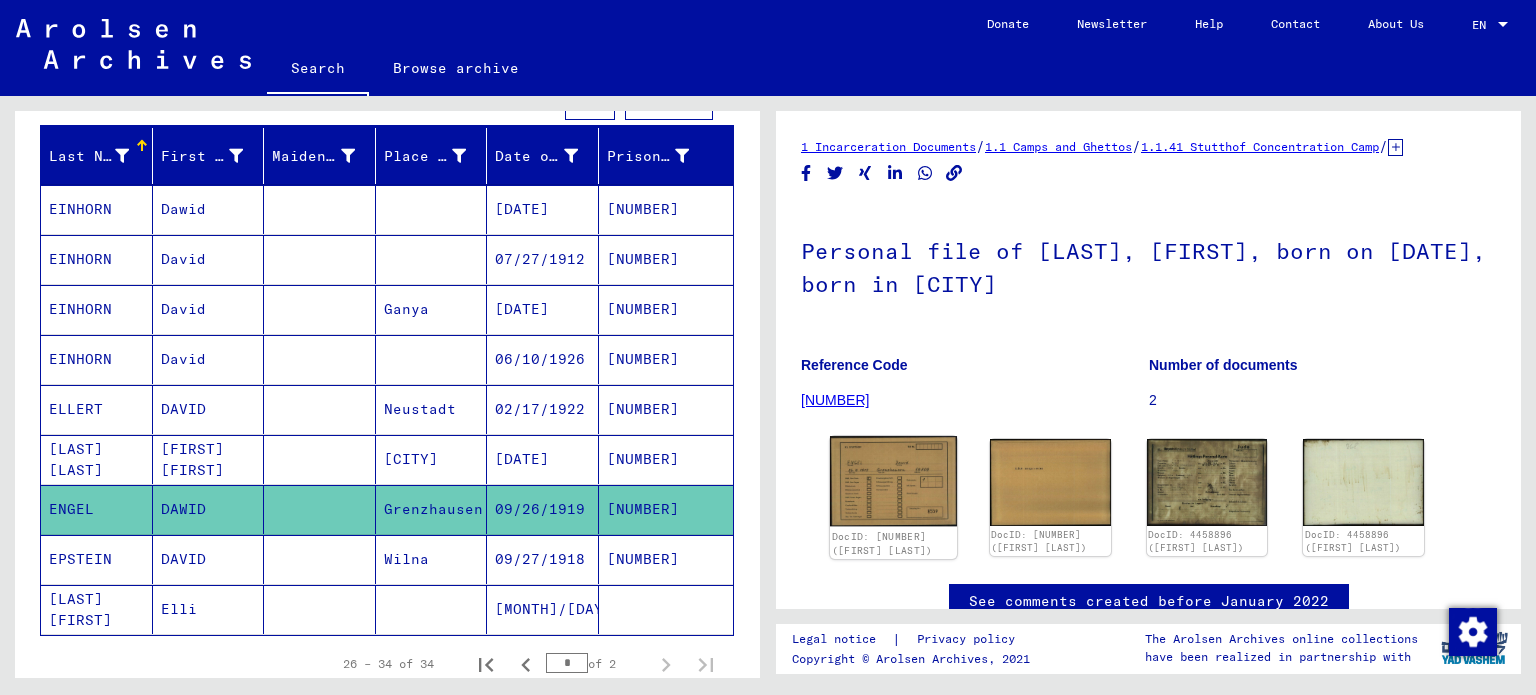 click 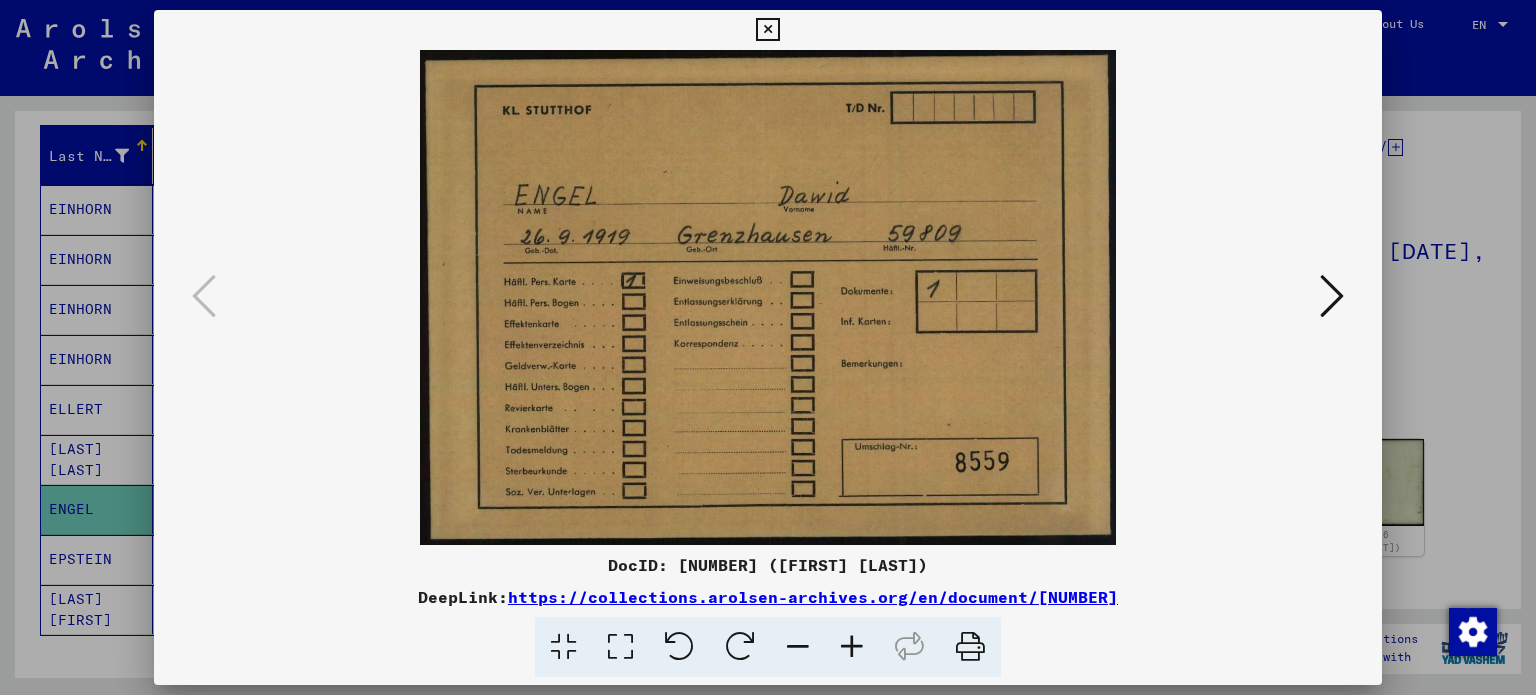 click at bounding box center (768, 347) 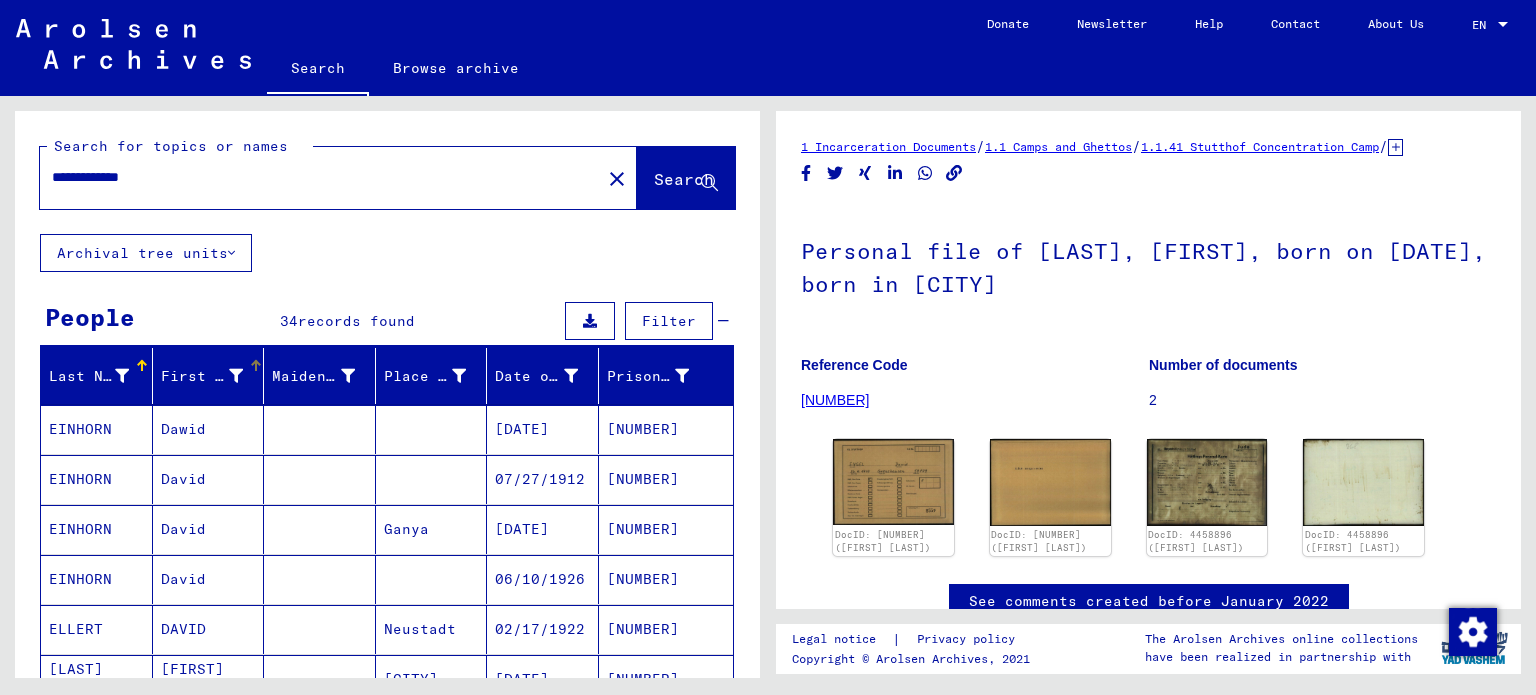 scroll, scrollTop: 0, scrollLeft: 0, axis: both 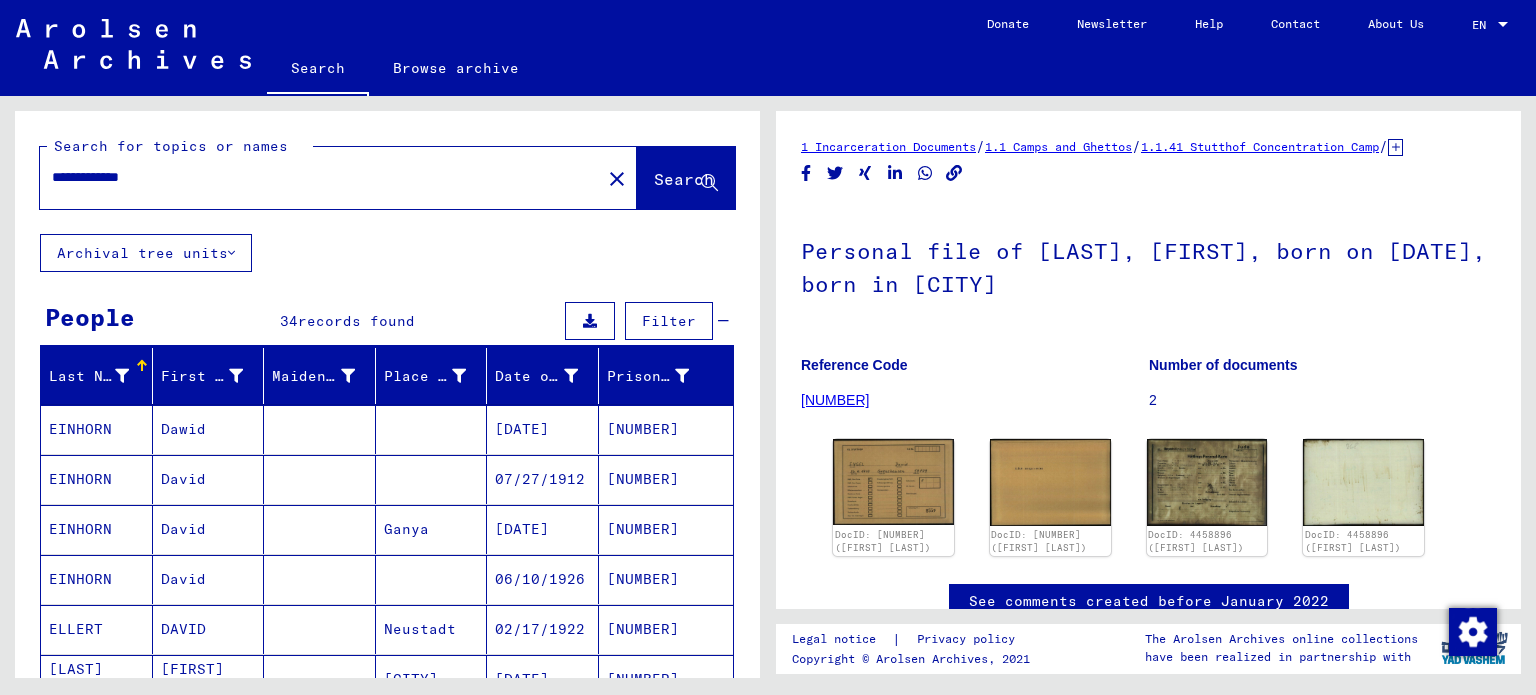 drag, startPoint x: 74, startPoint y: 178, endPoint x: 64, endPoint y: 174, distance: 10.770329 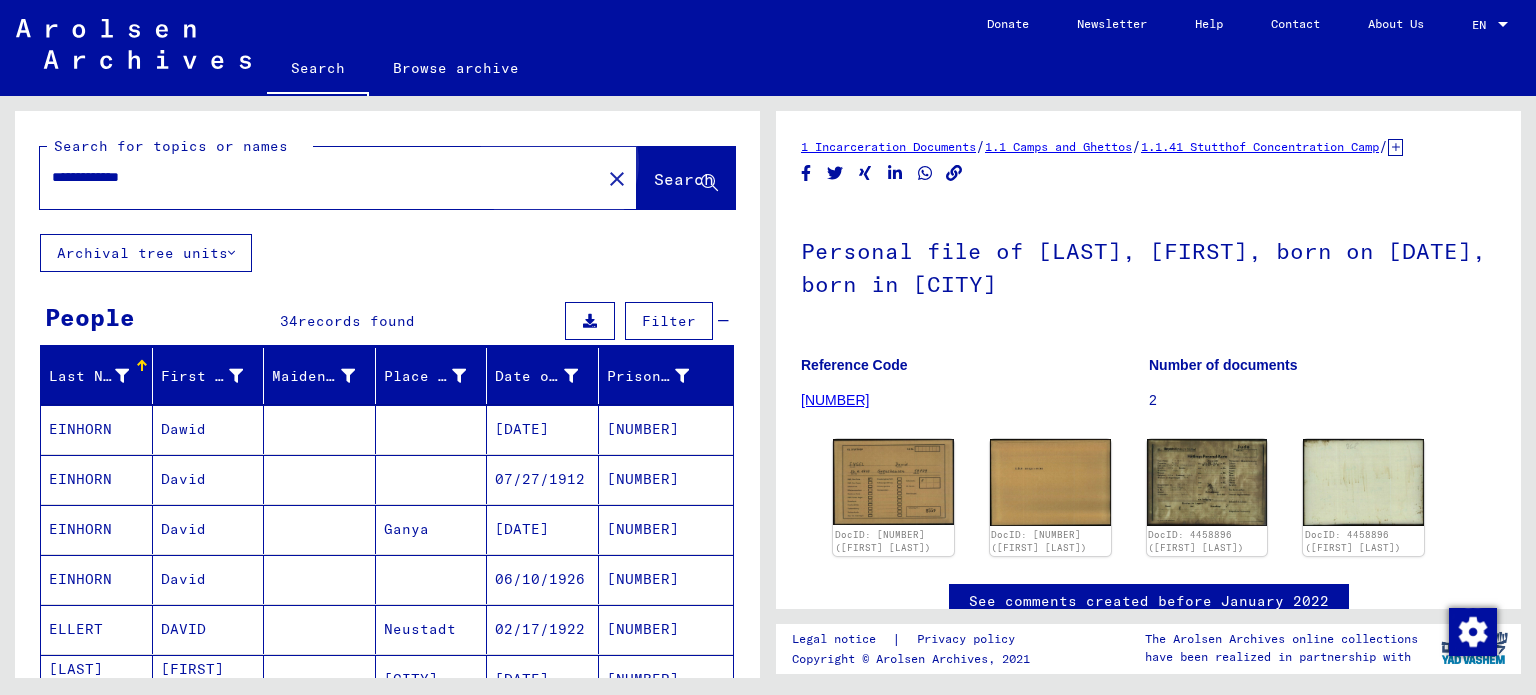 click on "Search" 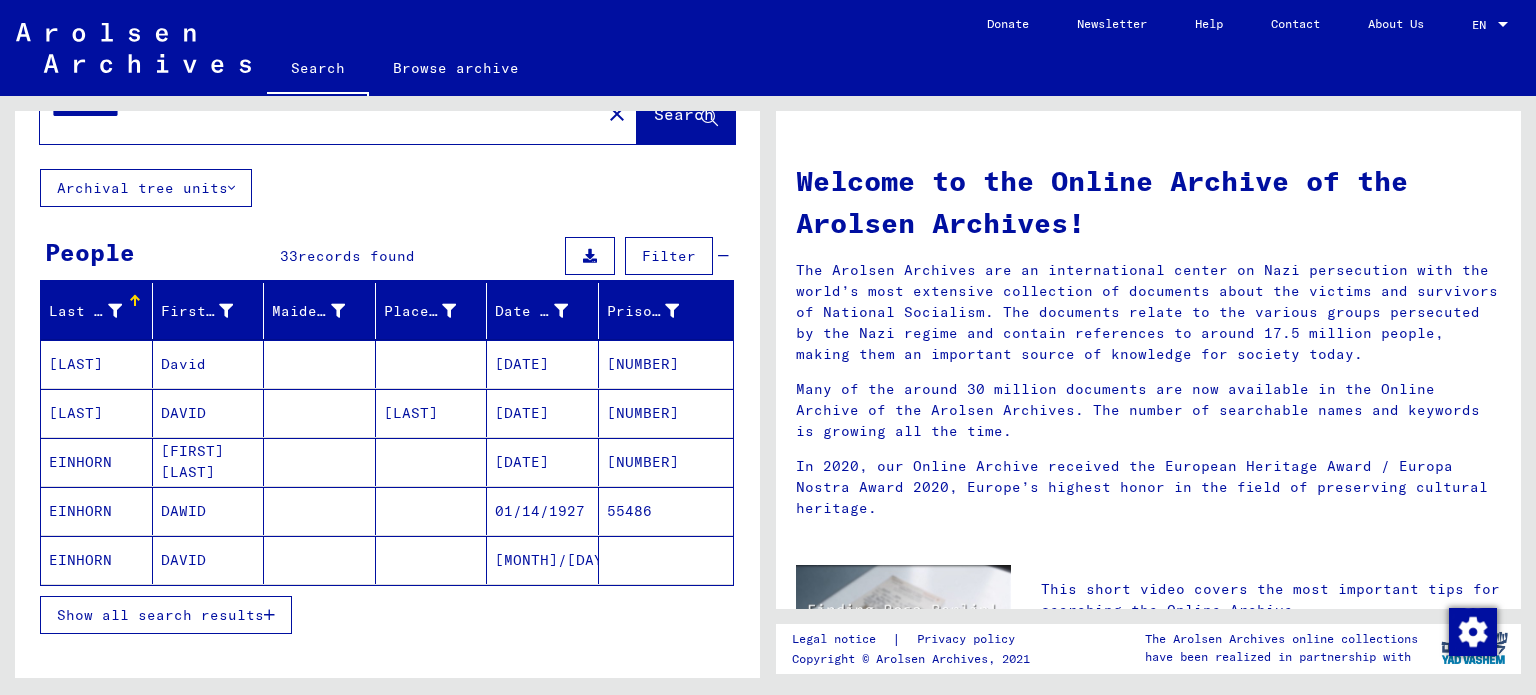scroll, scrollTop: 100, scrollLeft: 0, axis: vertical 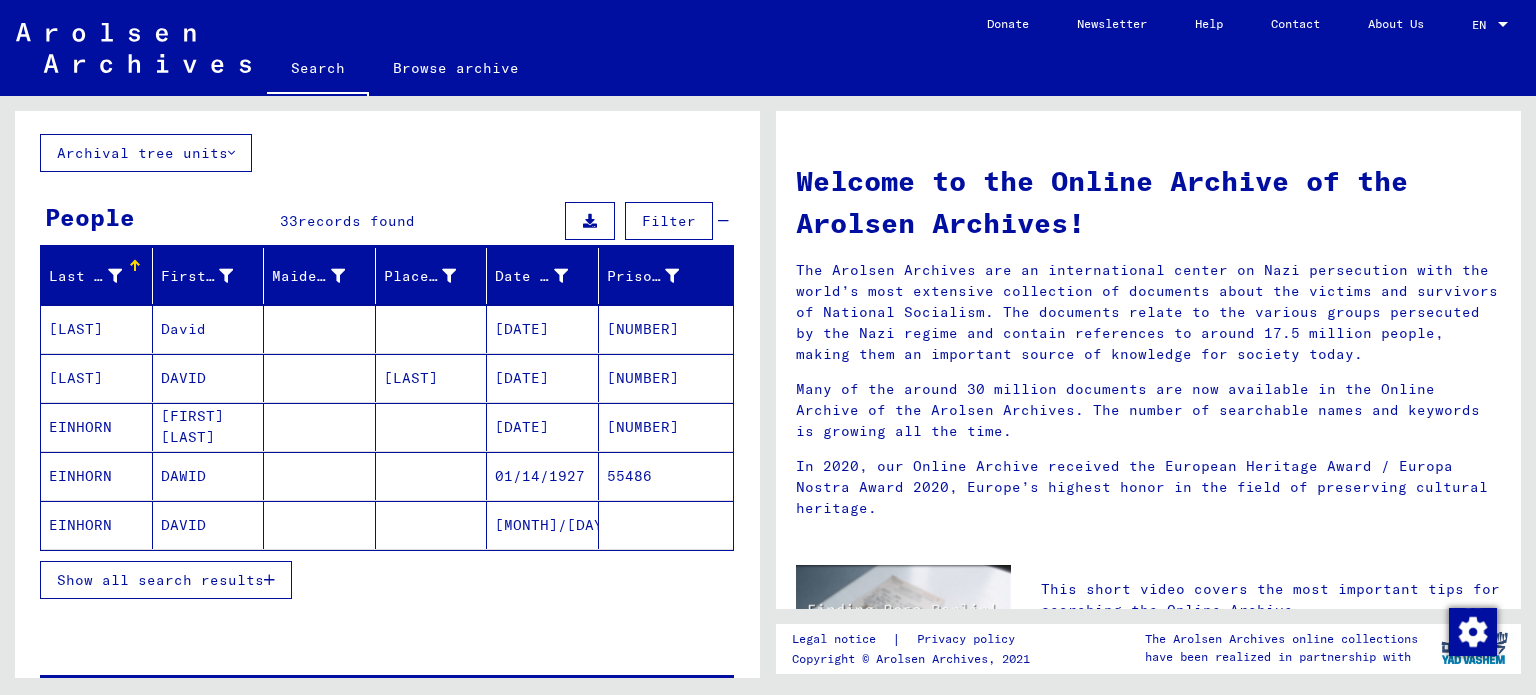 click on "Show all search results" at bounding box center (166, 580) 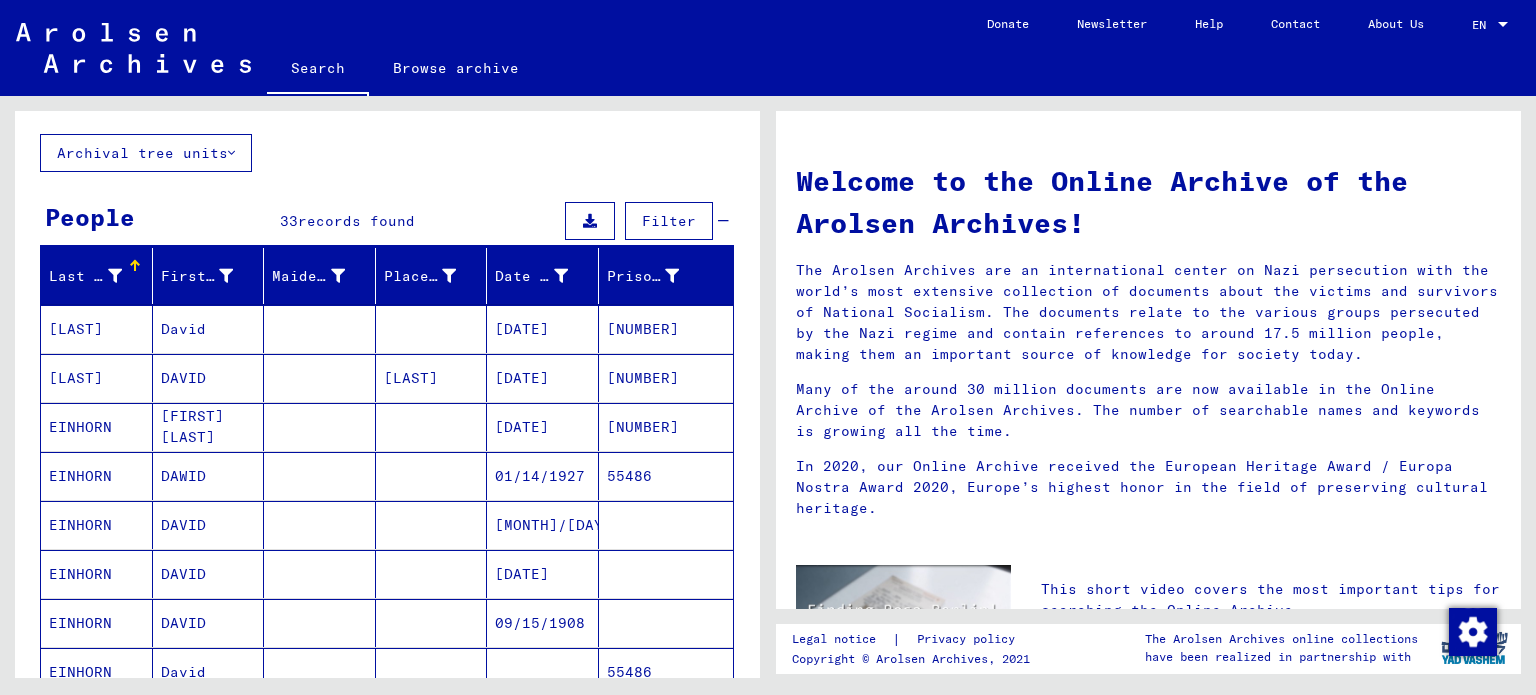 click on "01/14/1927" at bounding box center (543, 525) 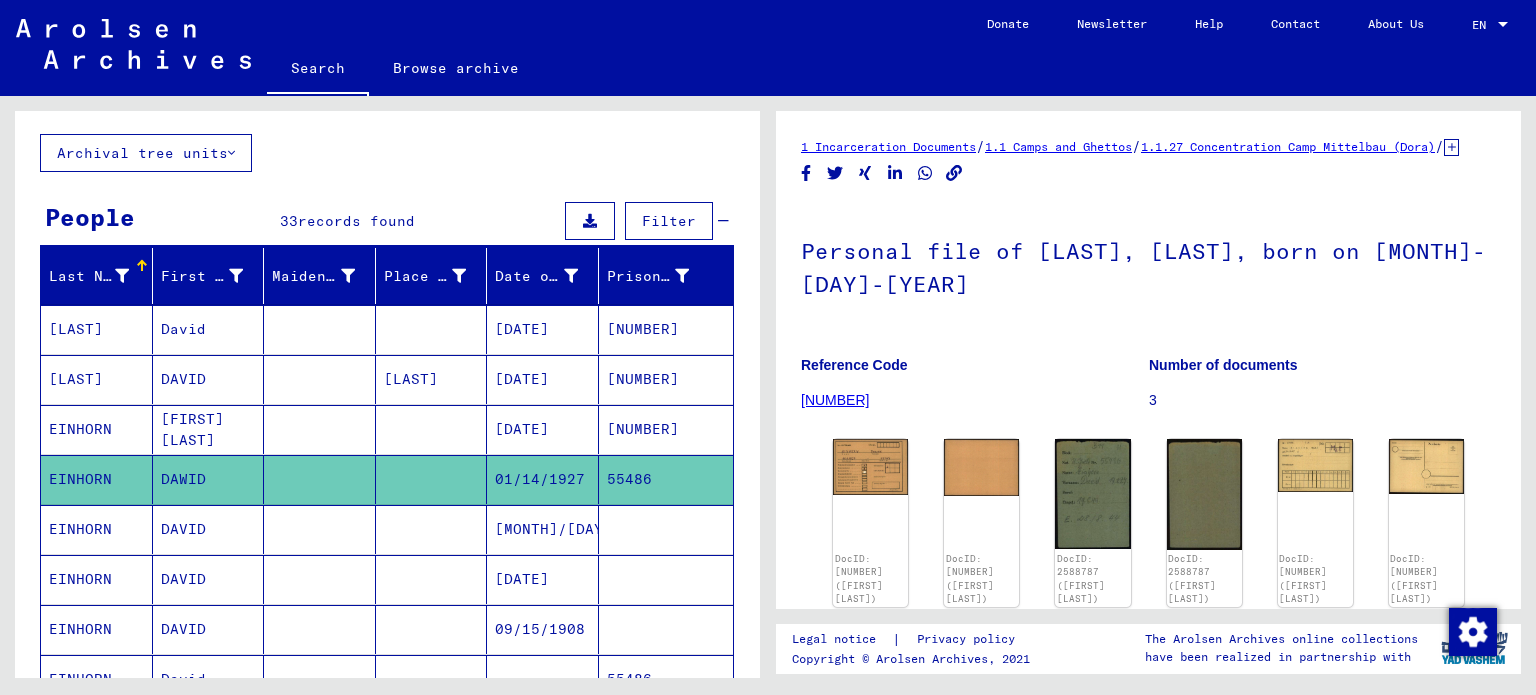 scroll, scrollTop: 0, scrollLeft: 0, axis: both 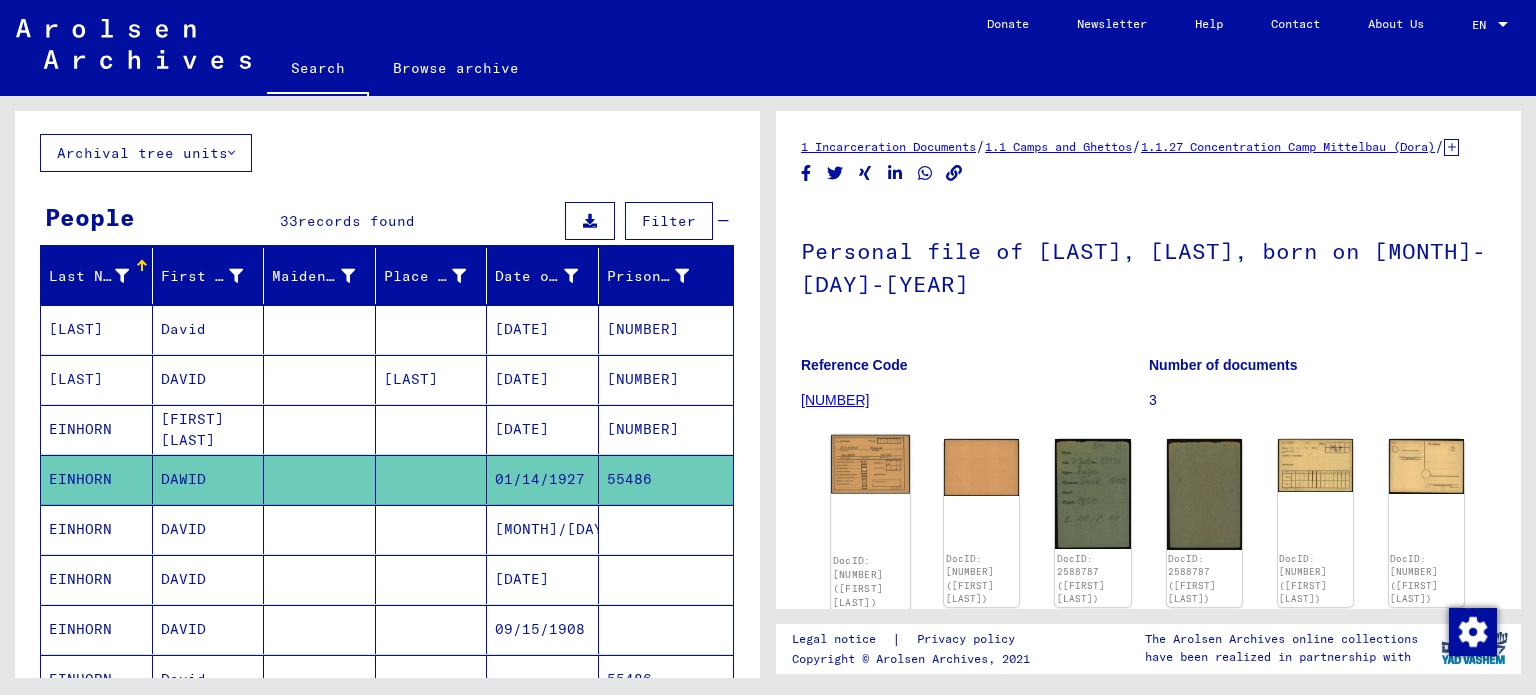 click 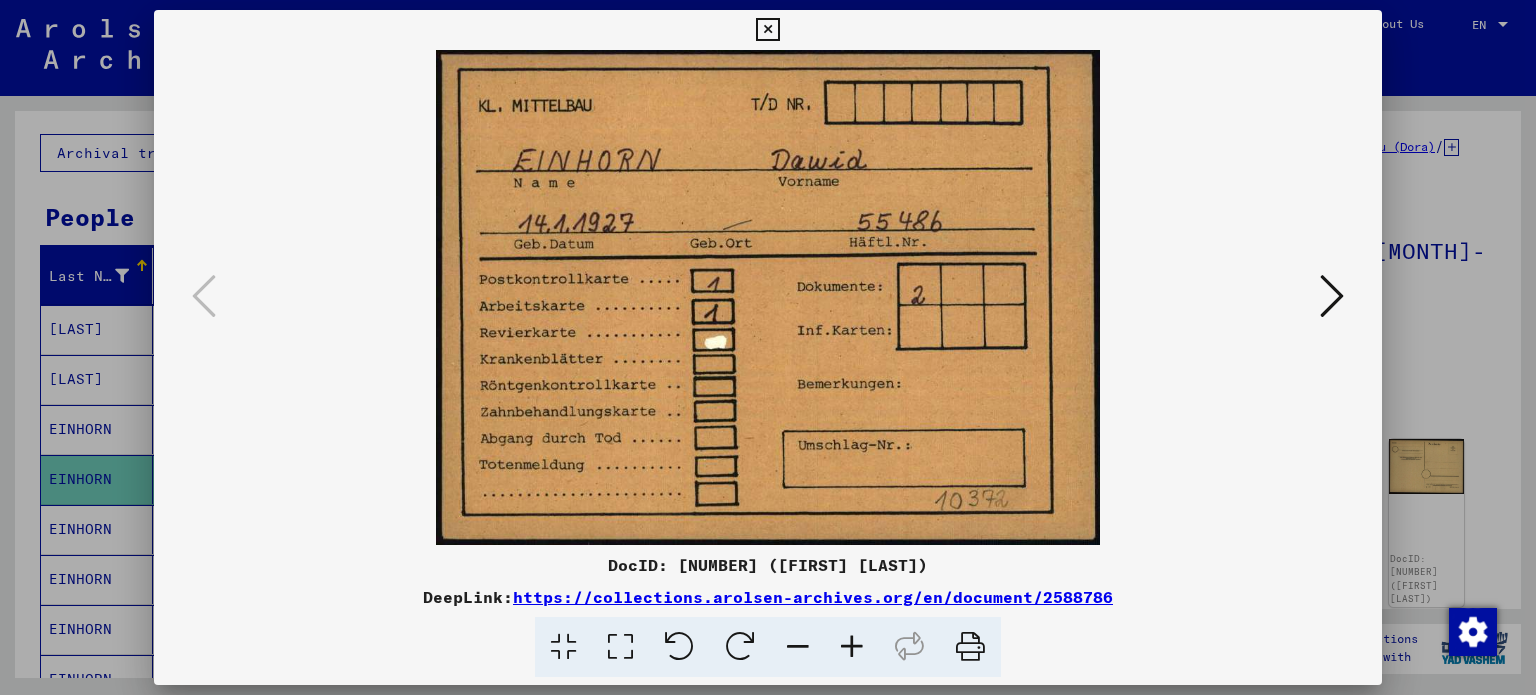 click at bounding box center [1332, 296] 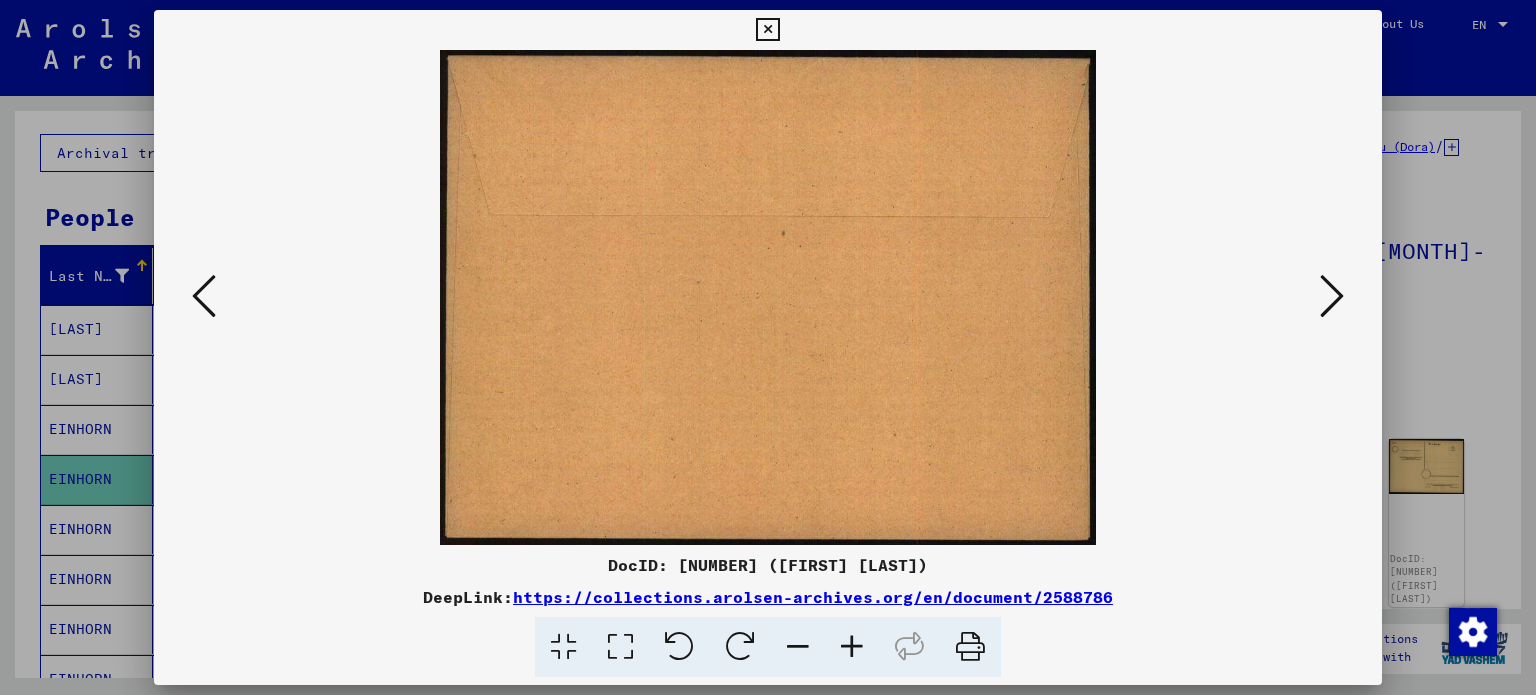 click at bounding box center [1332, 296] 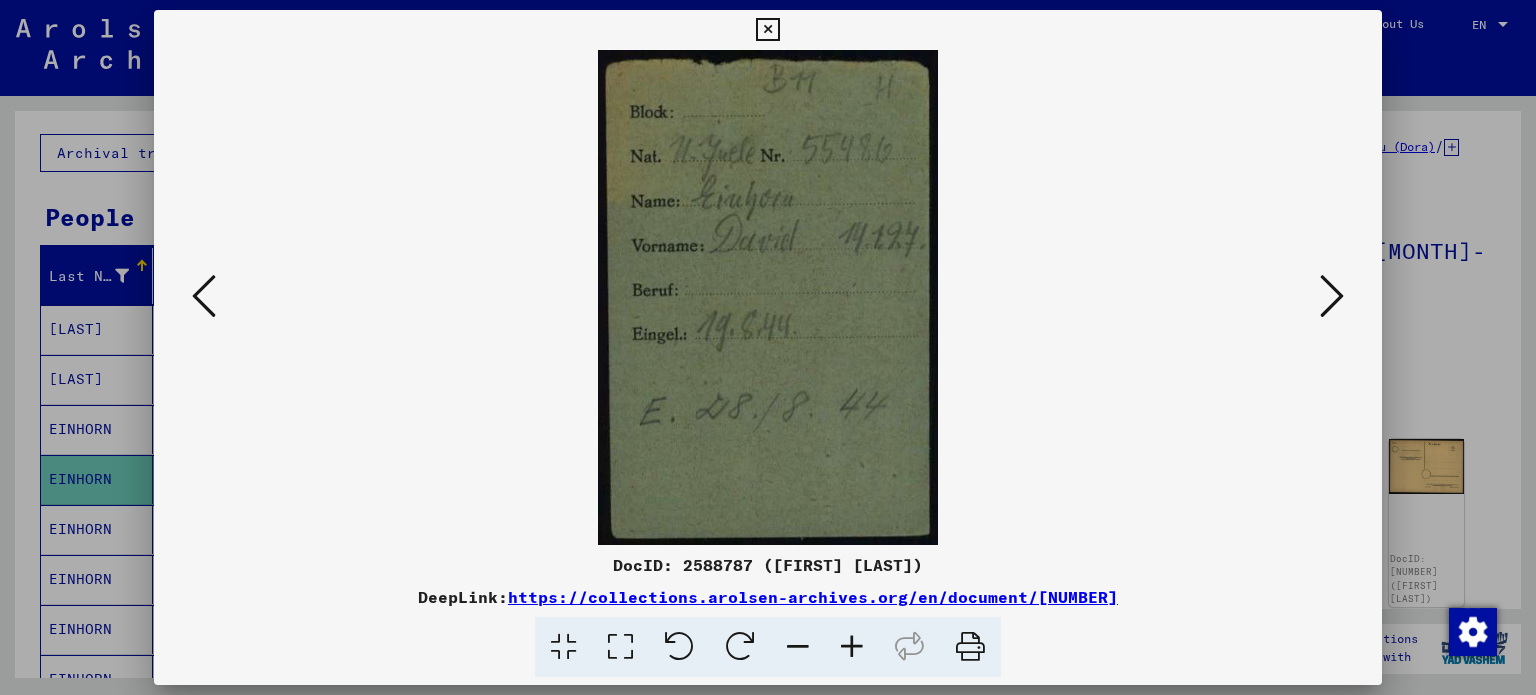 click at bounding box center (1332, 296) 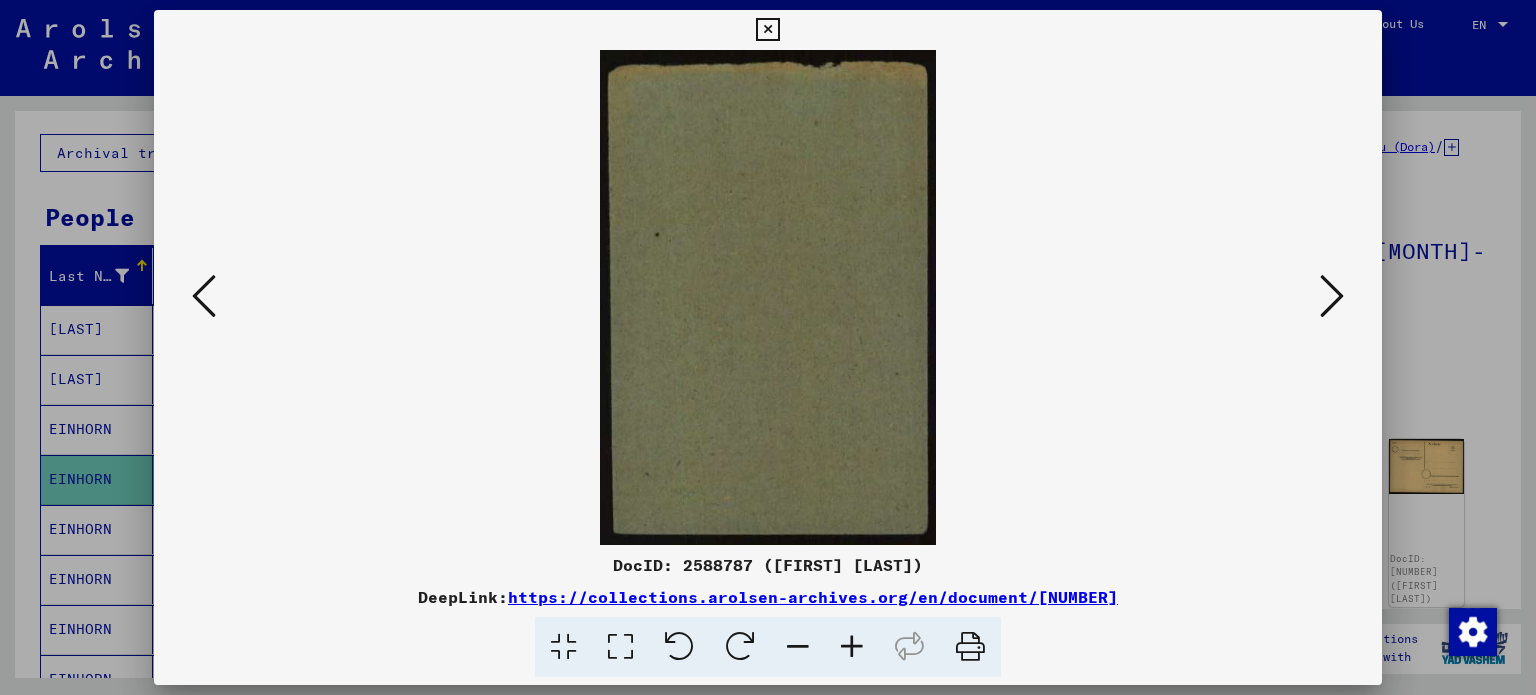 click at bounding box center (1332, 296) 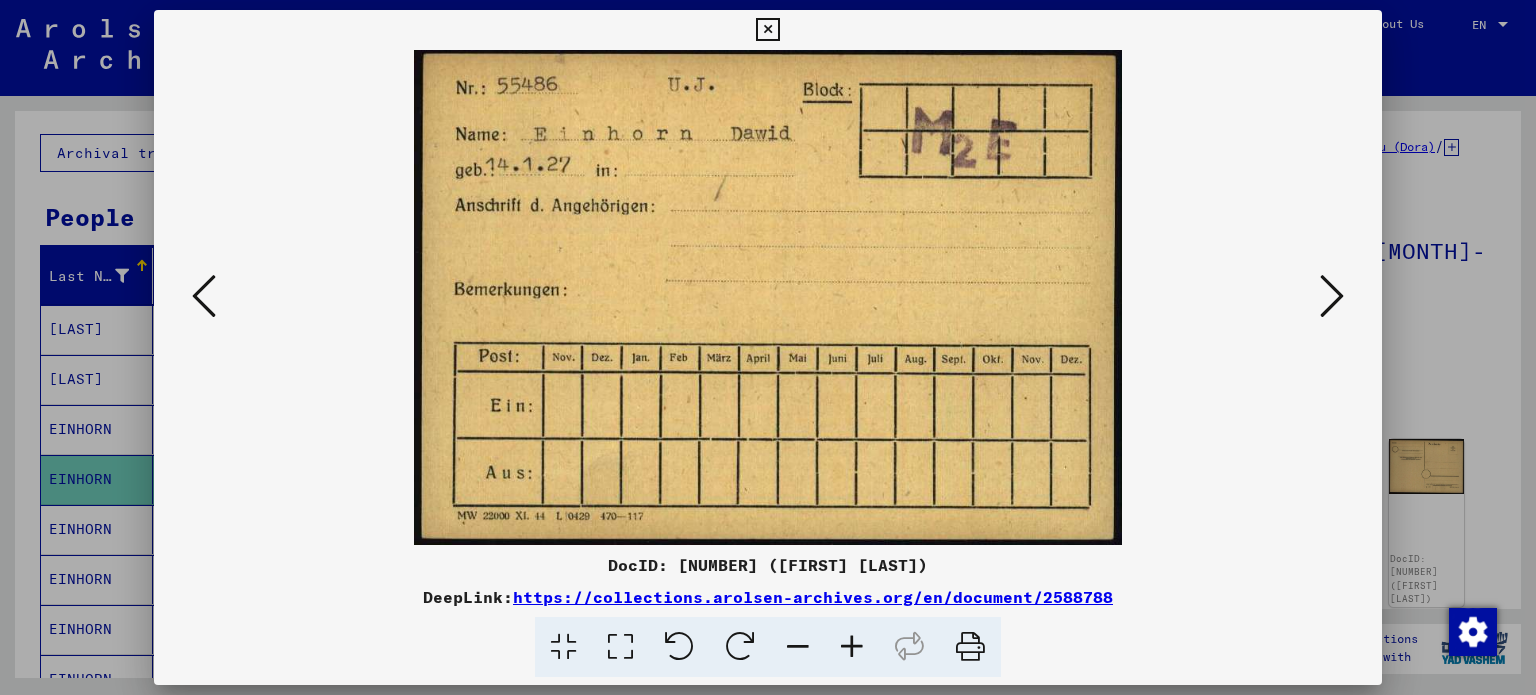 click at bounding box center (768, 347) 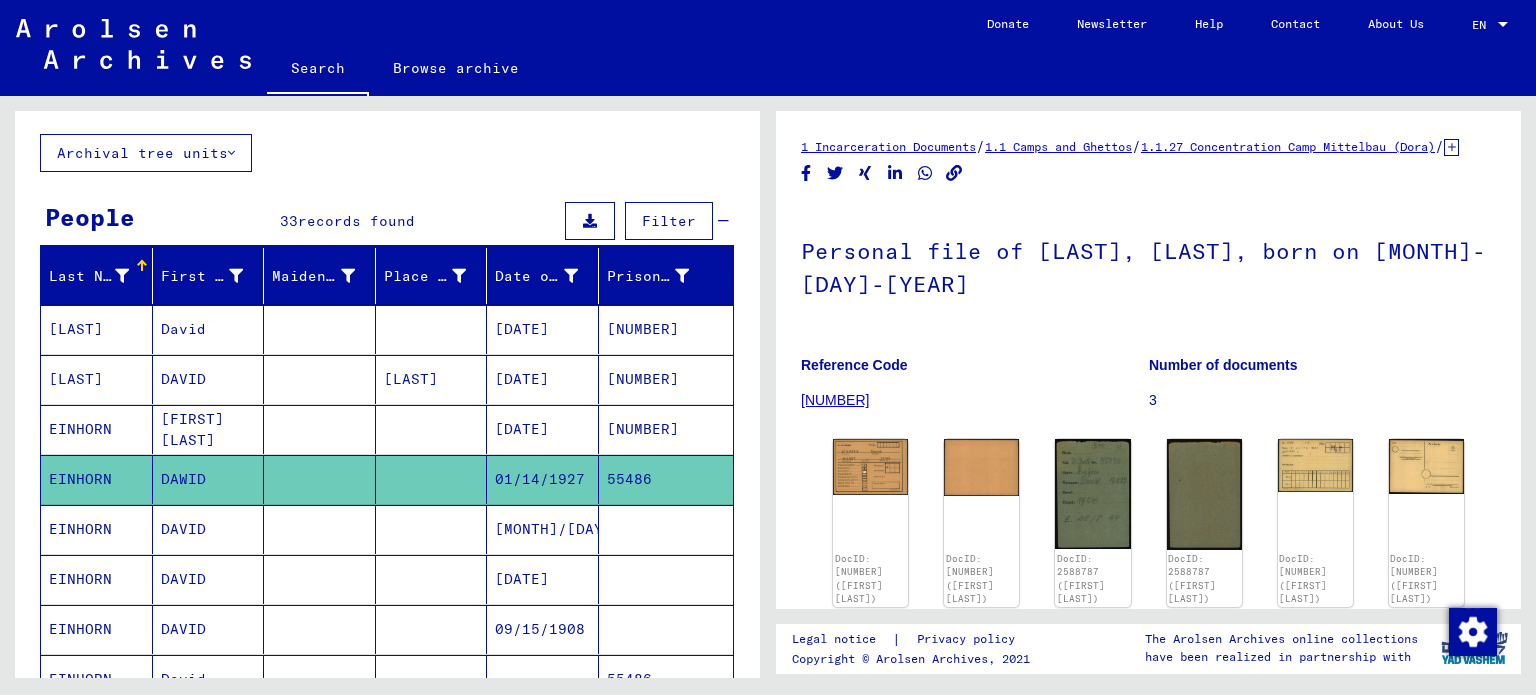 click at bounding box center [666, 579] 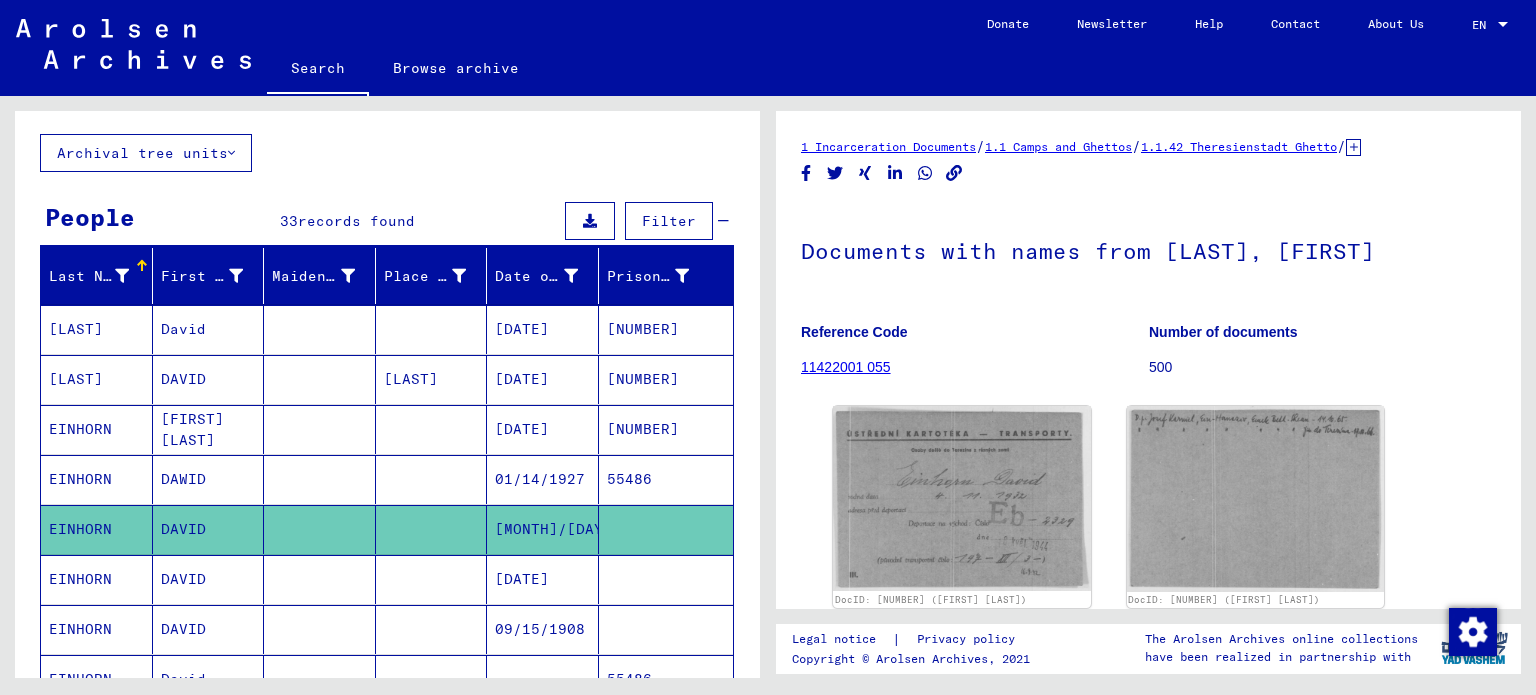 scroll, scrollTop: 0, scrollLeft: 0, axis: both 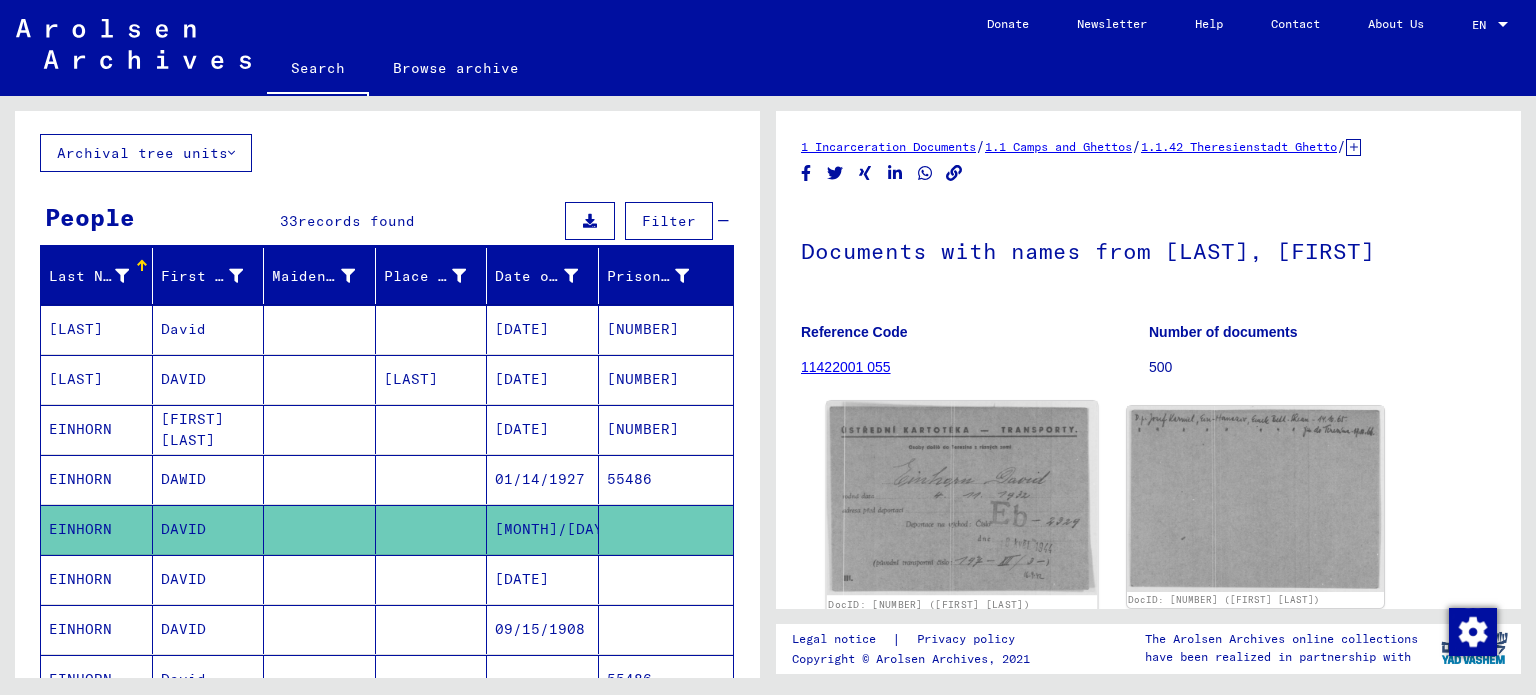 click 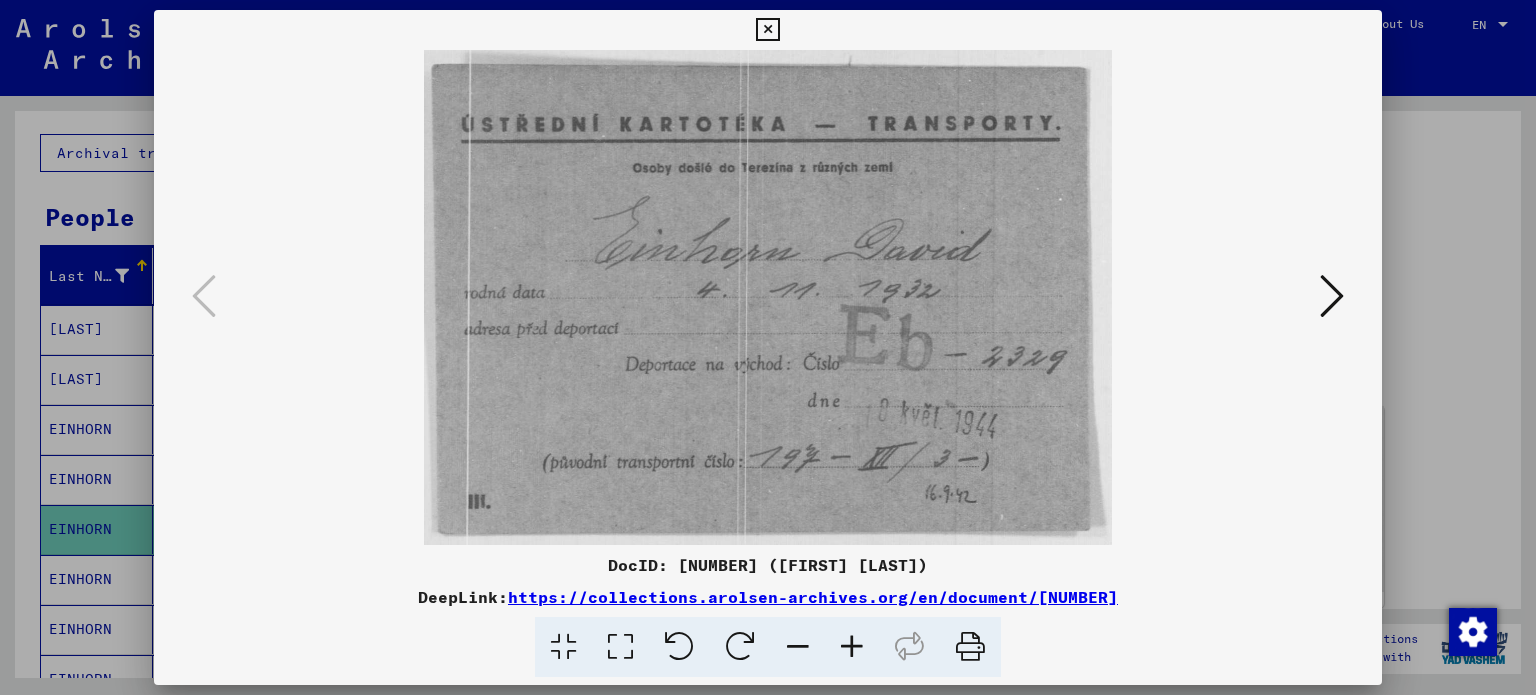 click at bounding box center (768, 347) 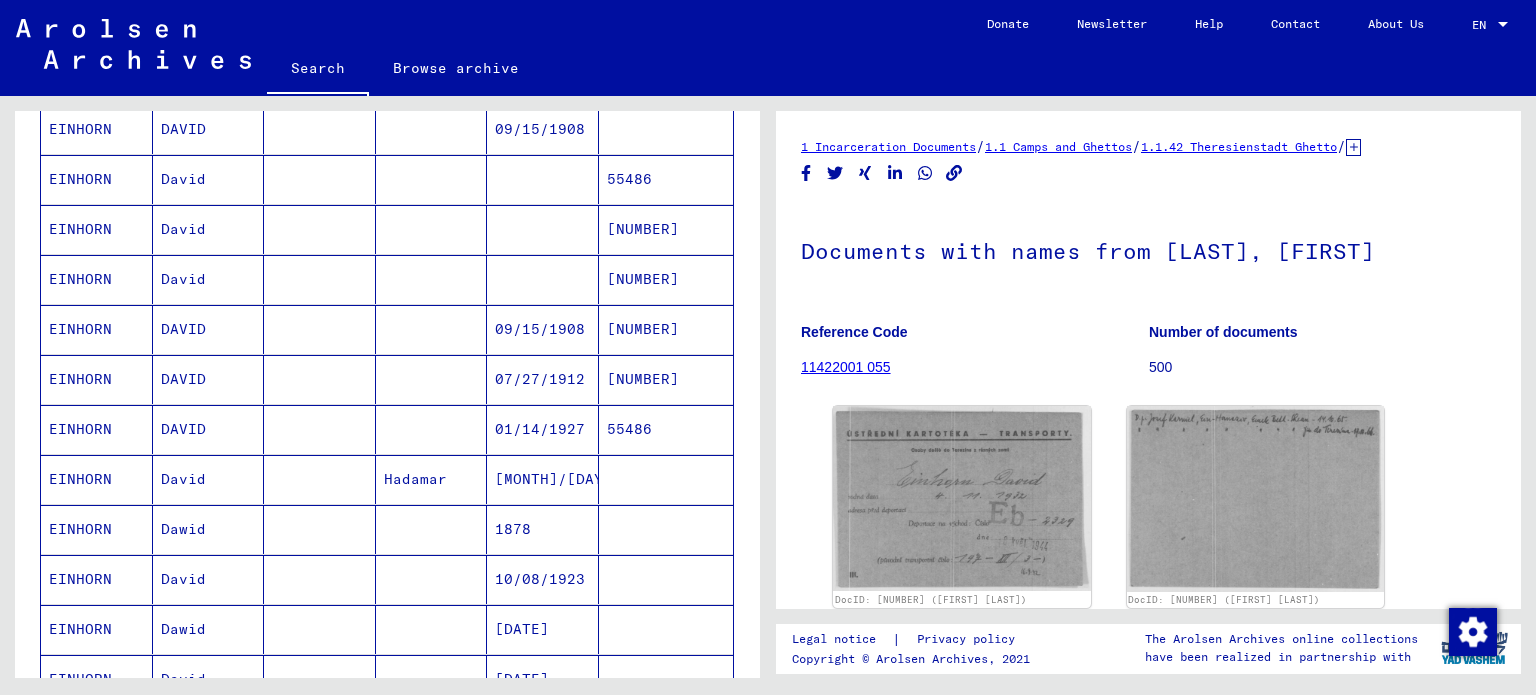 scroll, scrollTop: 500, scrollLeft: 0, axis: vertical 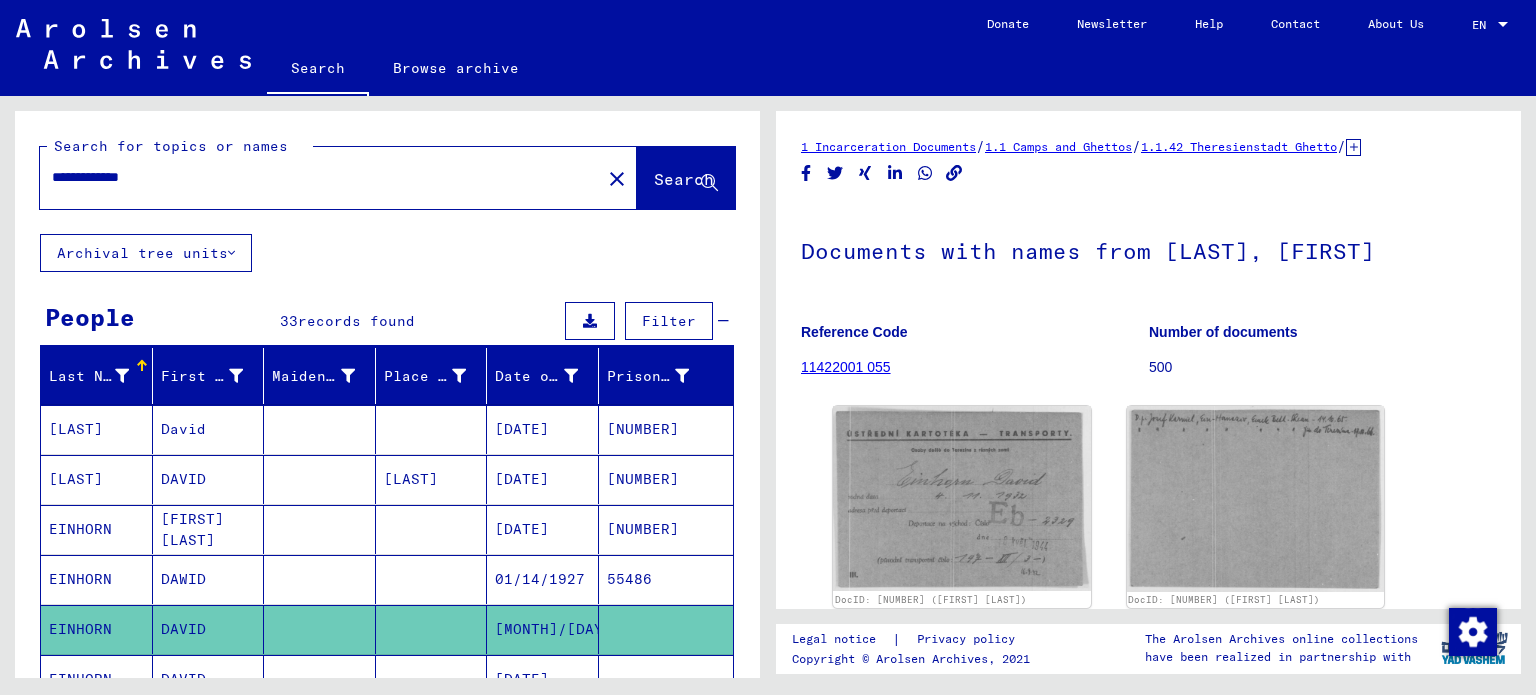 drag, startPoint x: 185, startPoint y: 182, endPoint x: 12, endPoint y: 165, distance: 173.83325 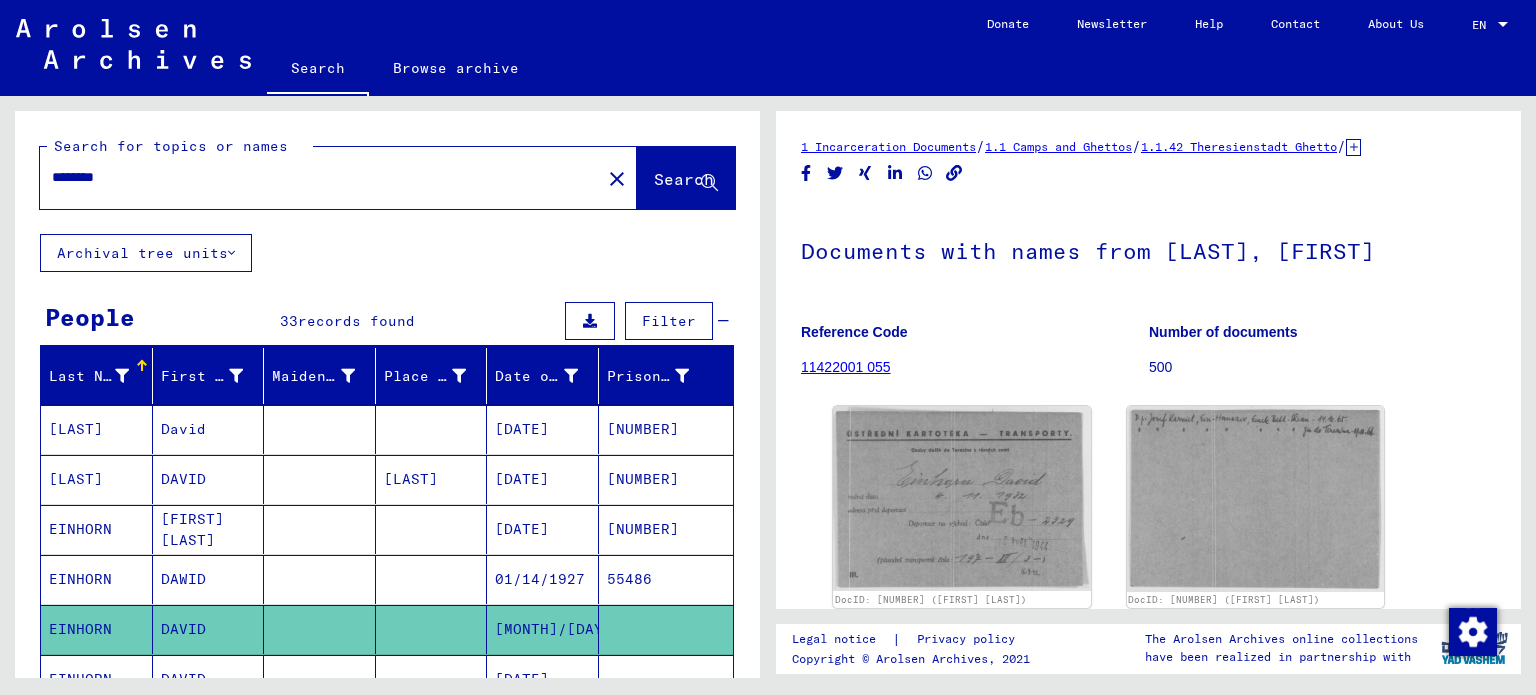 type on "********" 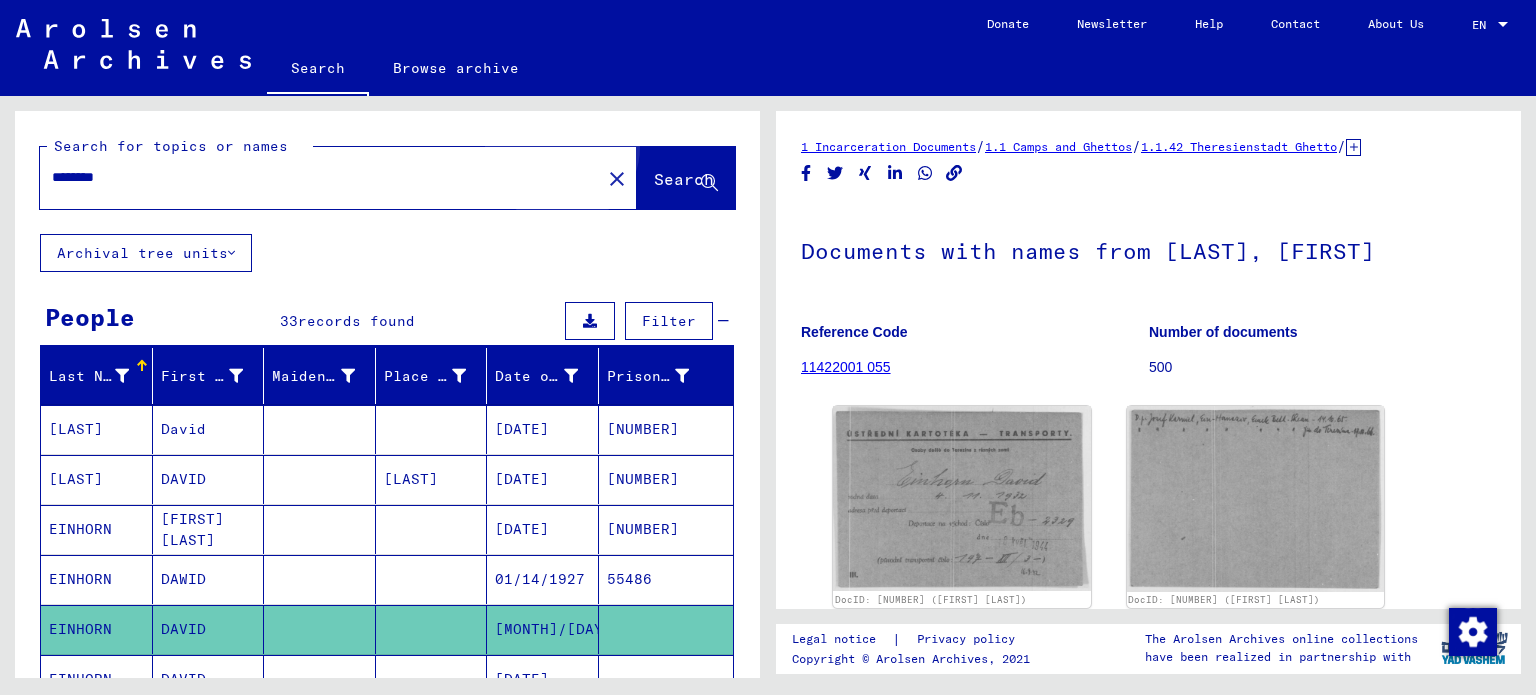 click on "Search" 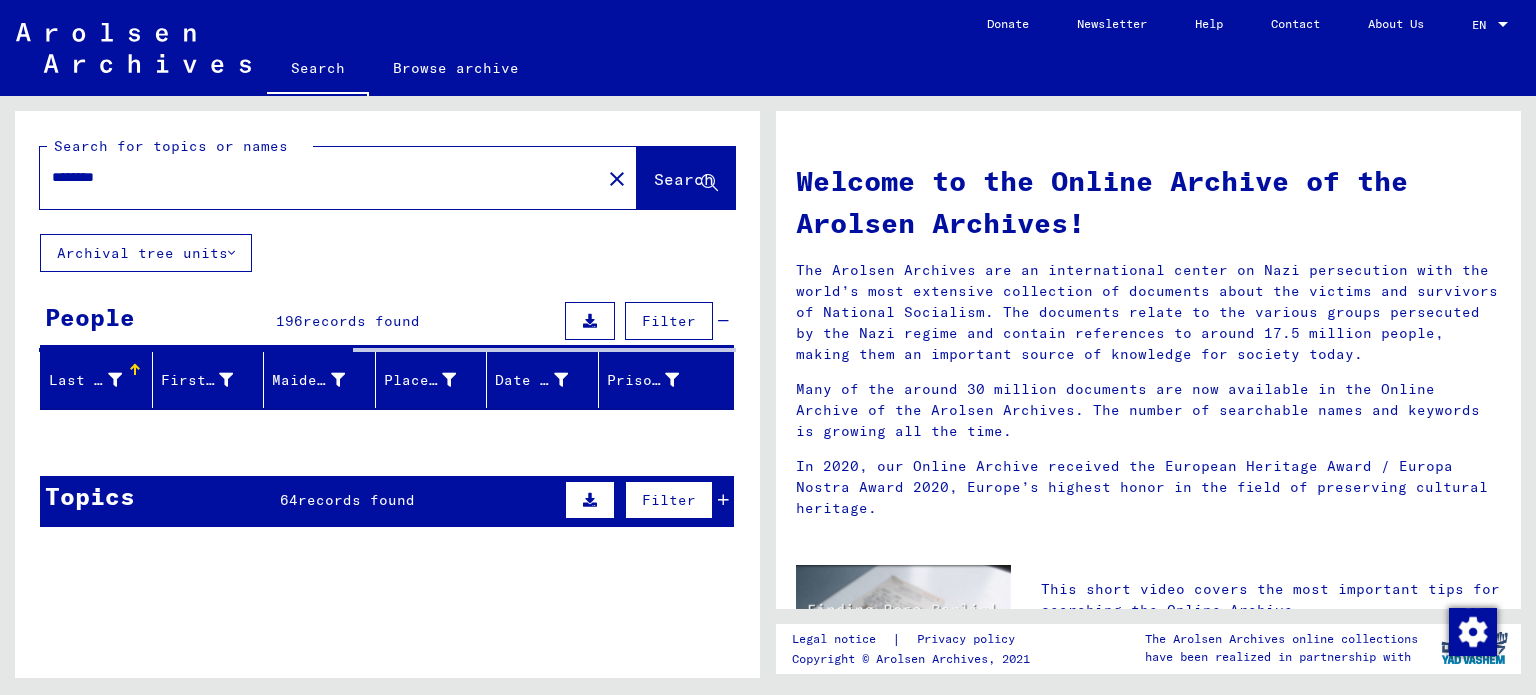 scroll, scrollTop: 100, scrollLeft: 0, axis: vertical 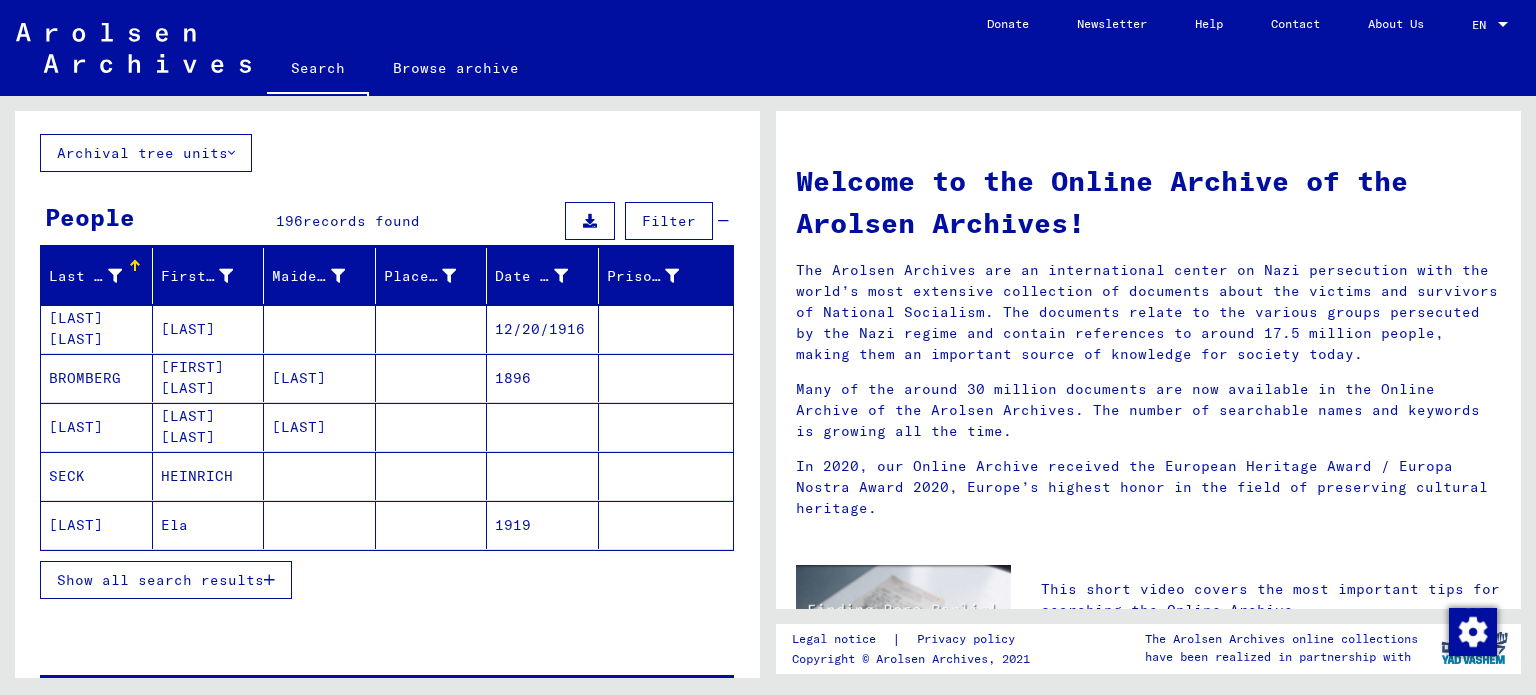 click on "Show all search results" at bounding box center (166, 580) 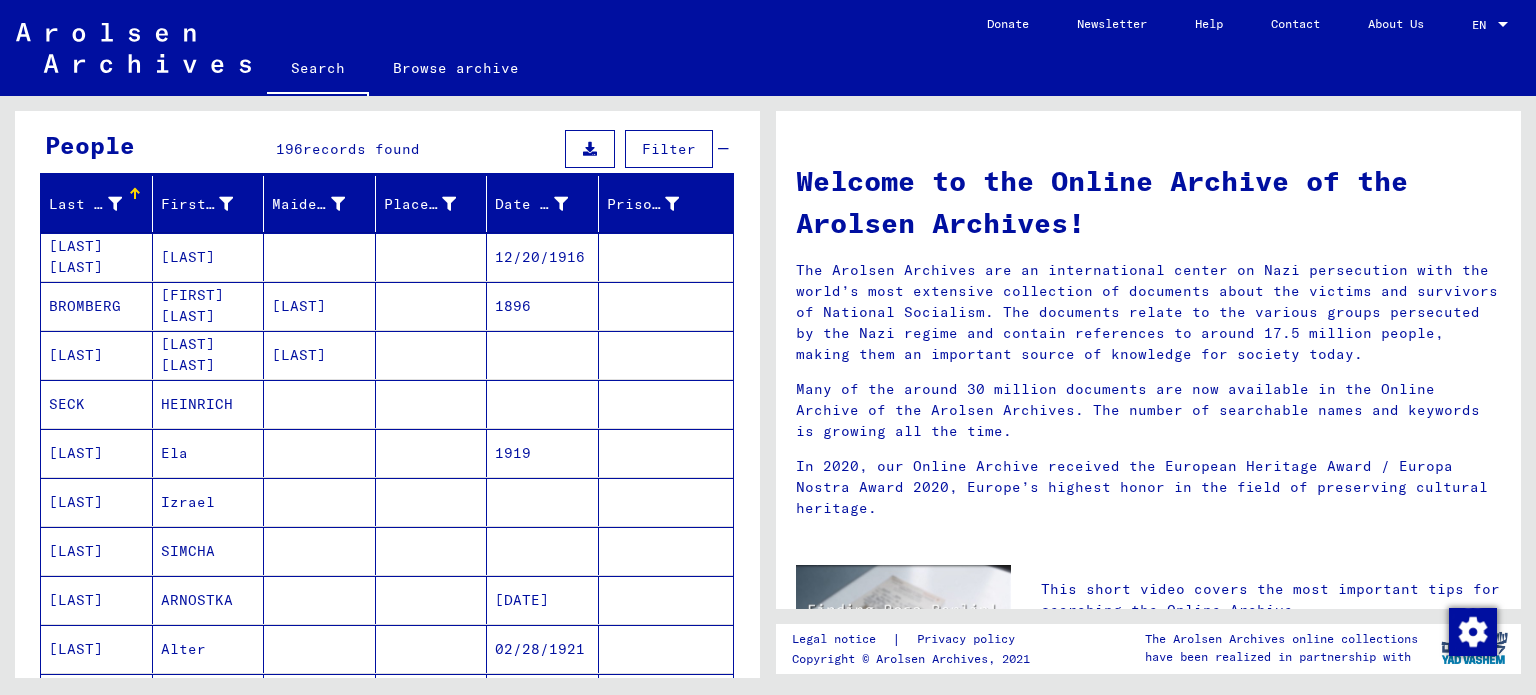 scroll, scrollTop: 200, scrollLeft: 0, axis: vertical 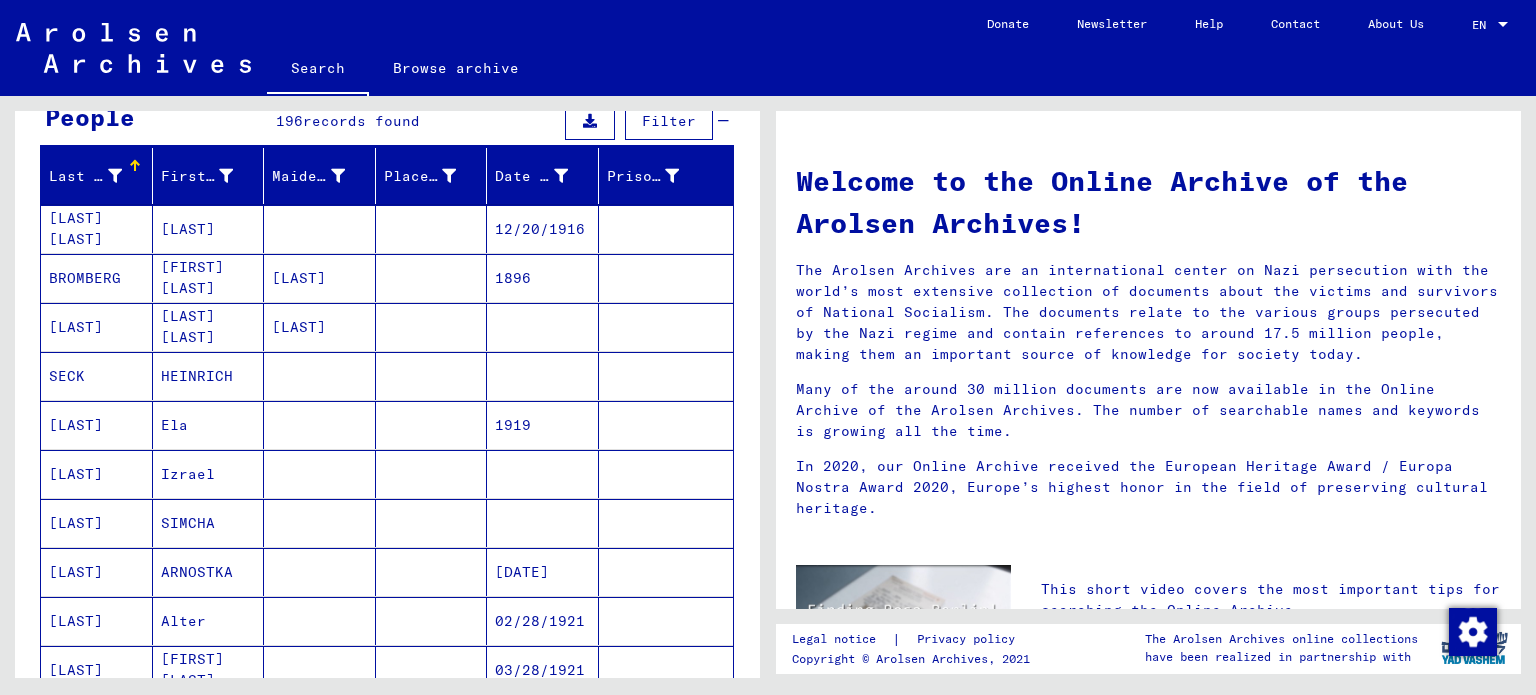 click at bounding box center (432, 523) 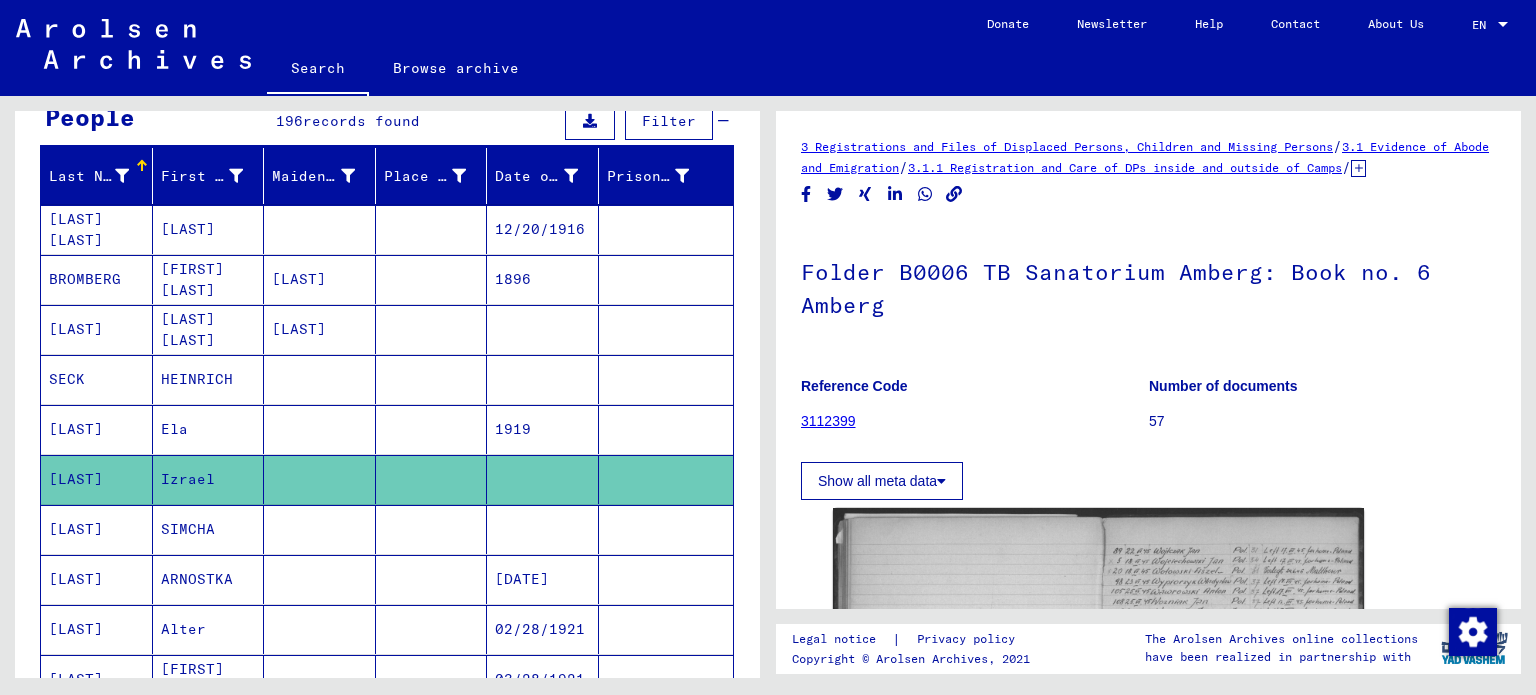 scroll, scrollTop: 0, scrollLeft: 0, axis: both 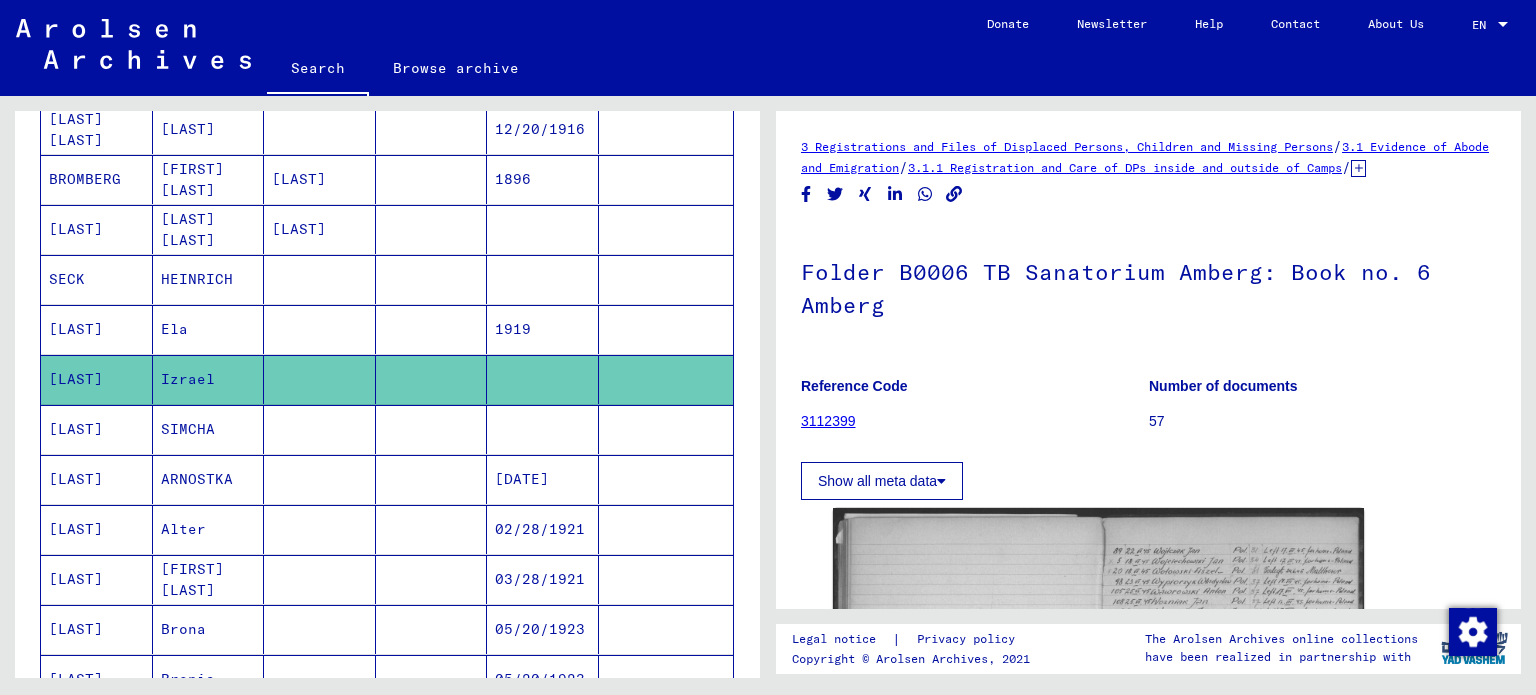 click at bounding box center [432, 479] 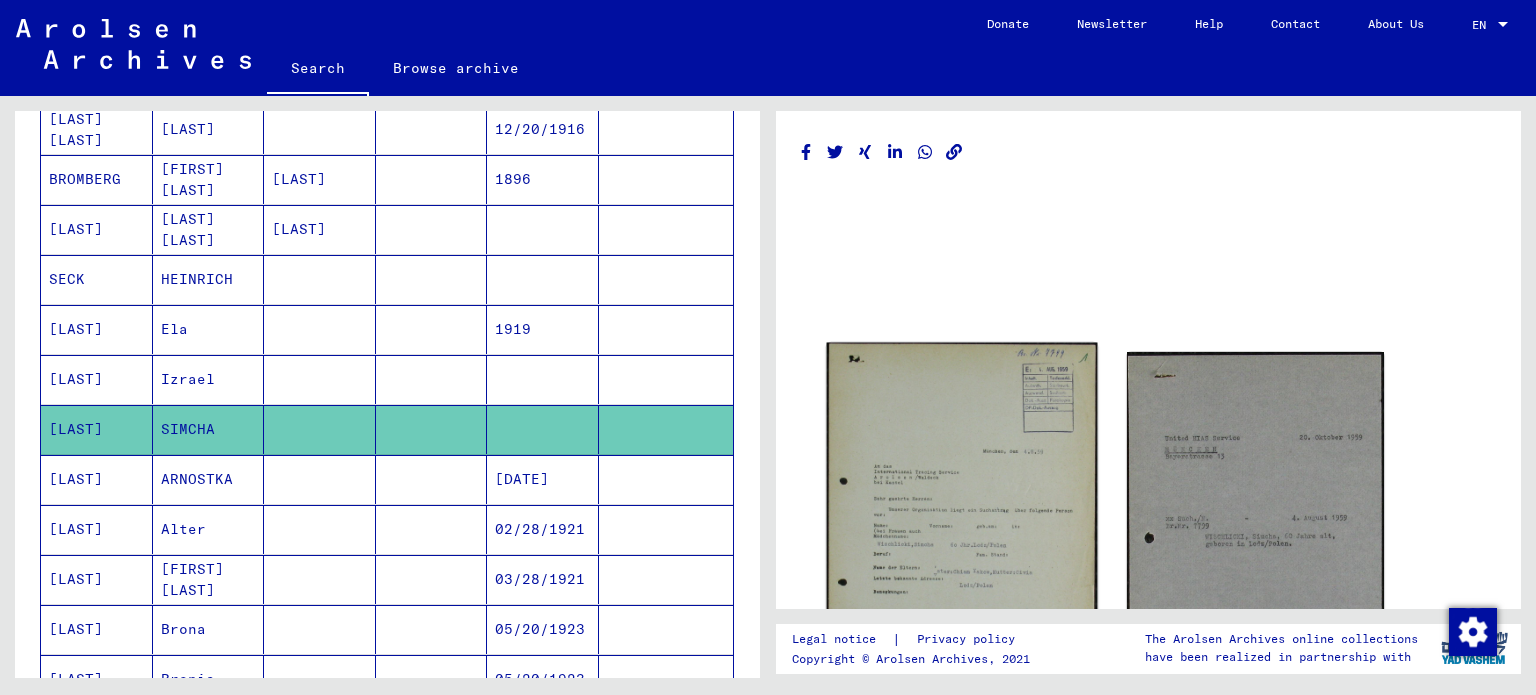 click 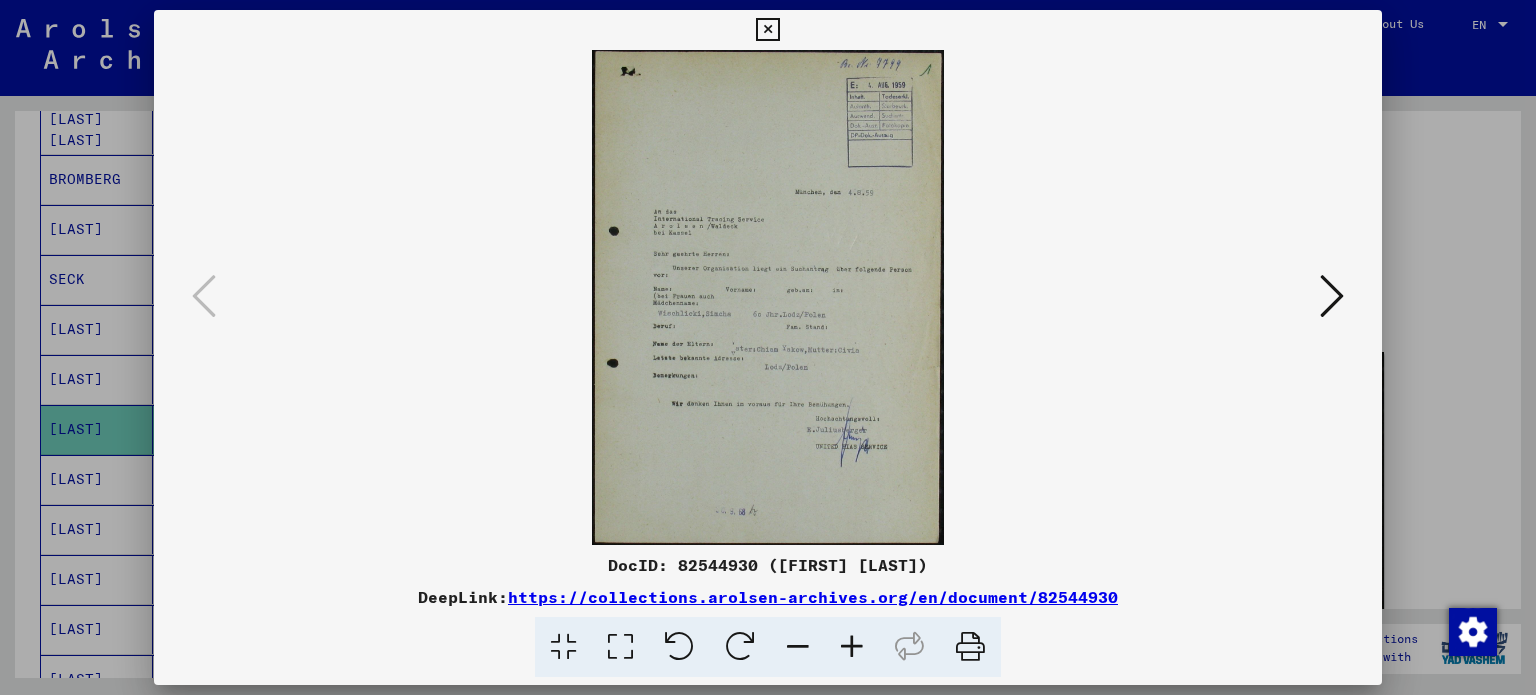 click at bounding box center [852, 647] 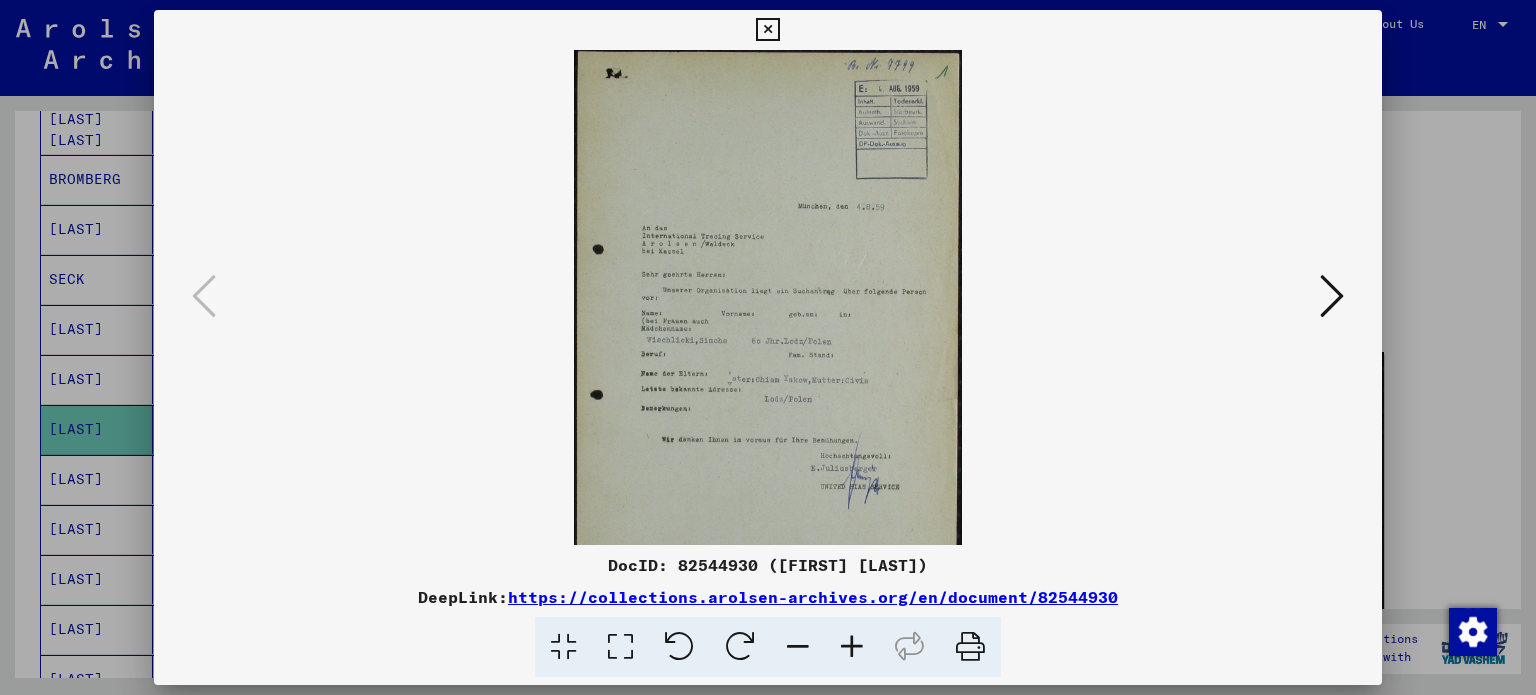 click at bounding box center [852, 647] 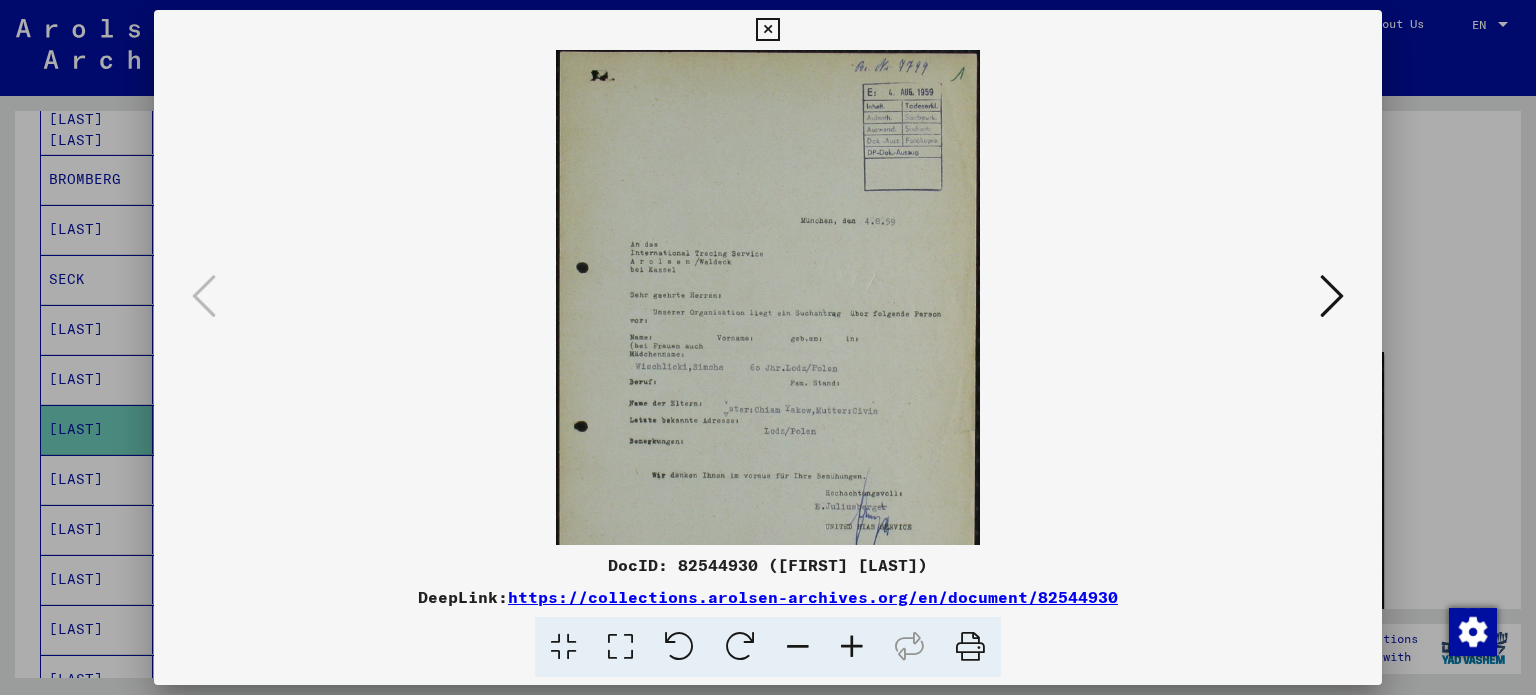 click at bounding box center (852, 647) 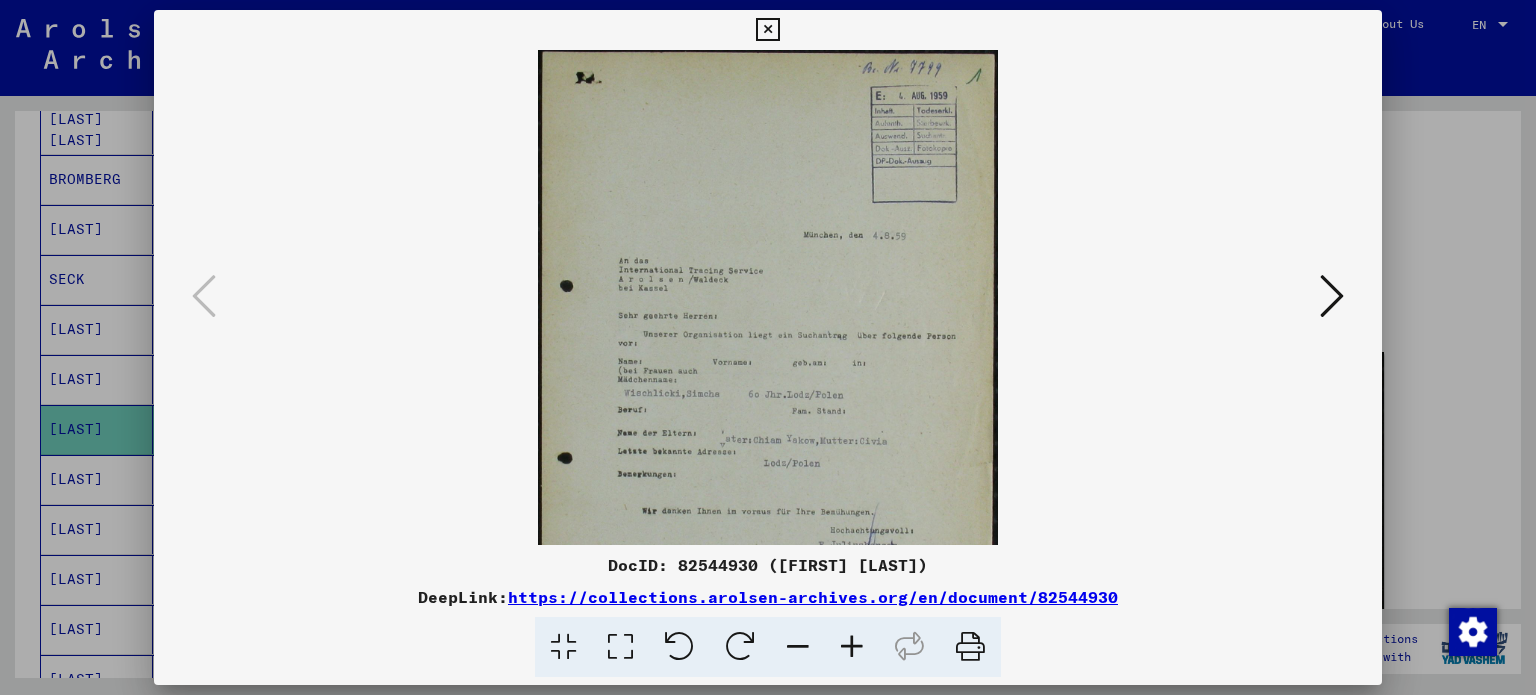 click at bounding box center [852, 647] 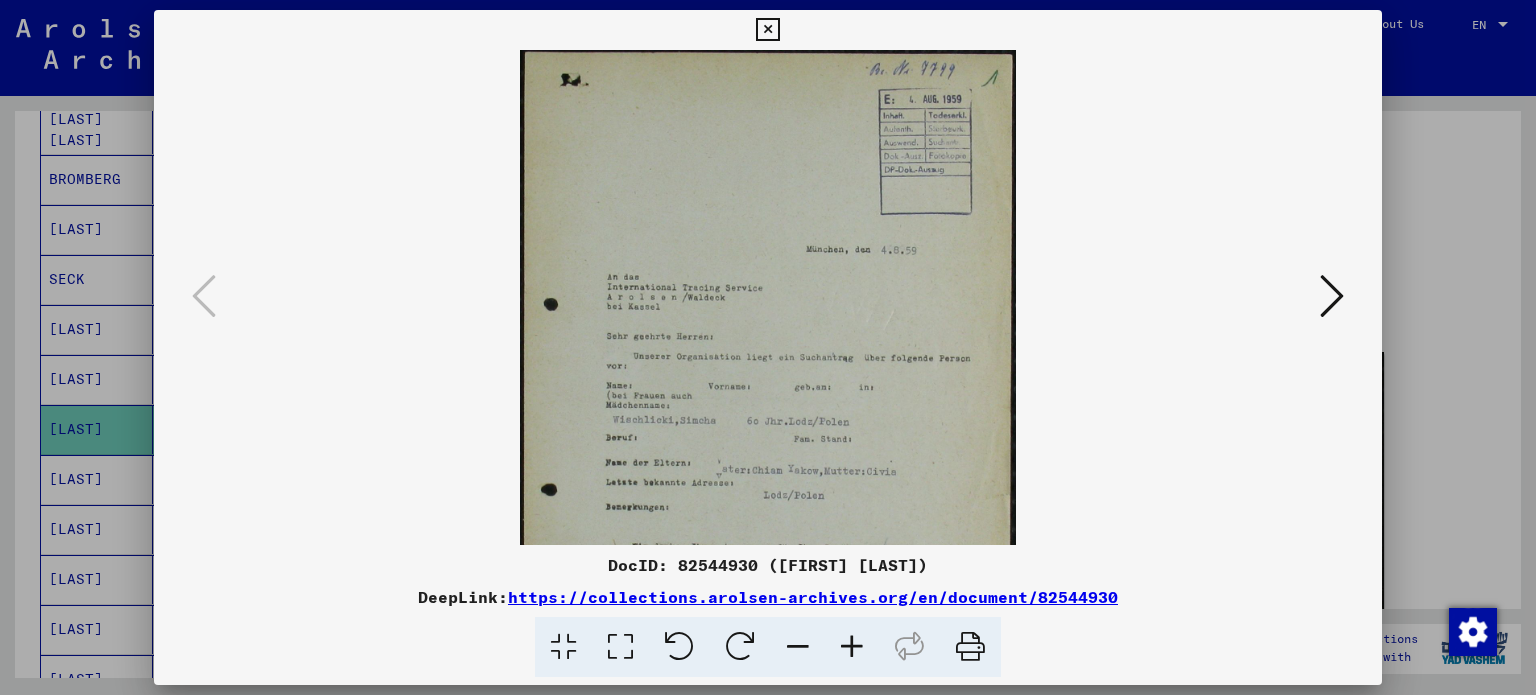 click at bounding box center (852, 647) 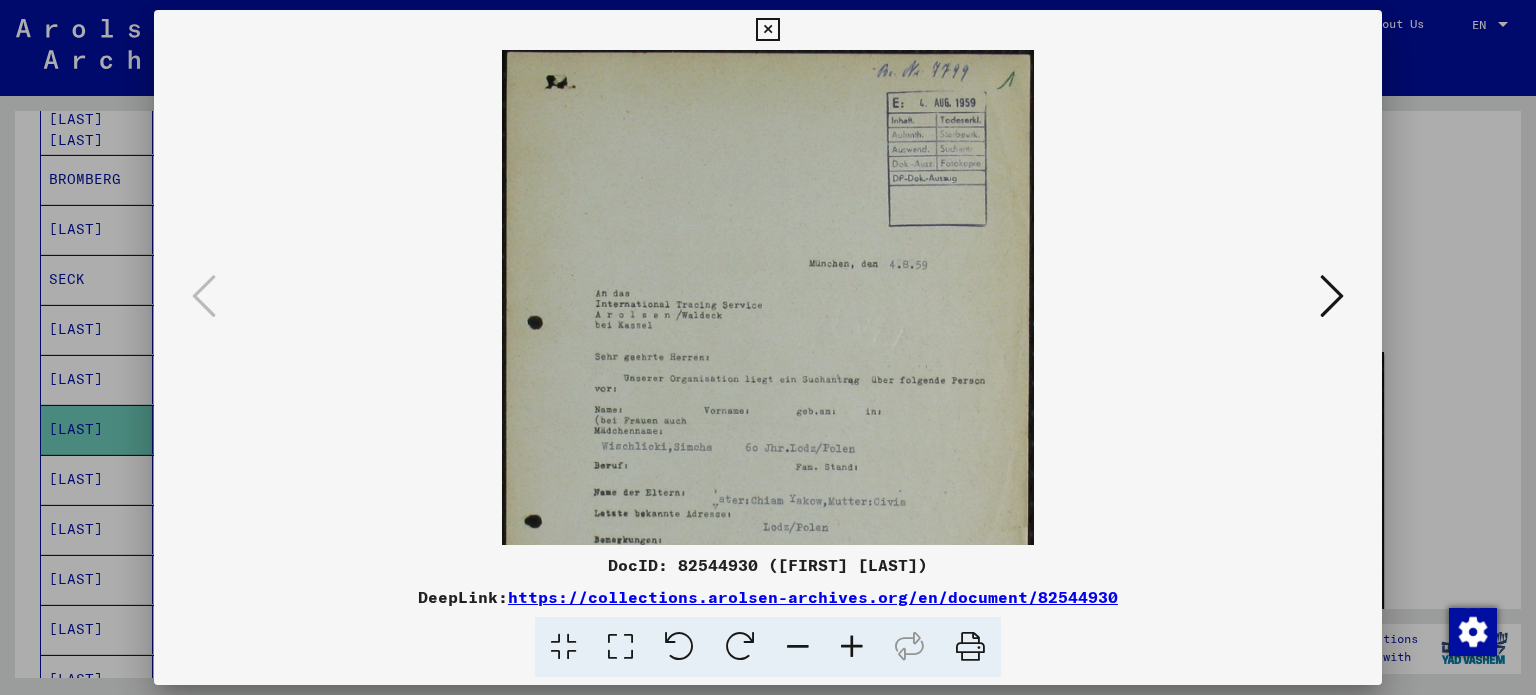 click at bounding box center [852, 647] 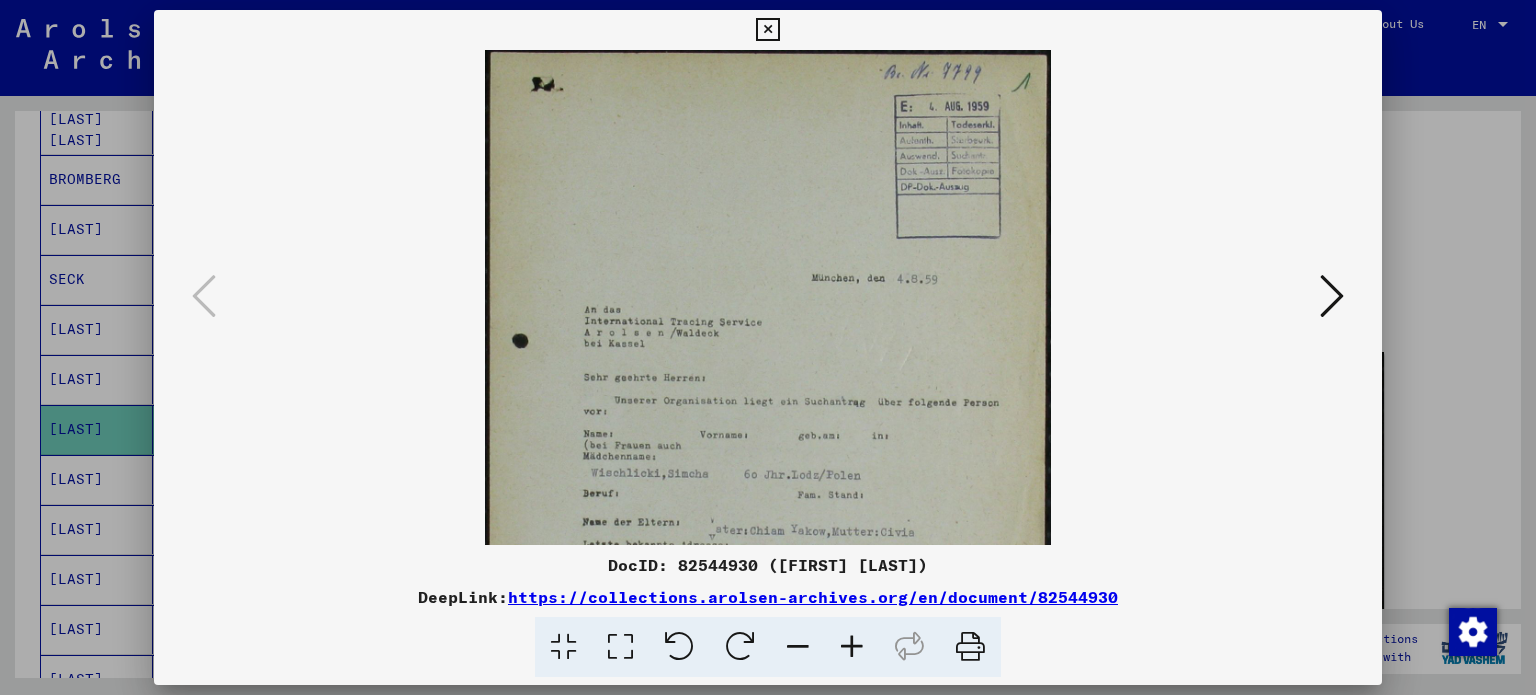 click at bounding box center (768, 347) 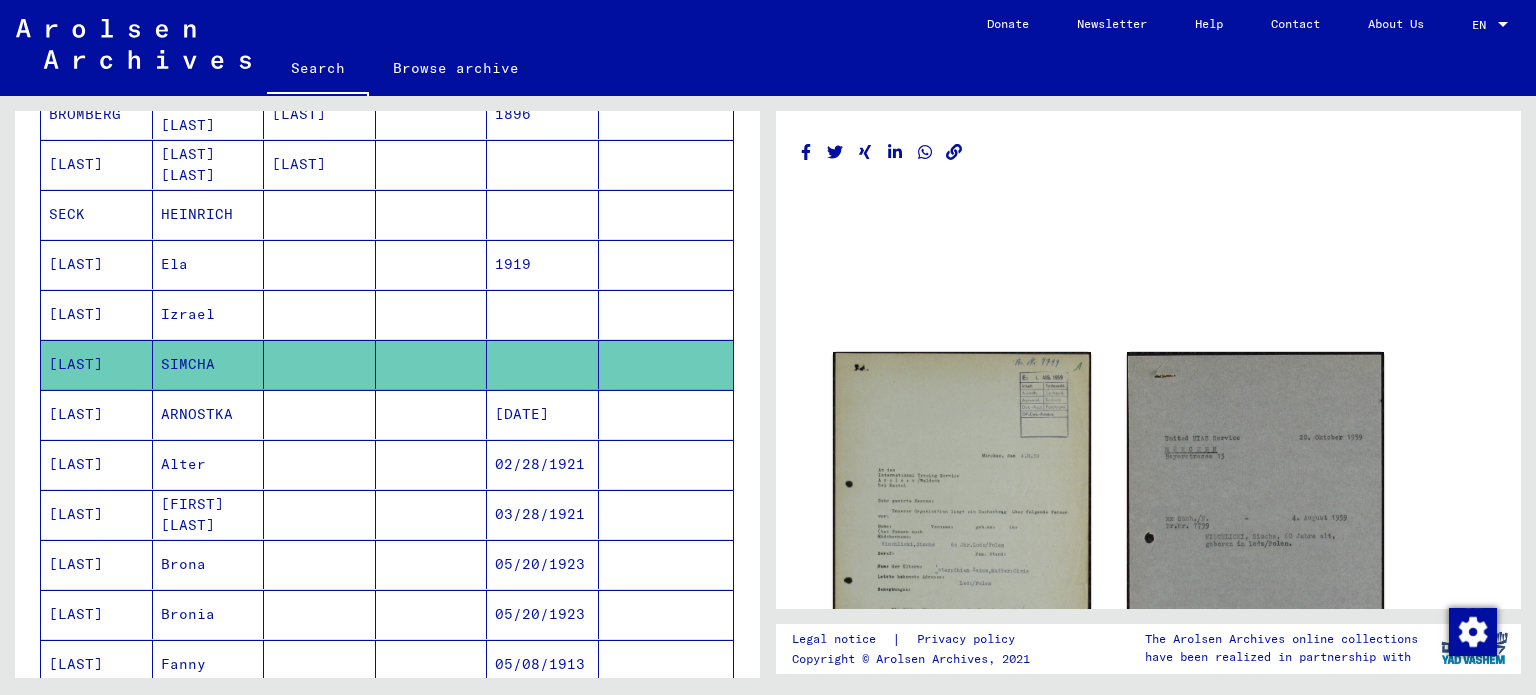 scroll, scrollTop: 400, scrollLeft: 0, axis: vertical 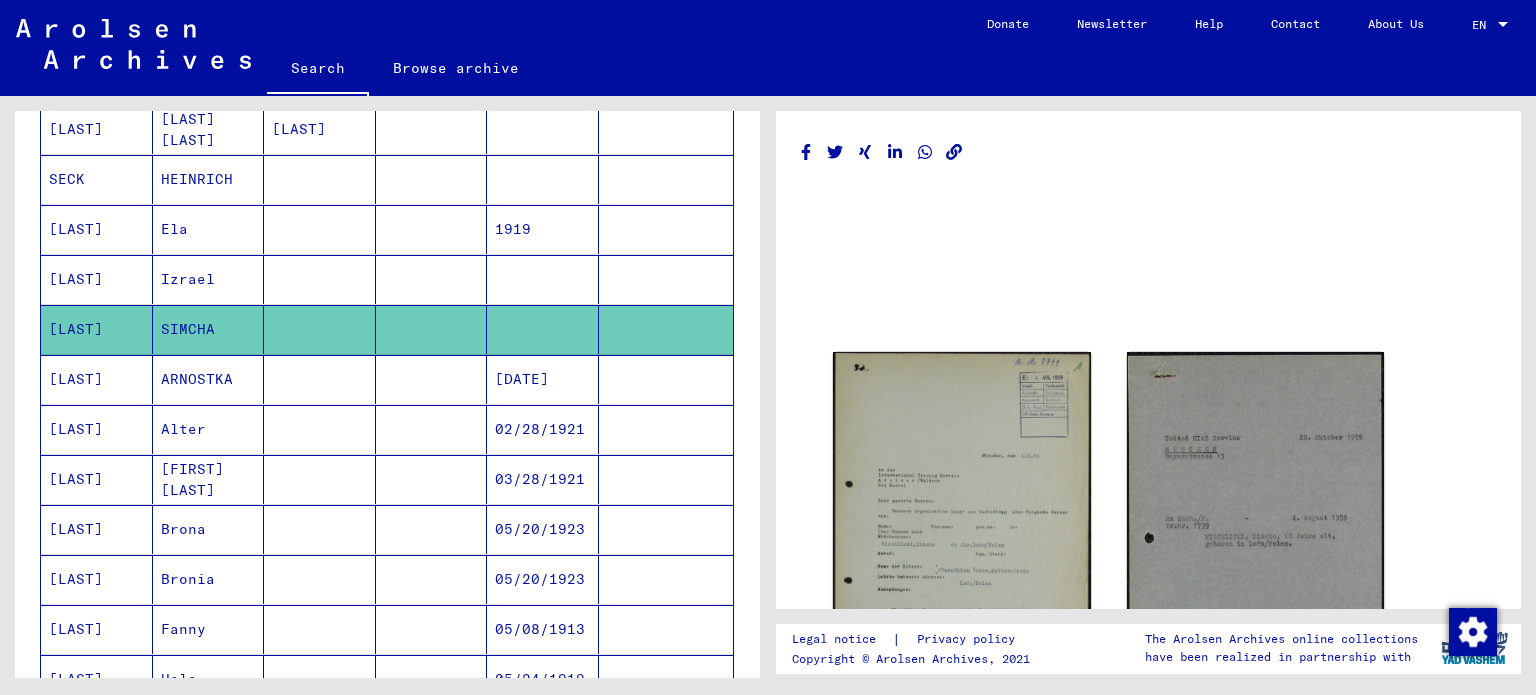 click on "02/28/1921" at bounding box center [543, 479] 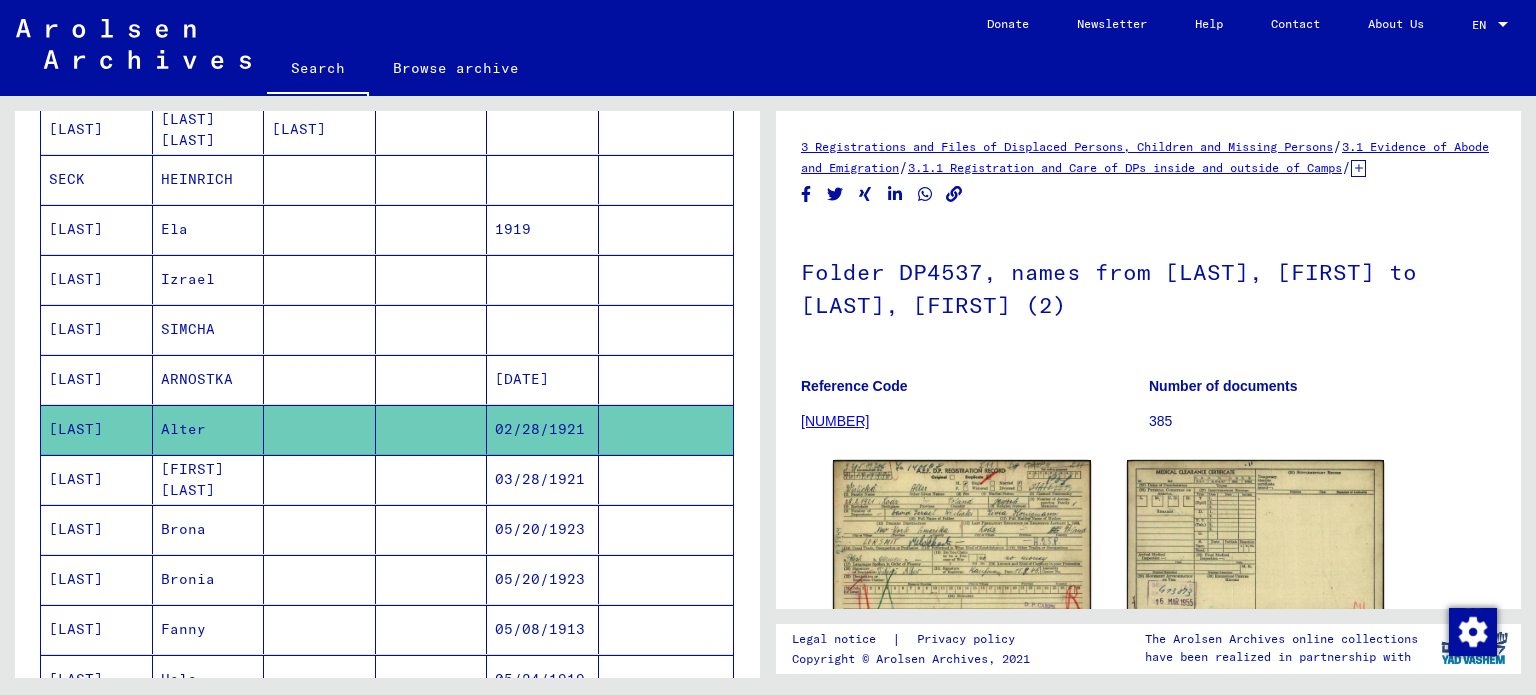 scroll, scrollTop: 0, scrollLeft: 0, axis: both 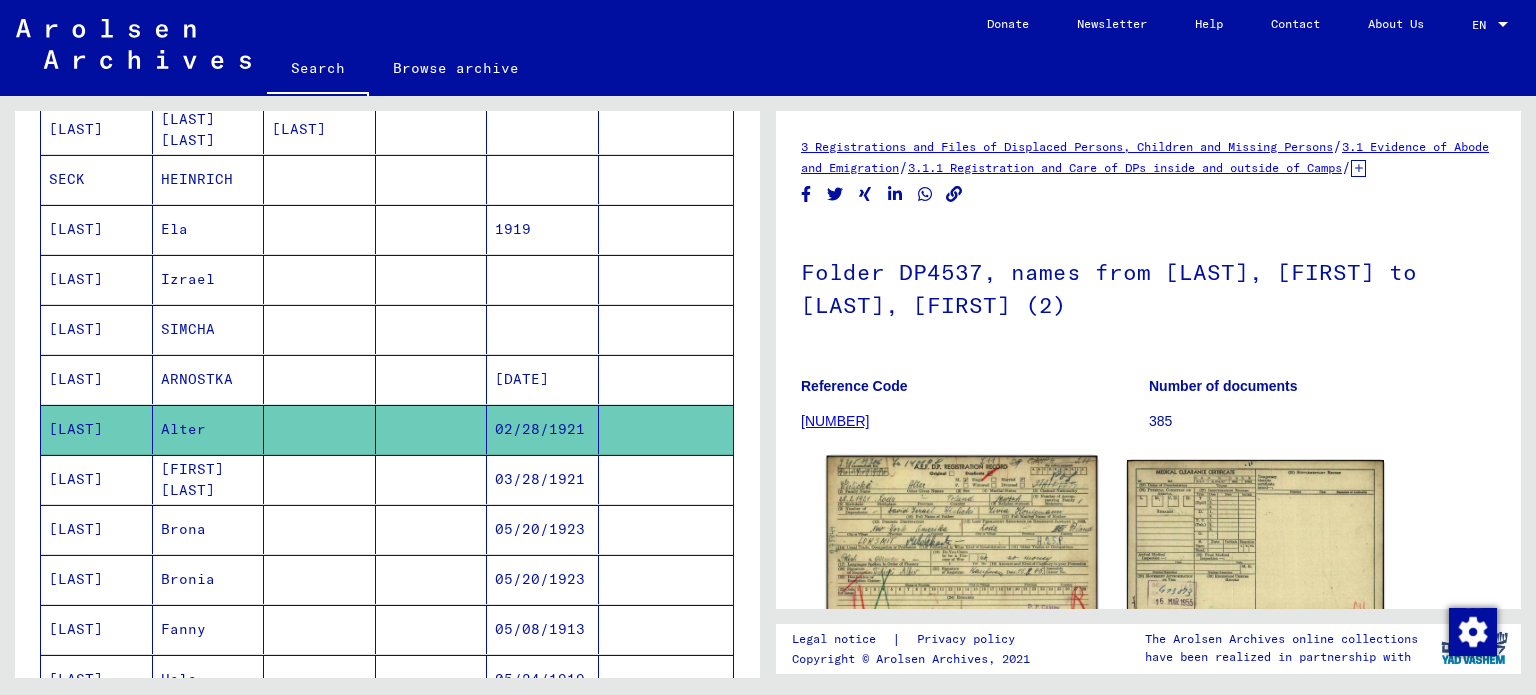 click 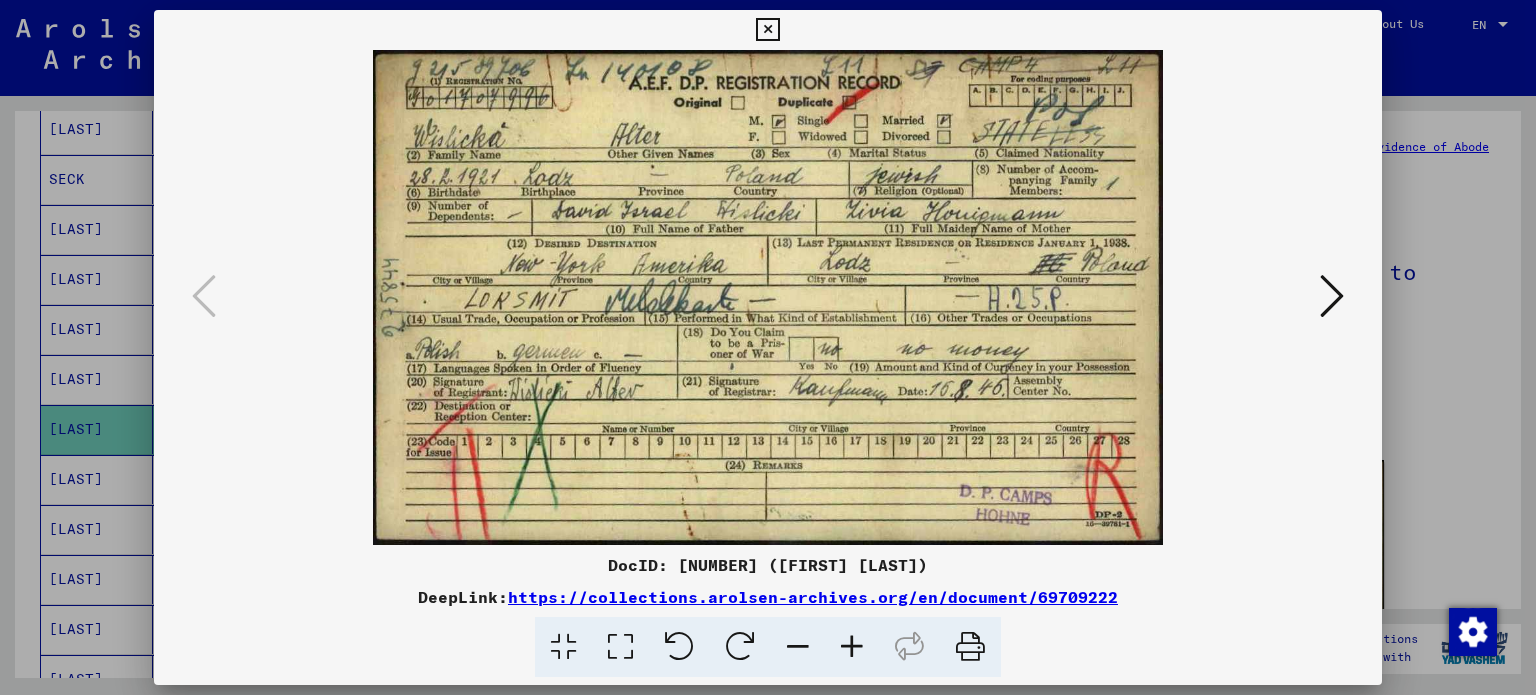 click at bounding box center (768, 347) 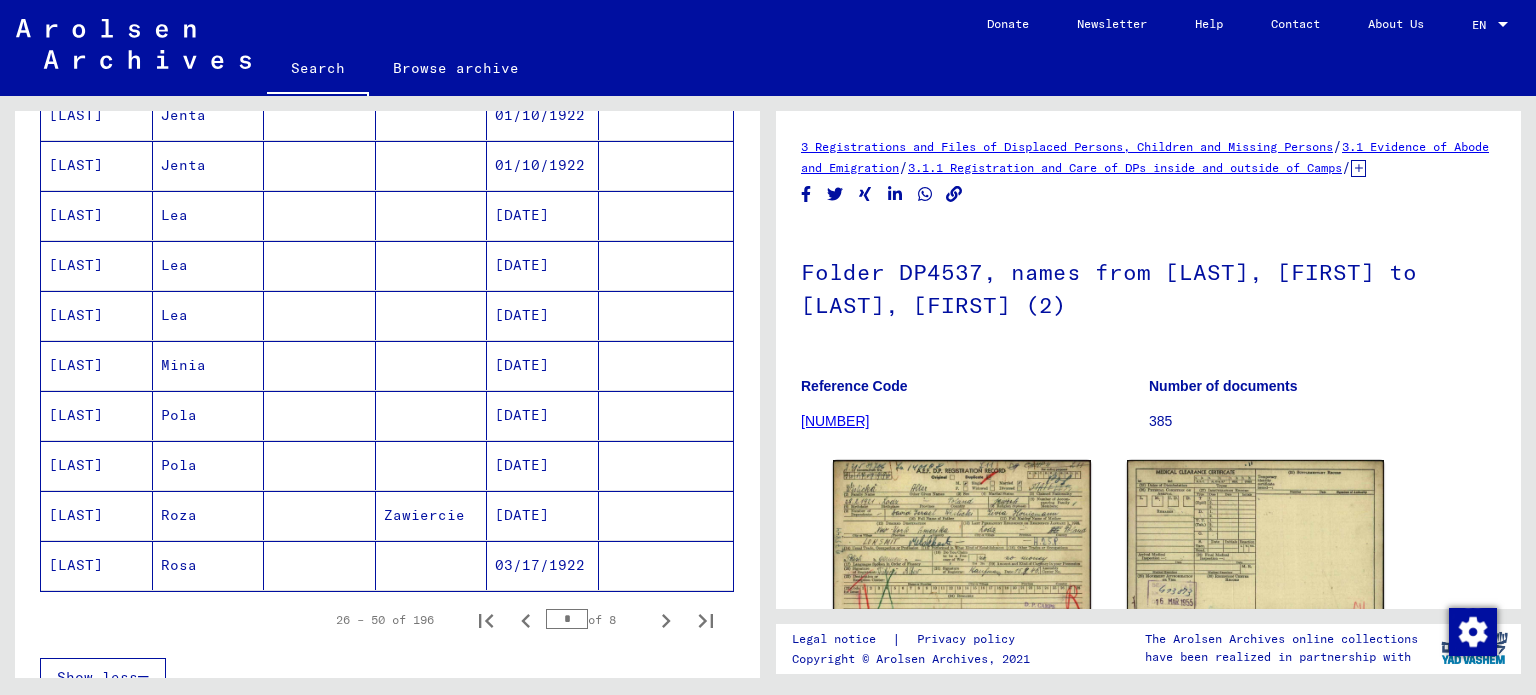 scroll, scrollTop: 1100, scrollLeft: 0, axis: vertical 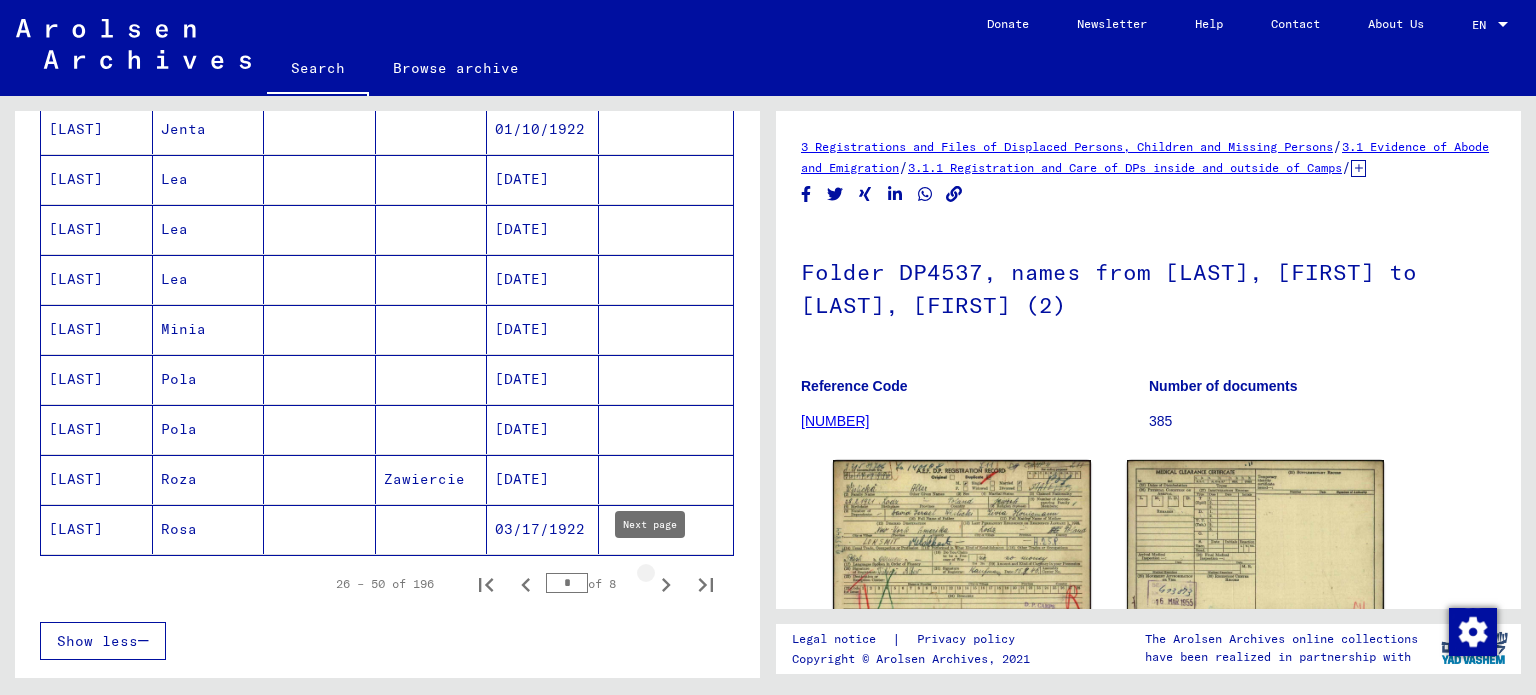 click 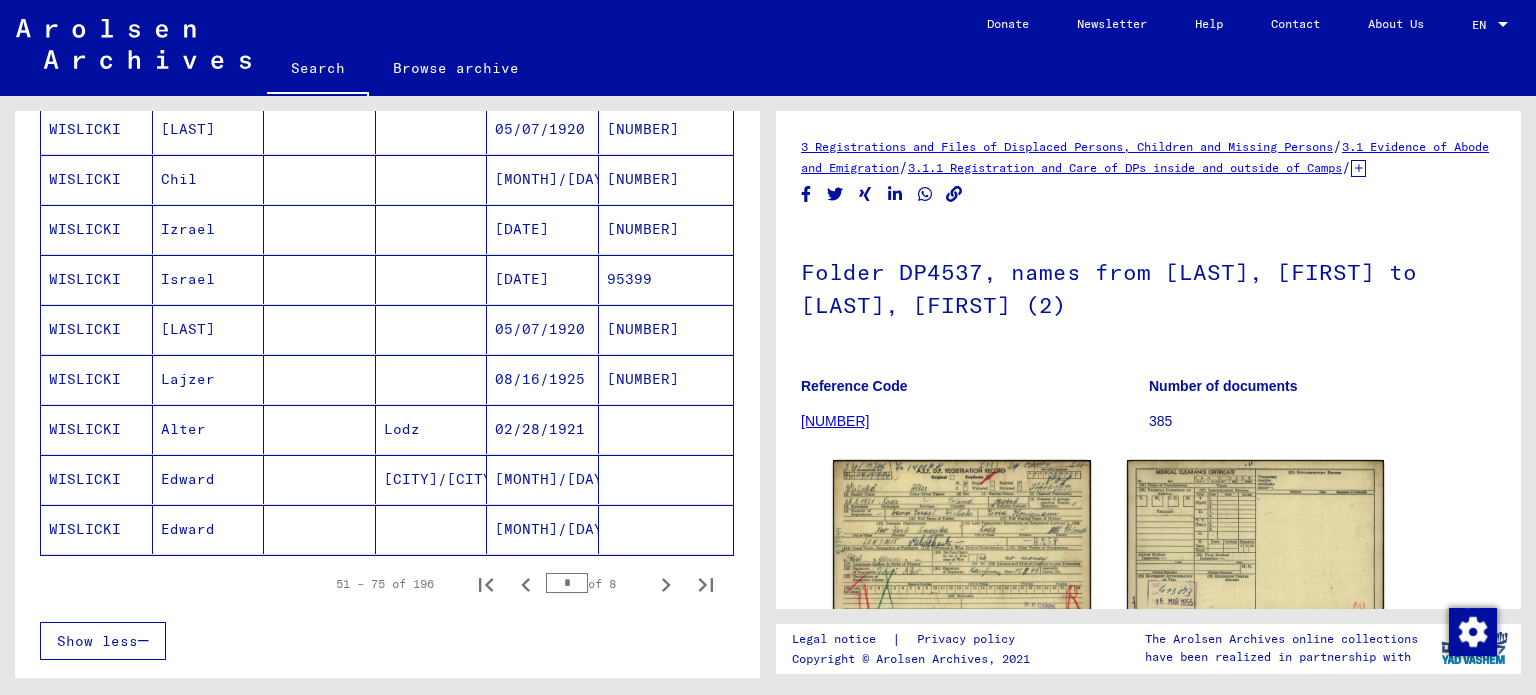 scroll, scrollTop: 1000, scrollLeft: 0, axis: vertical 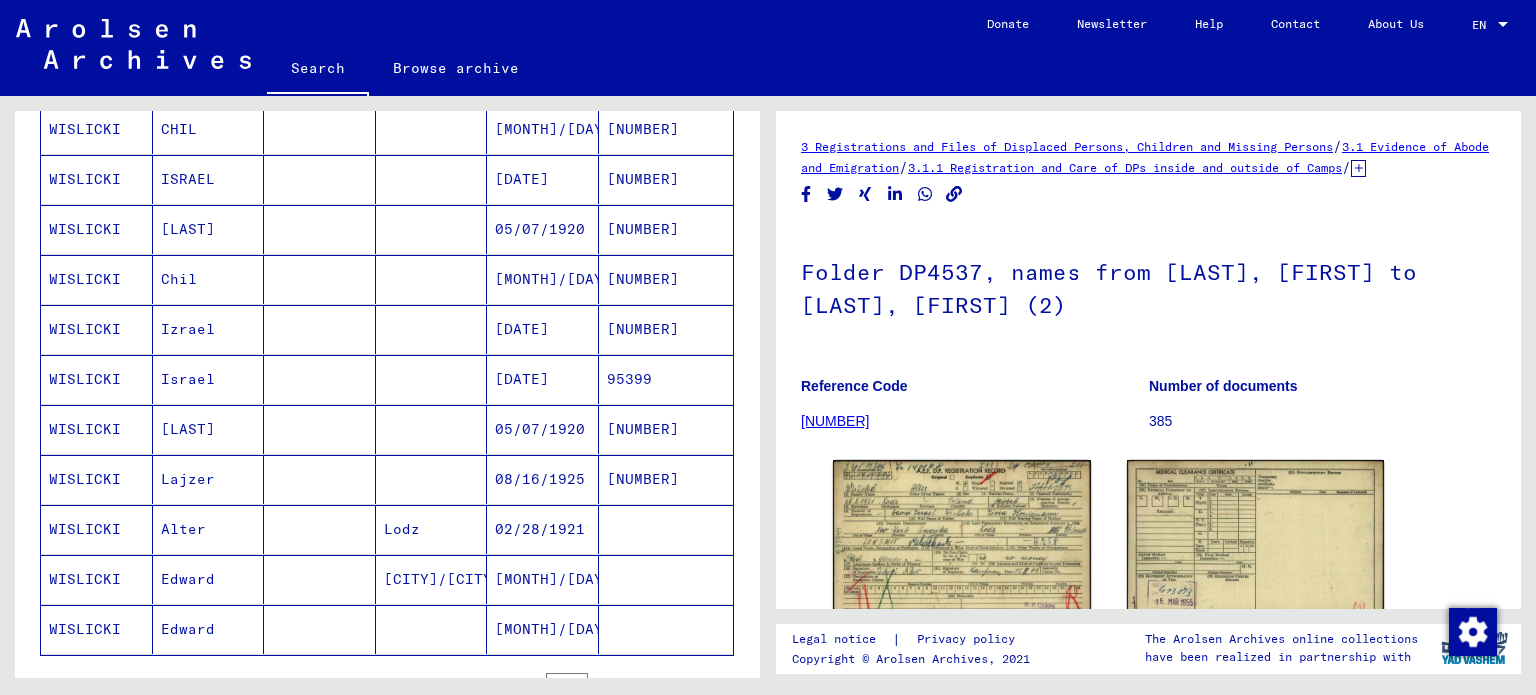 click on "05/07/1920" at bounding box center [543, 479] 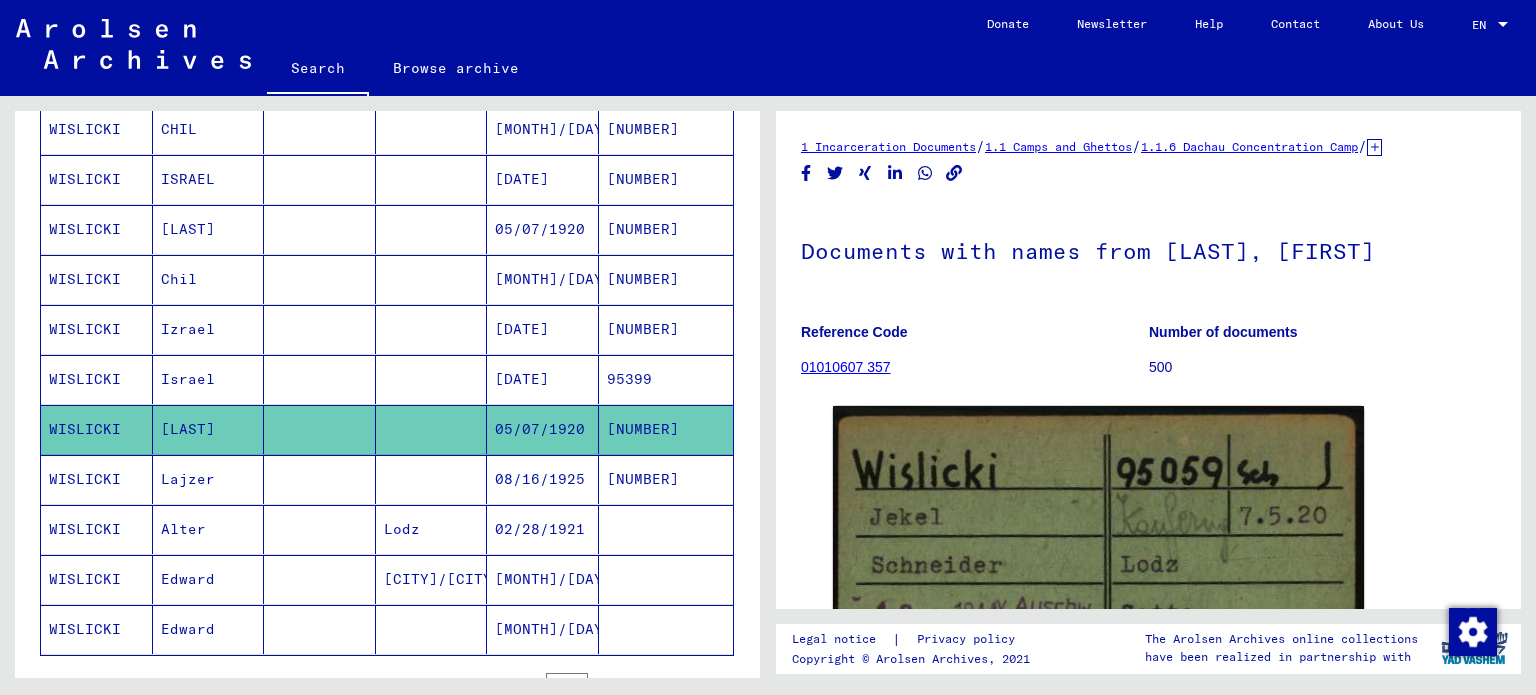 scroll, scrollTop: 0, scrollLeft: 0, axis: both 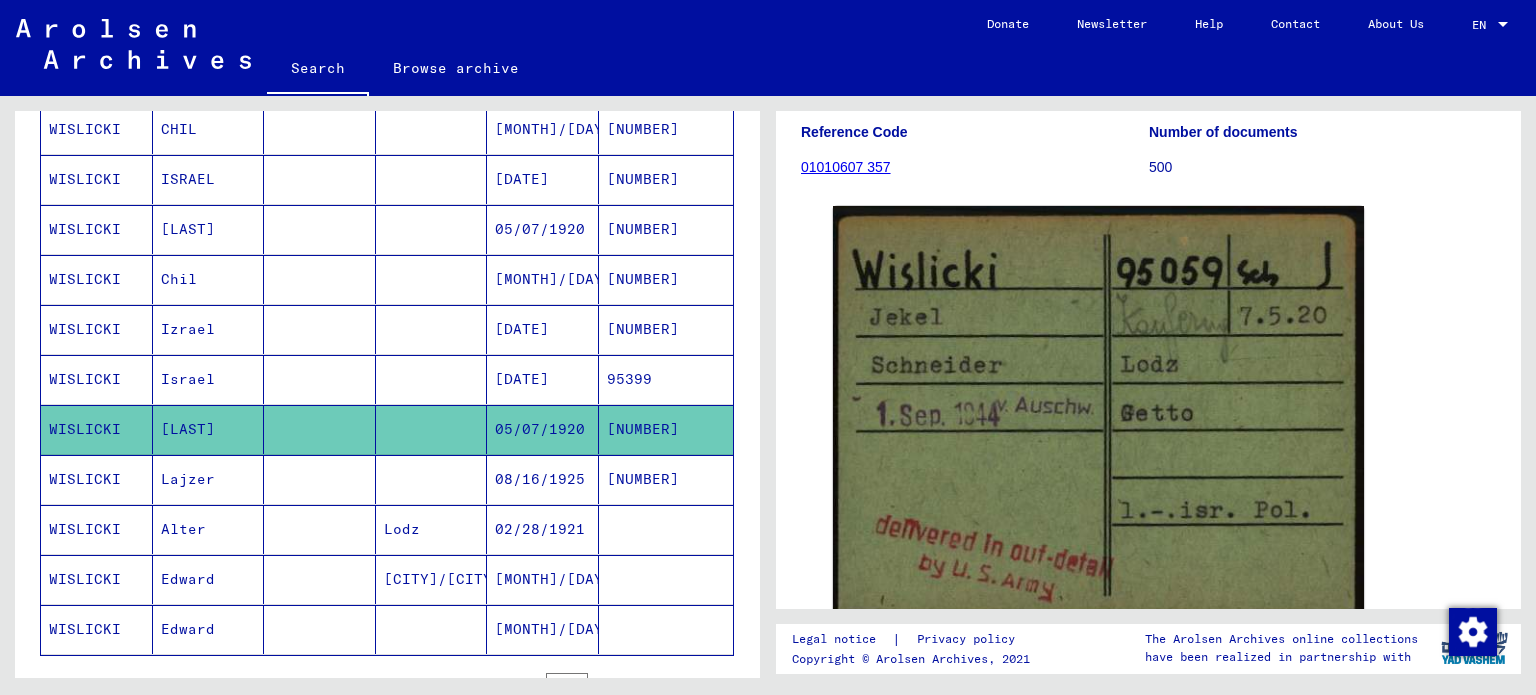 click on "[NUMBER]" at bounding box center (666, 529) 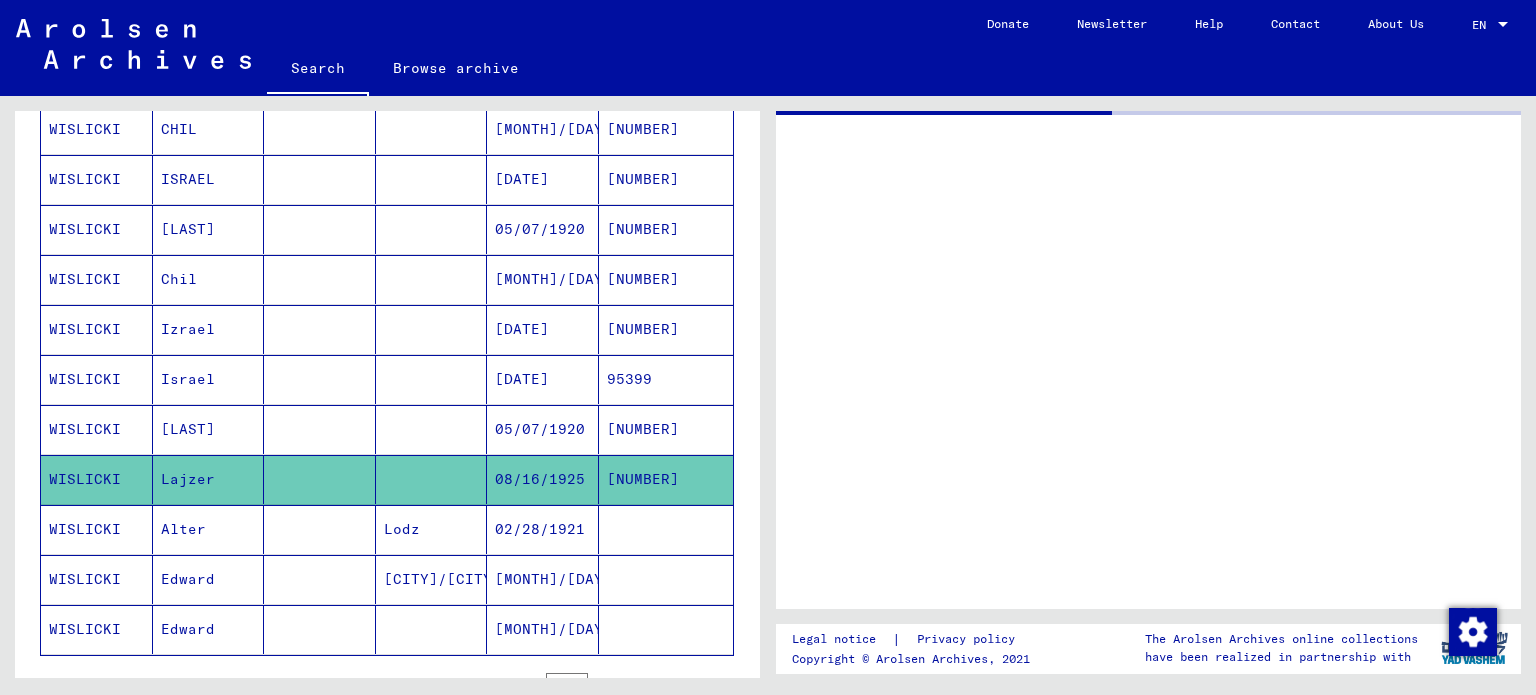 scroll, scrollTop: 0, scrollLeft: 0, axis: both 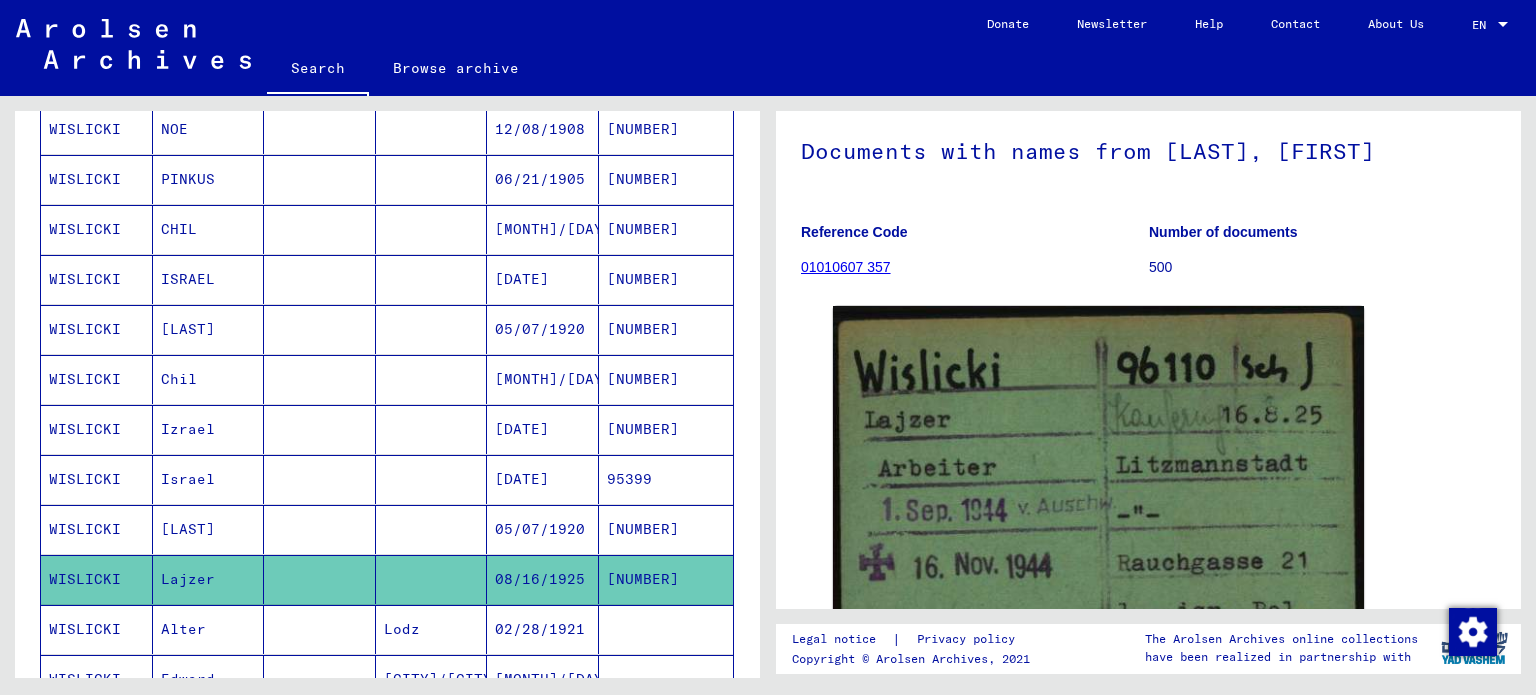 click at bounding box center (432, 529) 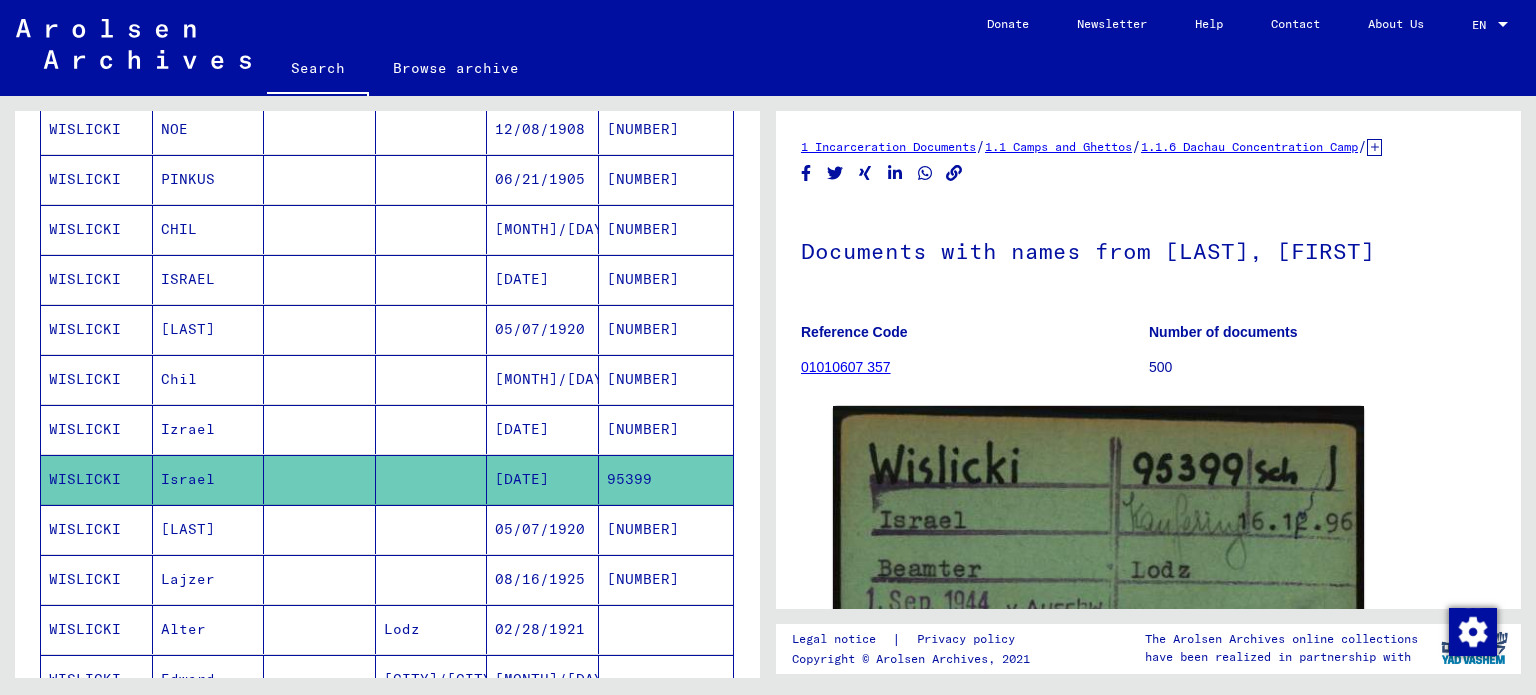 scroll, scrollTop: 0, scrollLeft: 0, axis: both 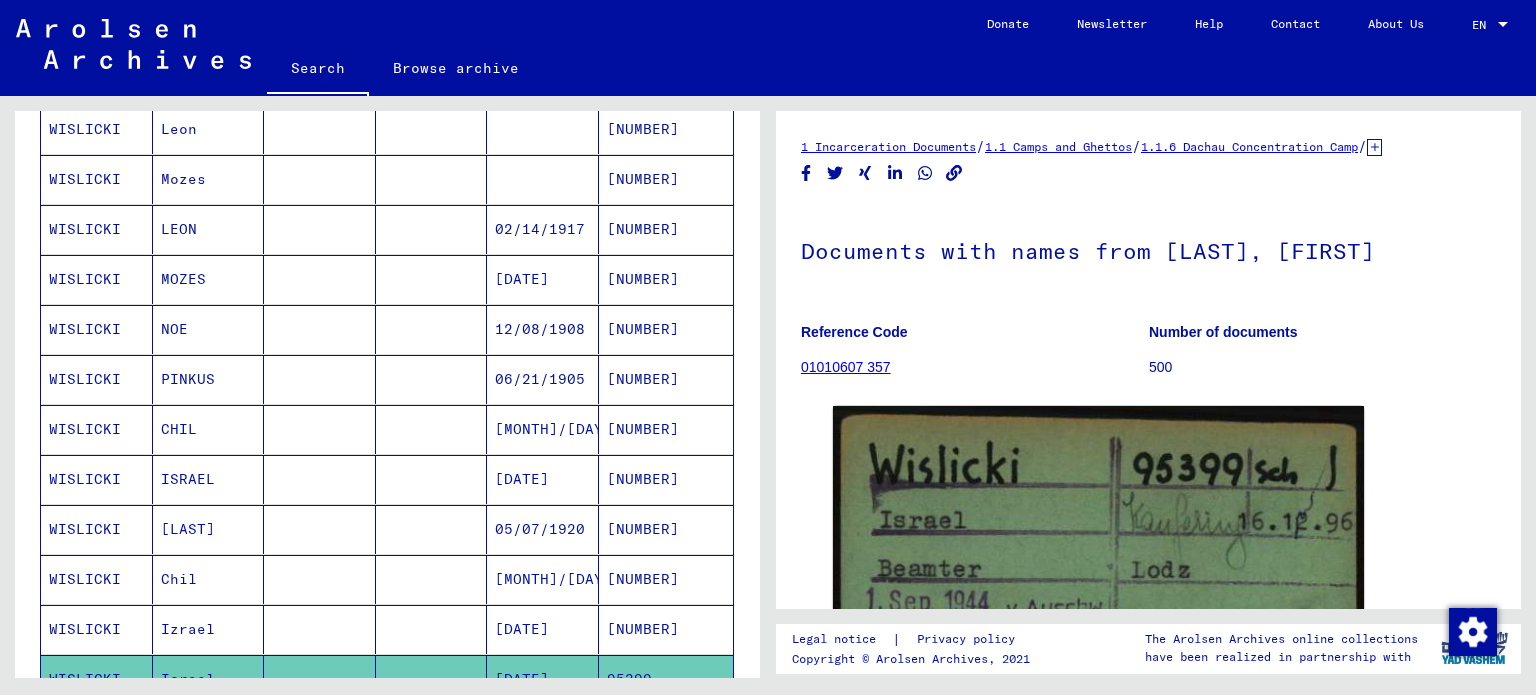 click on "[DATE]" at bounding box center (543, 329) 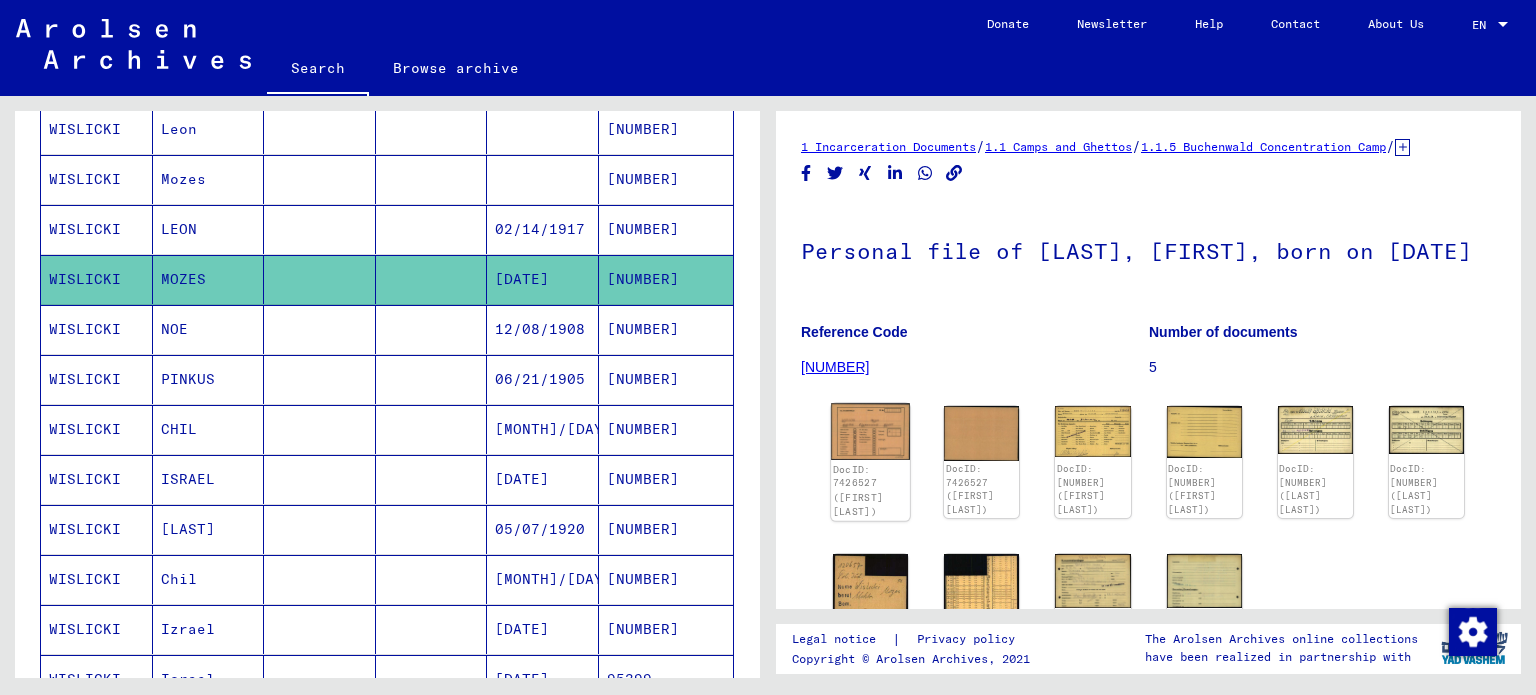 click 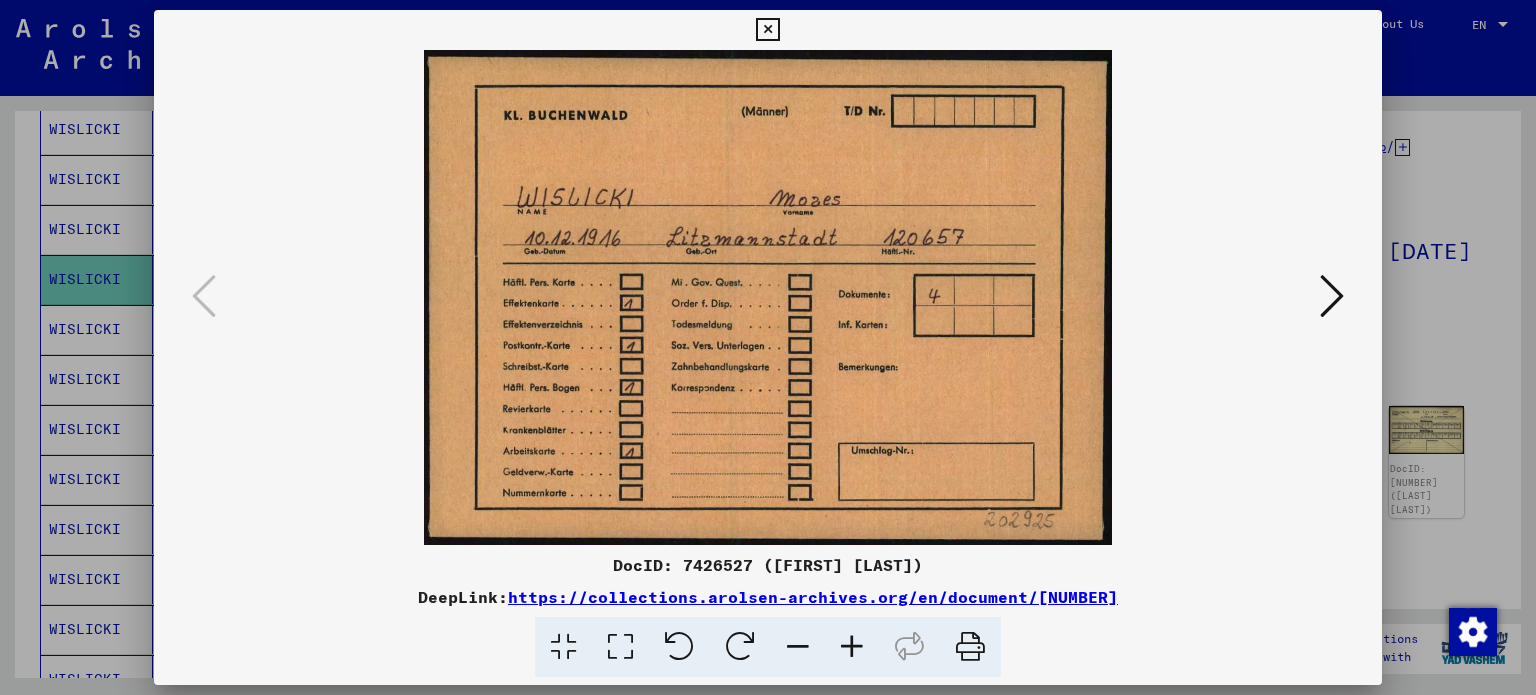 click at bounding box center (768, 347) 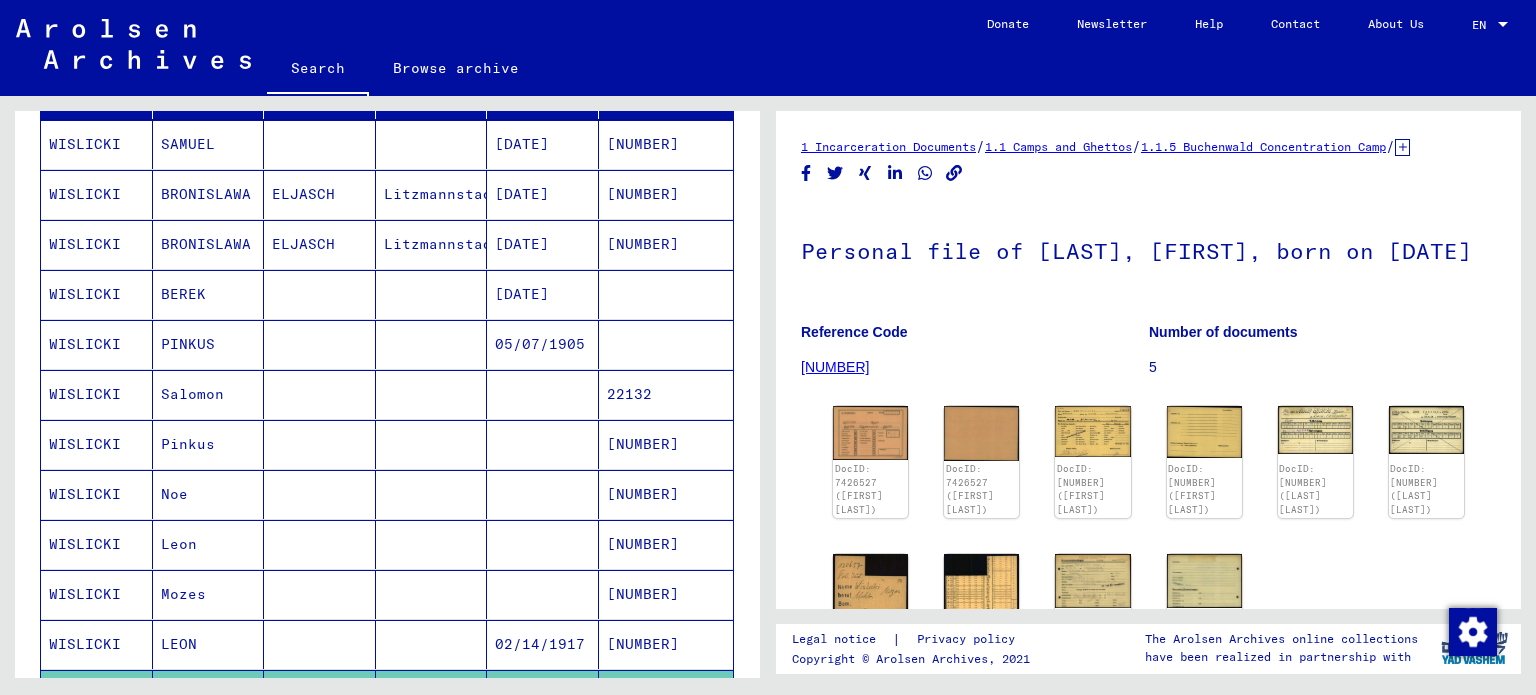 scroll, scrollTop: 200, scrollLeft: 0, axis: vertical 